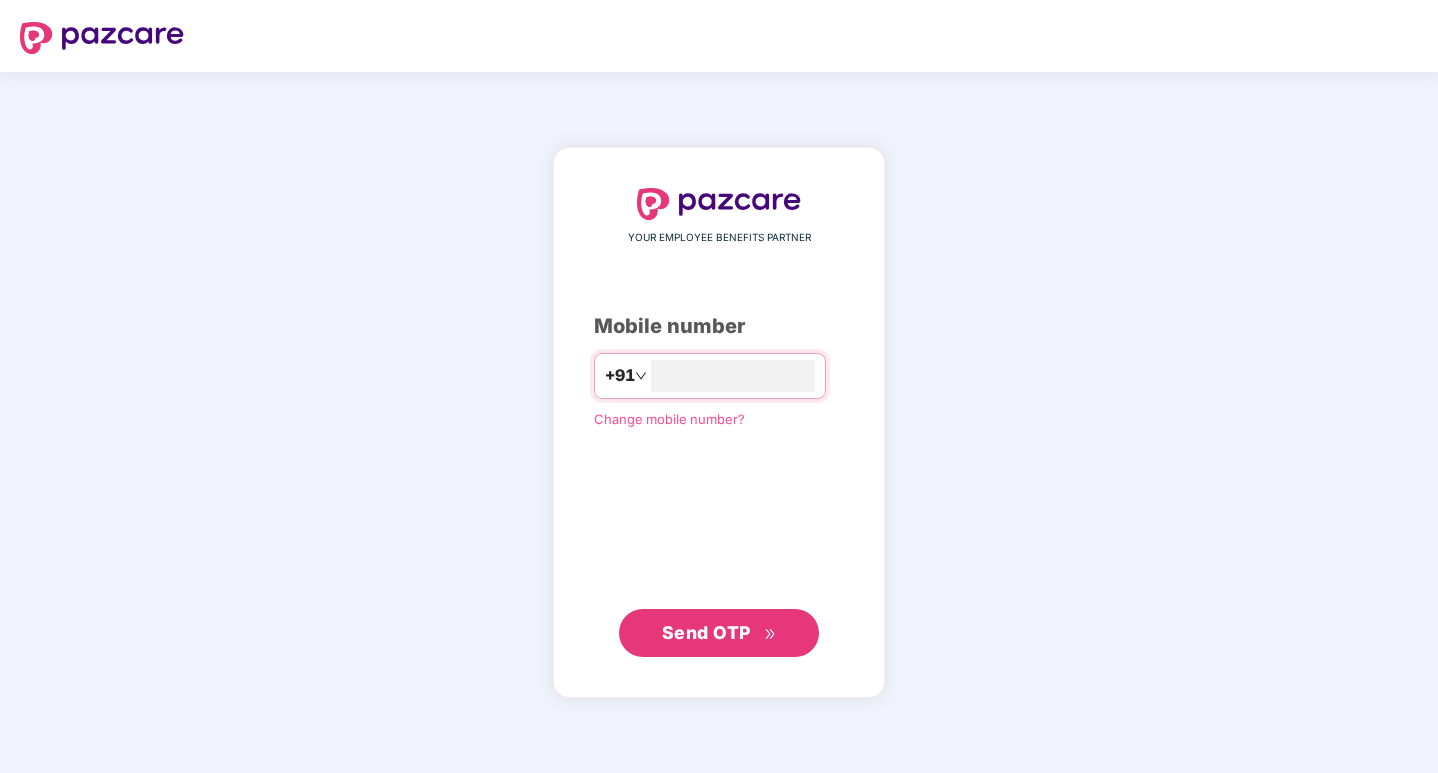 scroll, scrollTop: 0, scrollLeft: 0, axis: both 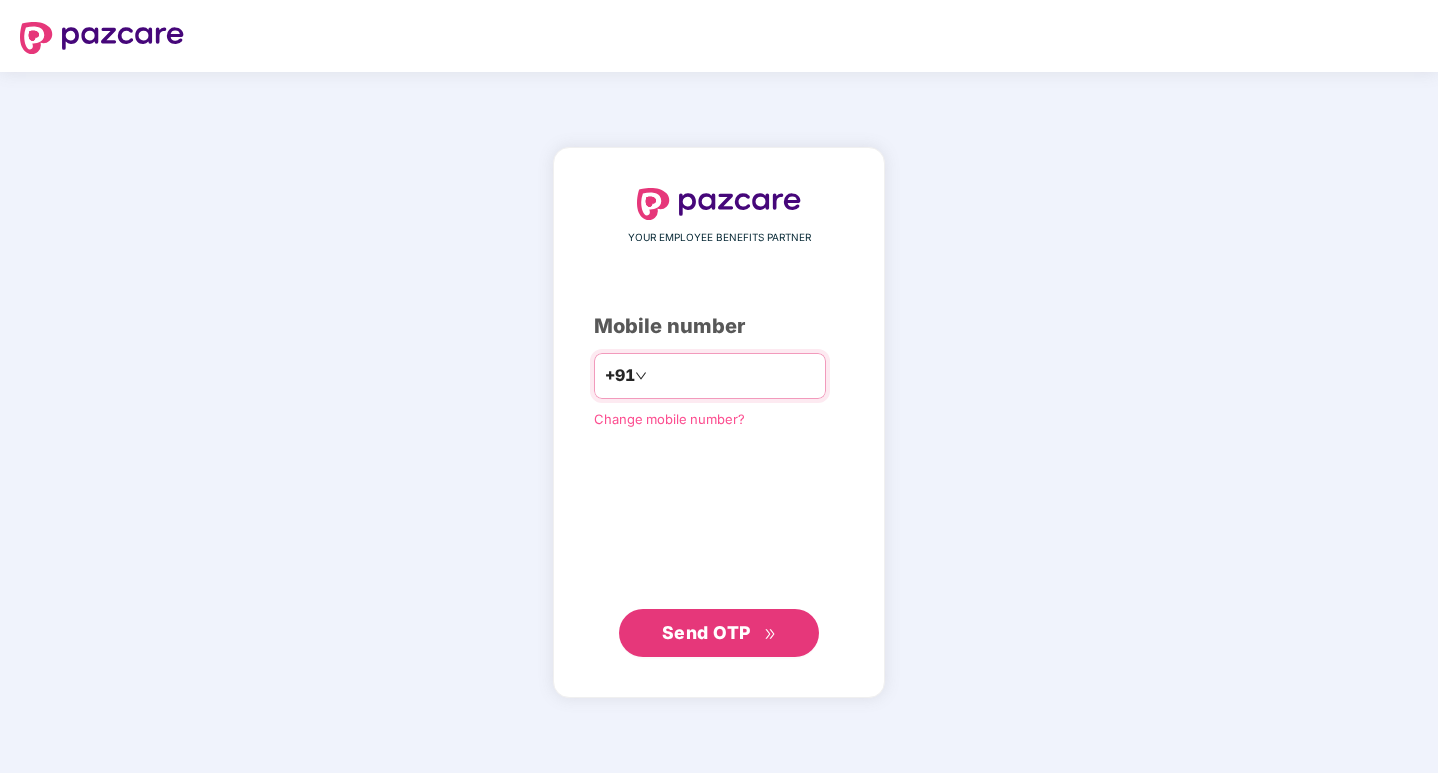 type on "**********" 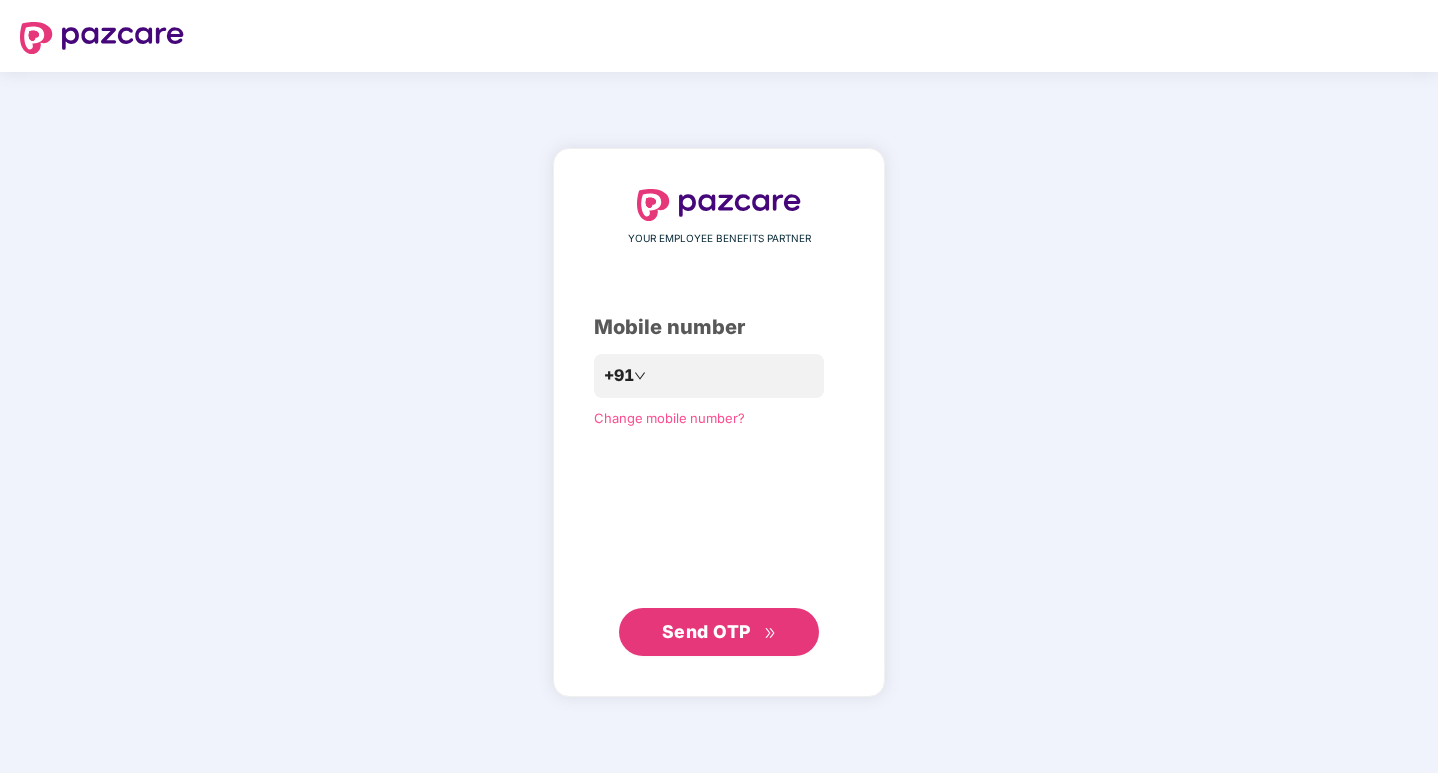 click on "Send OTP" at bounding box center (706, 631) 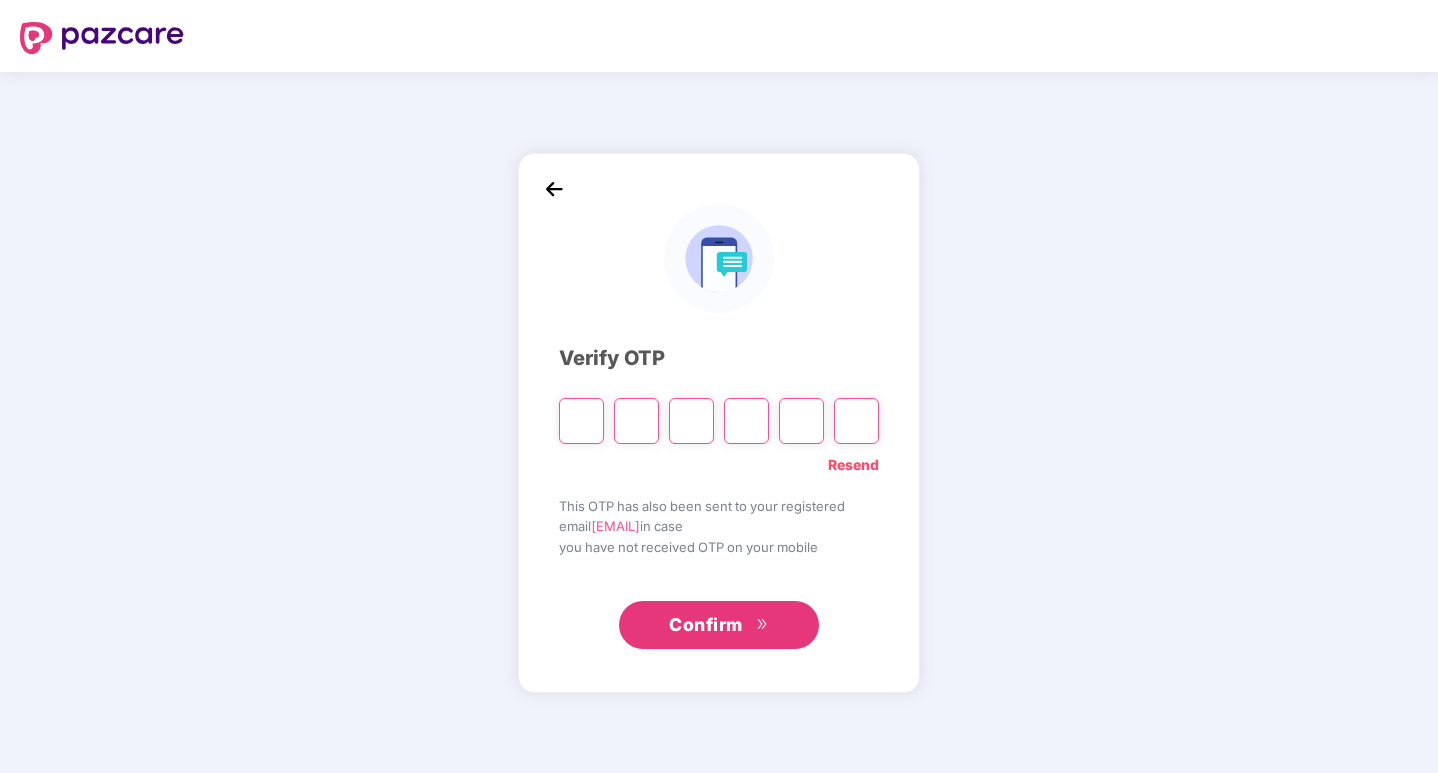 type on "*" 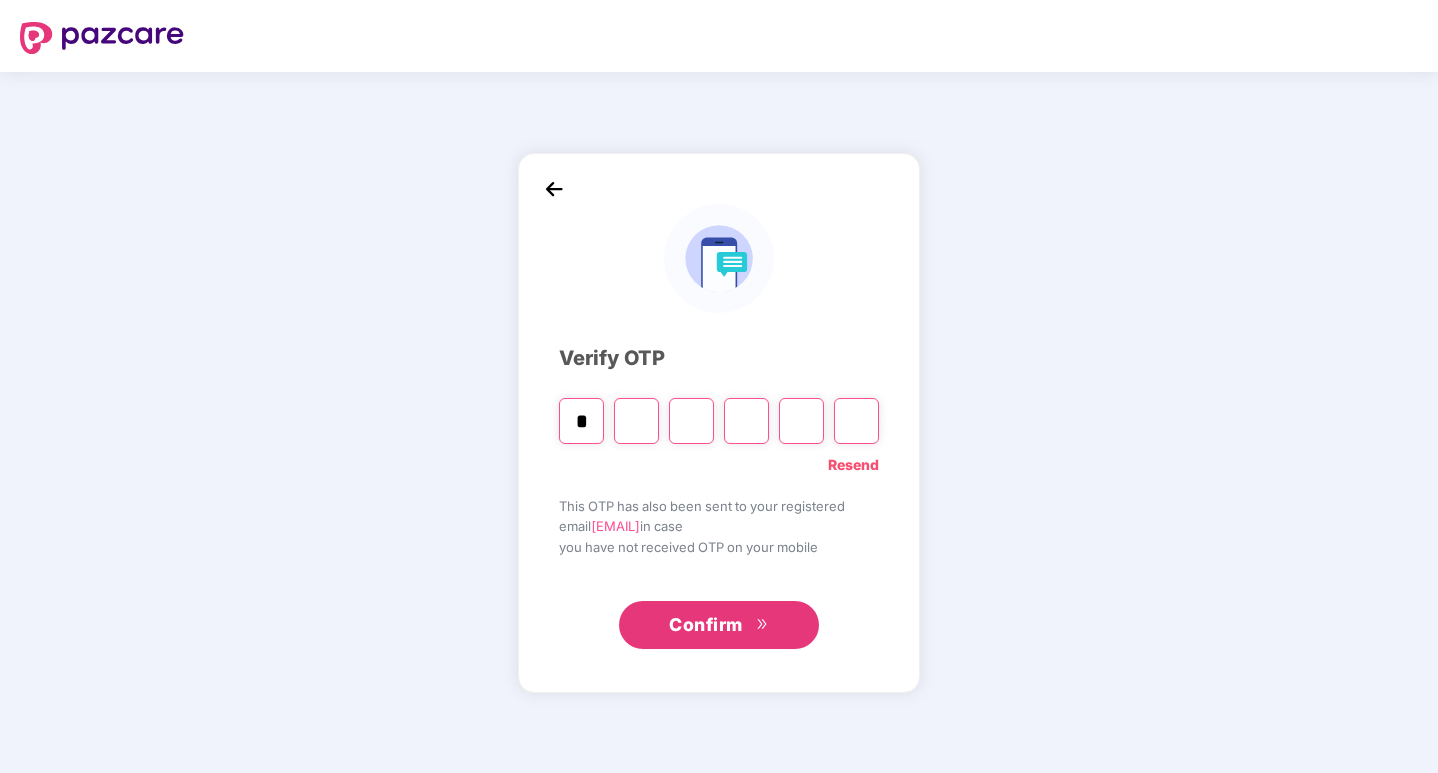 type on "*" 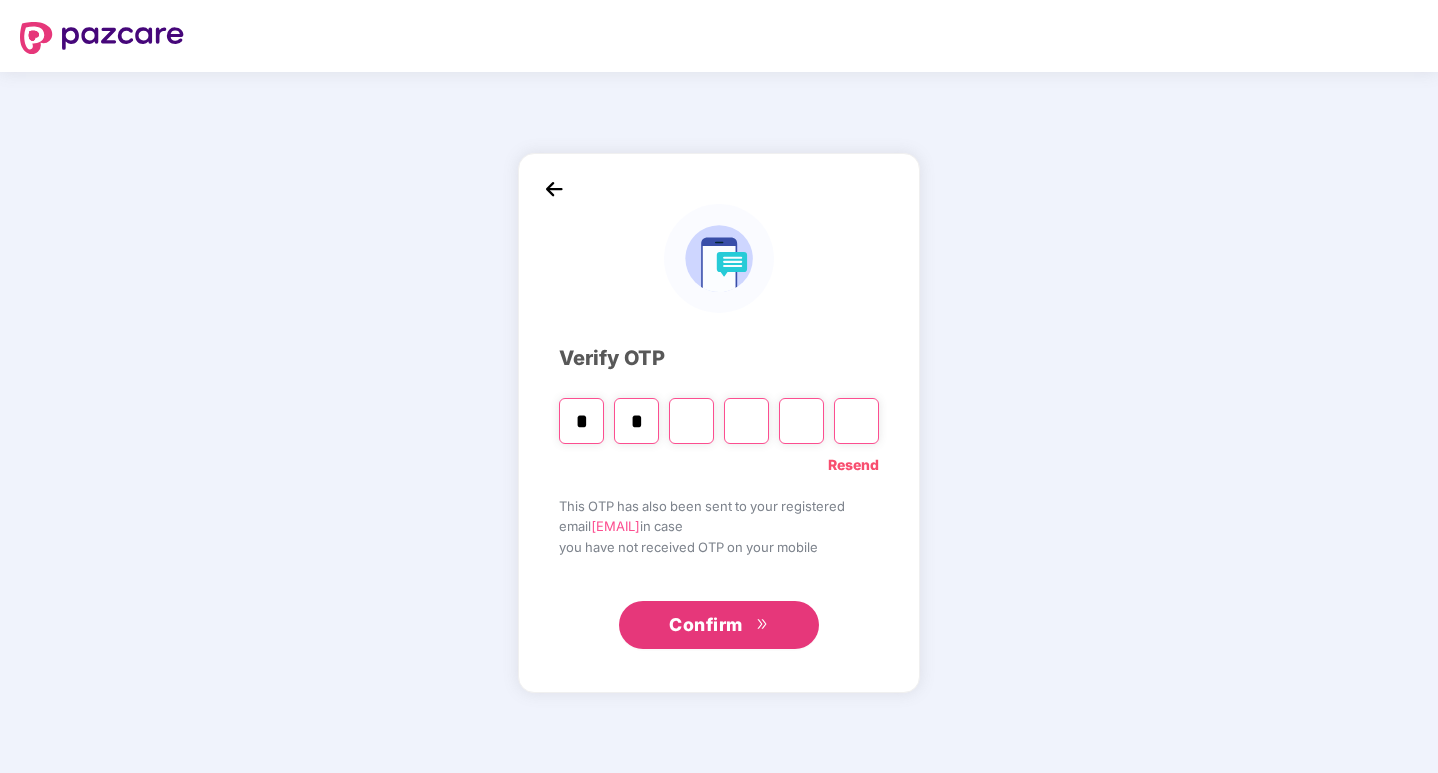 type on "*" 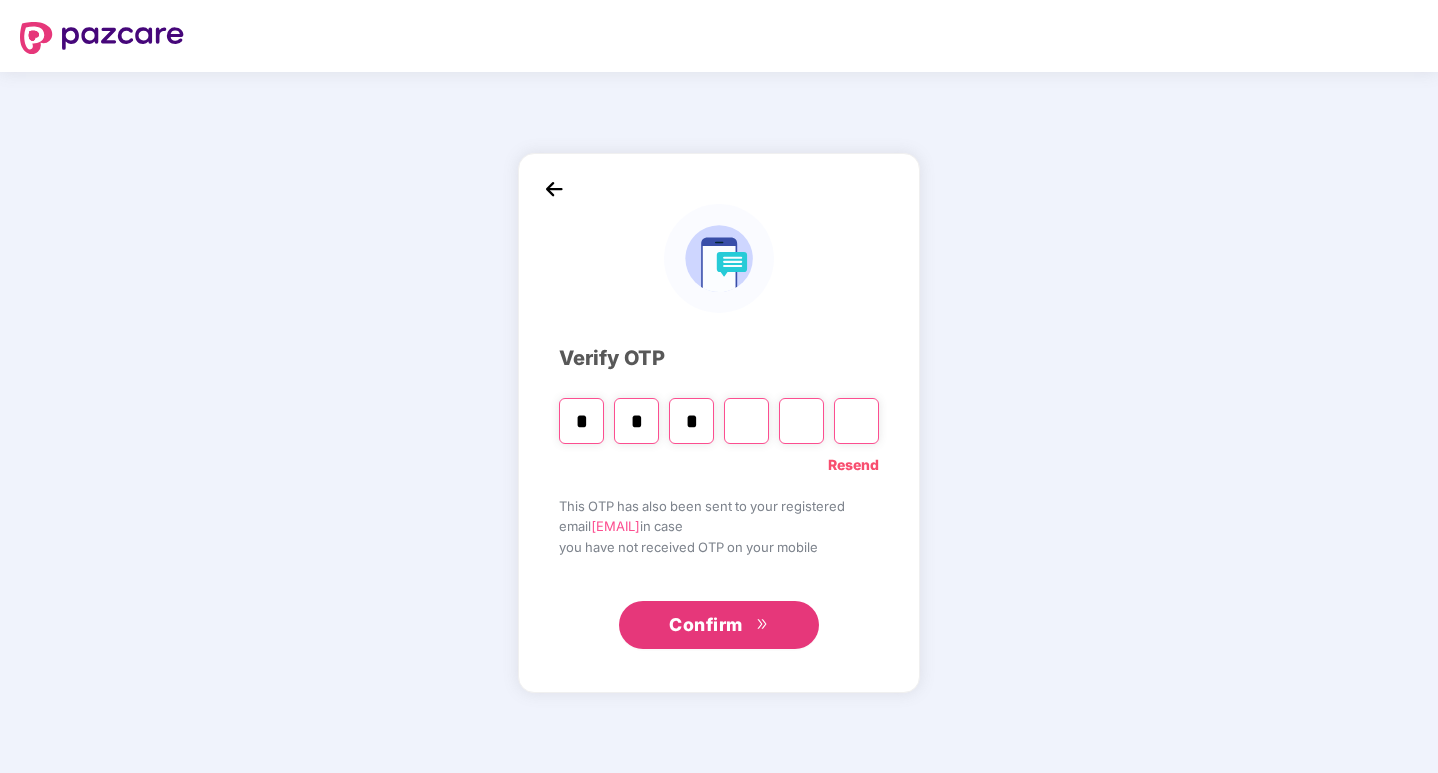 type 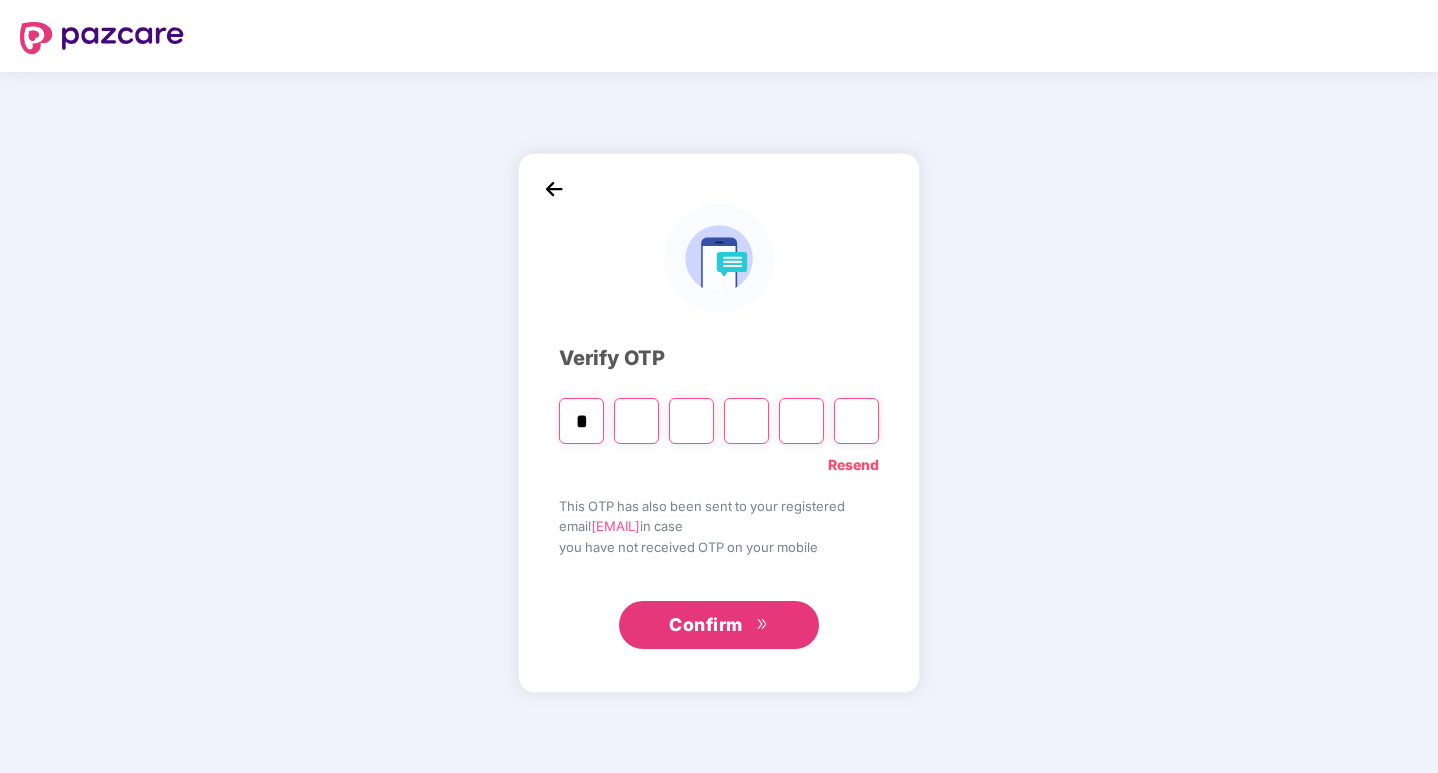 type on "*" 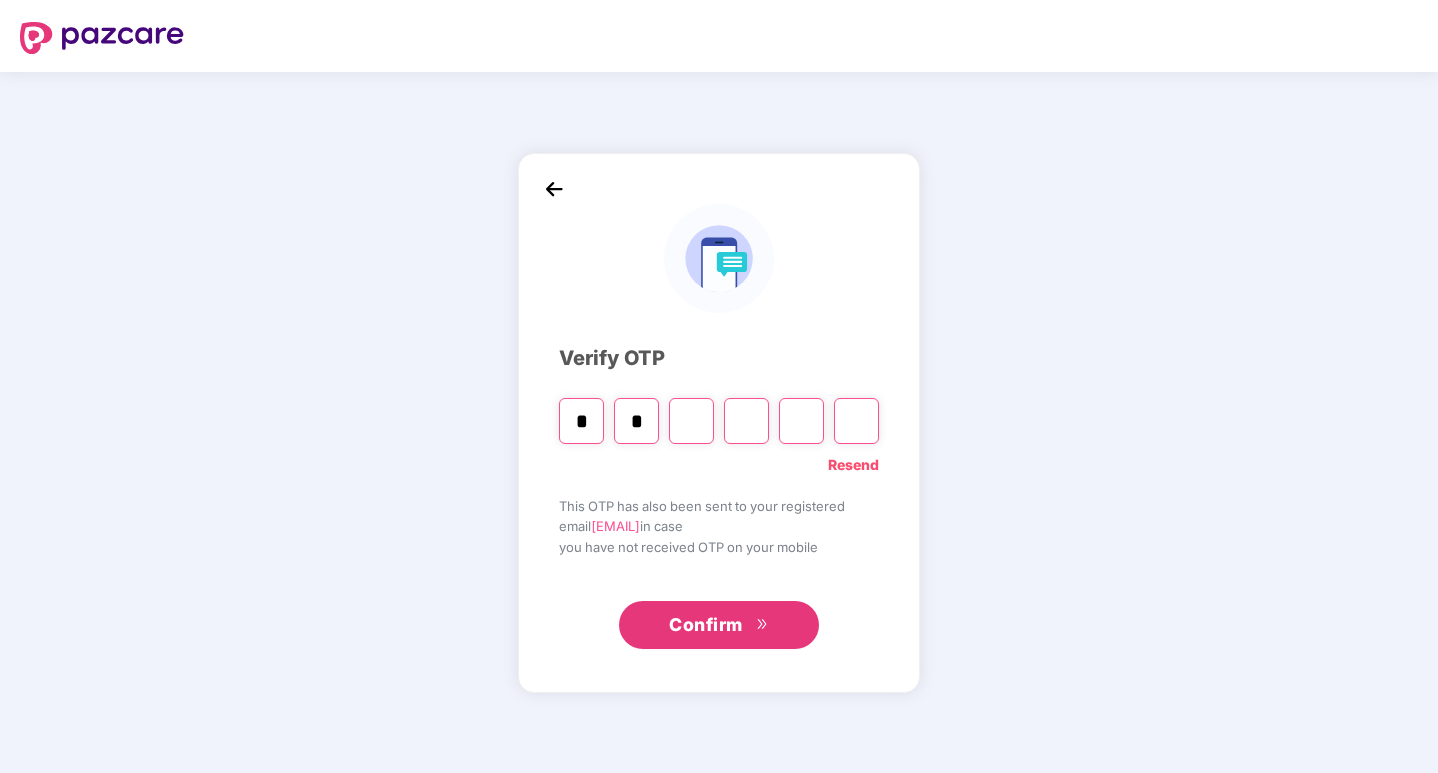 type on "*" 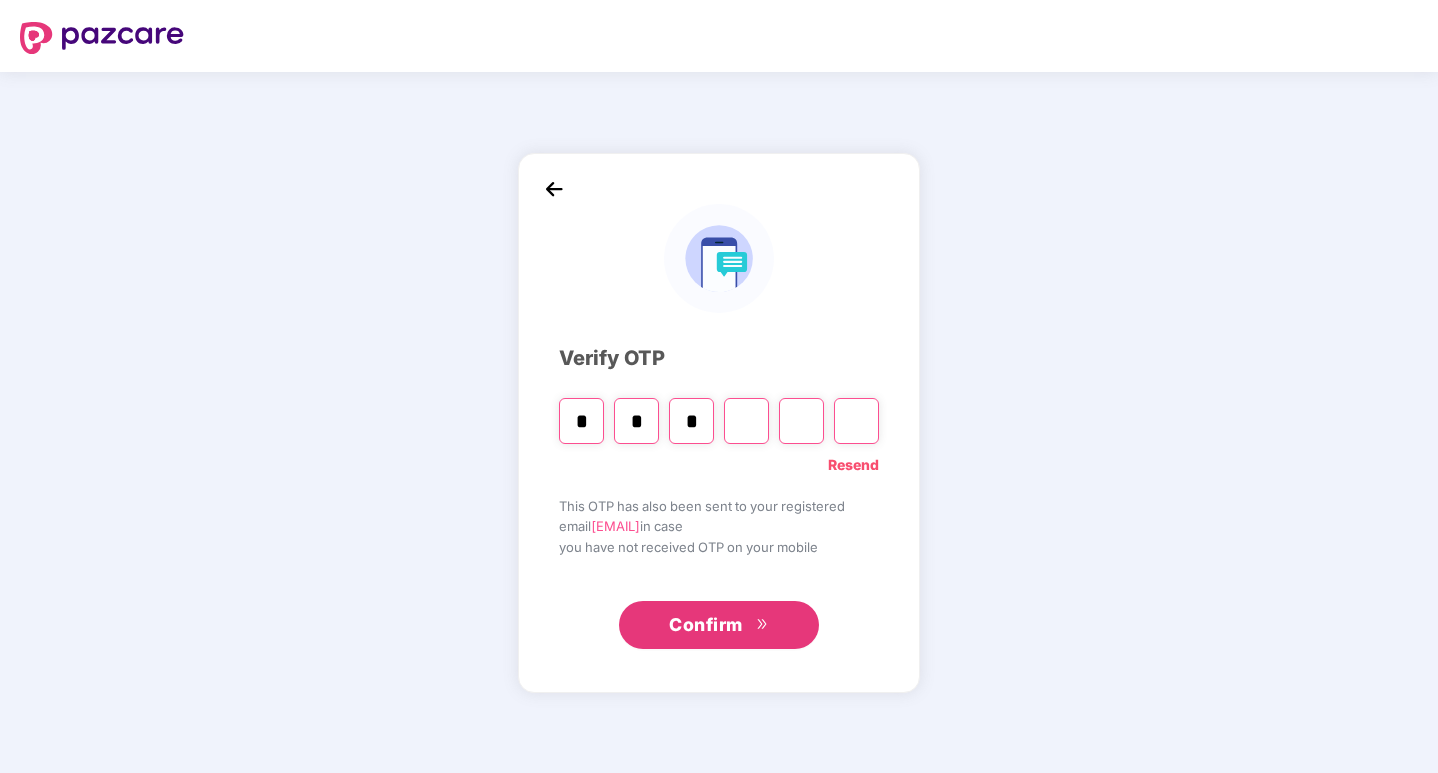 type on "*" 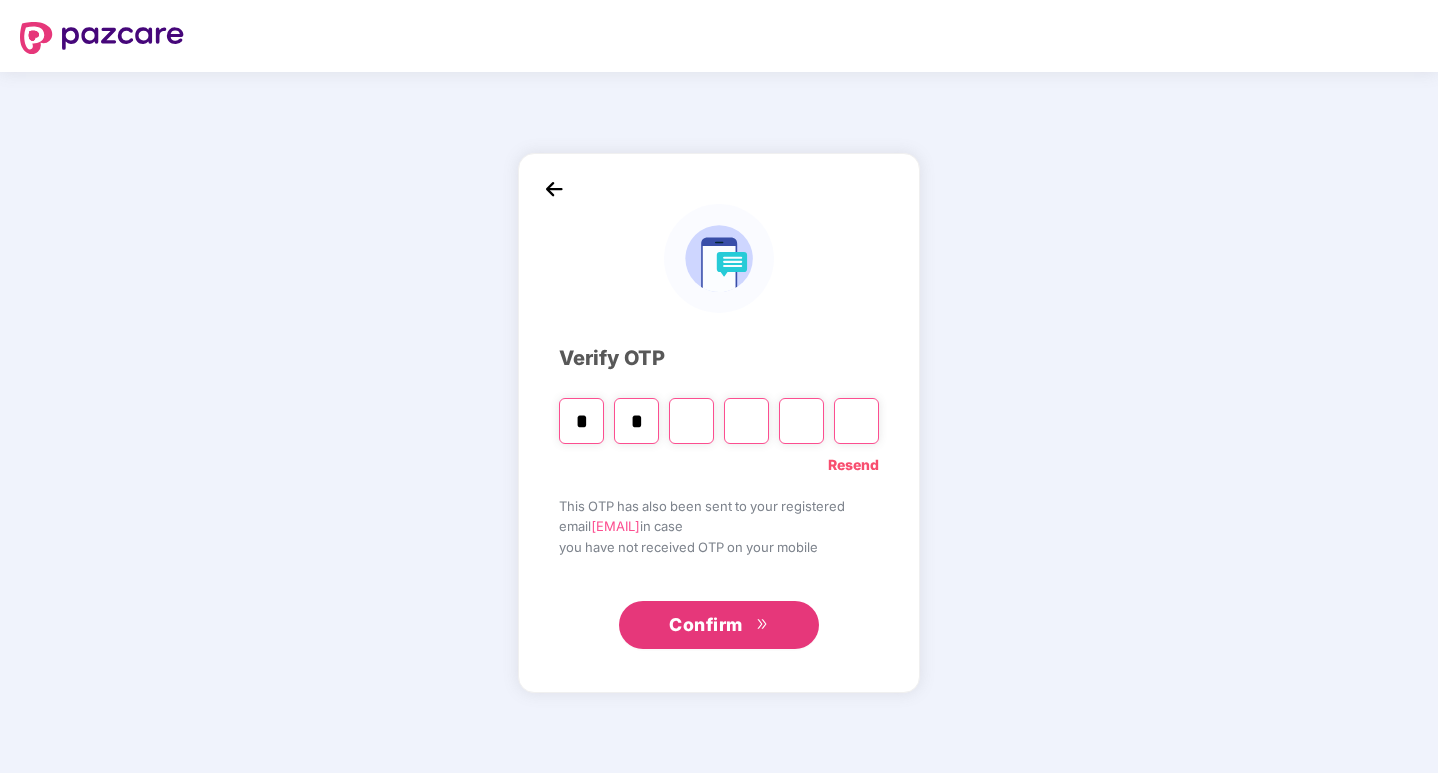 type on "*" 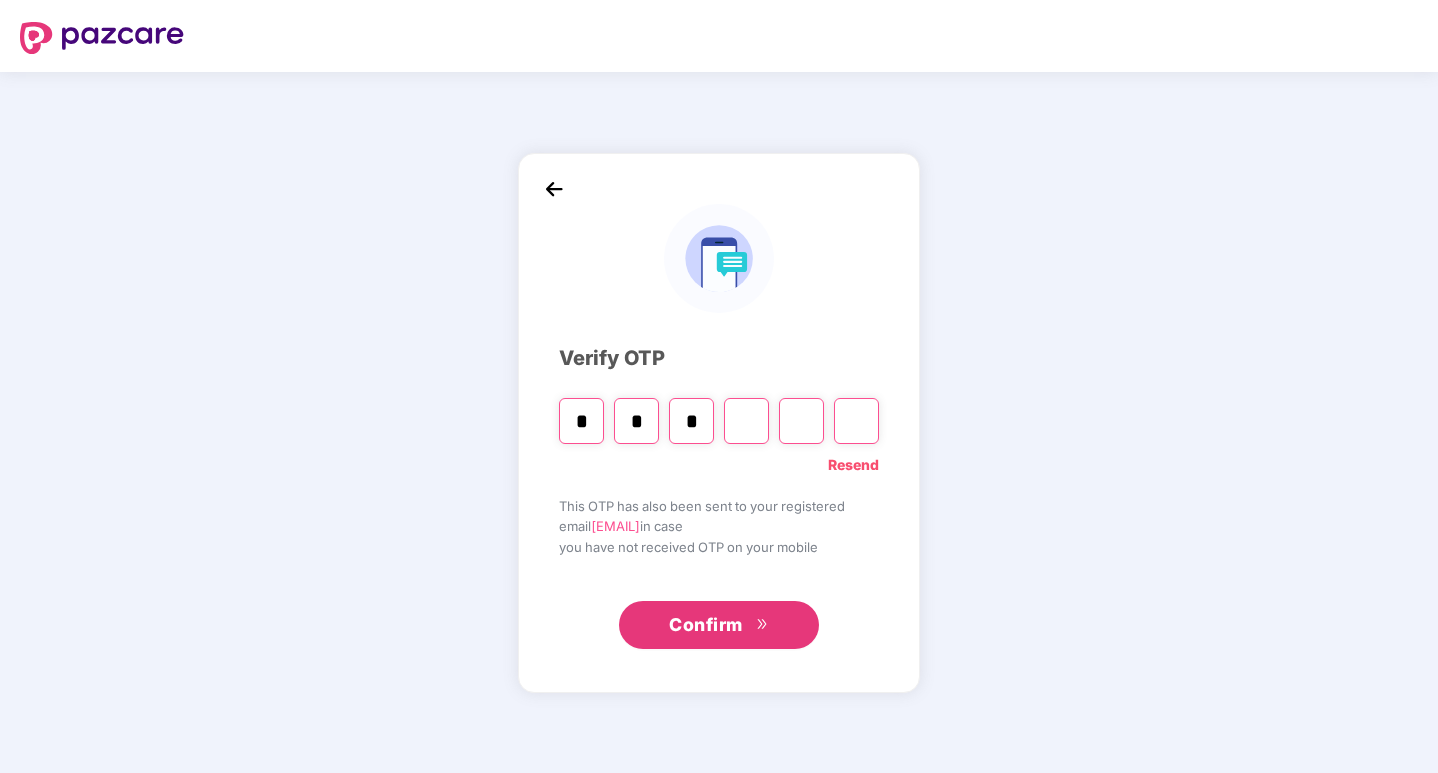 type on "*" 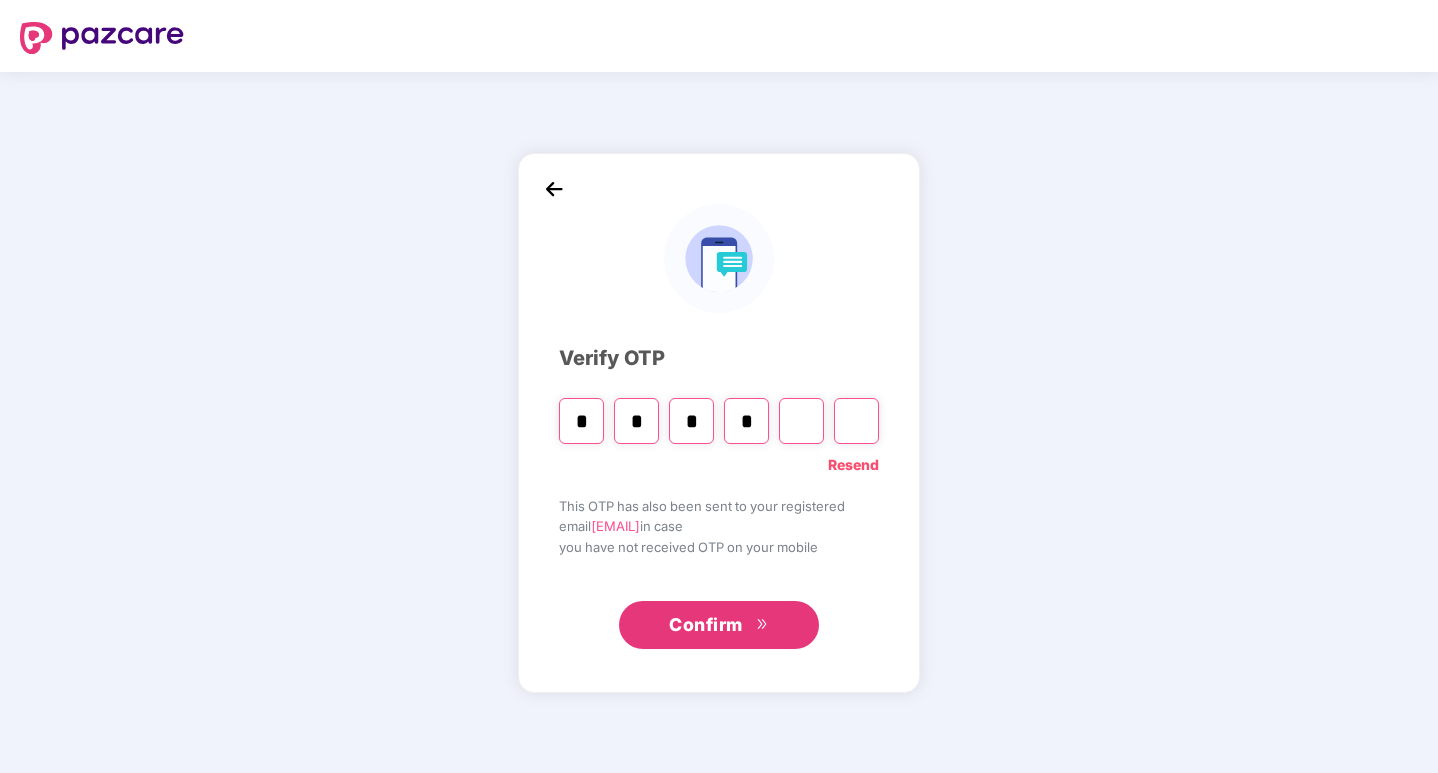 type on "*" 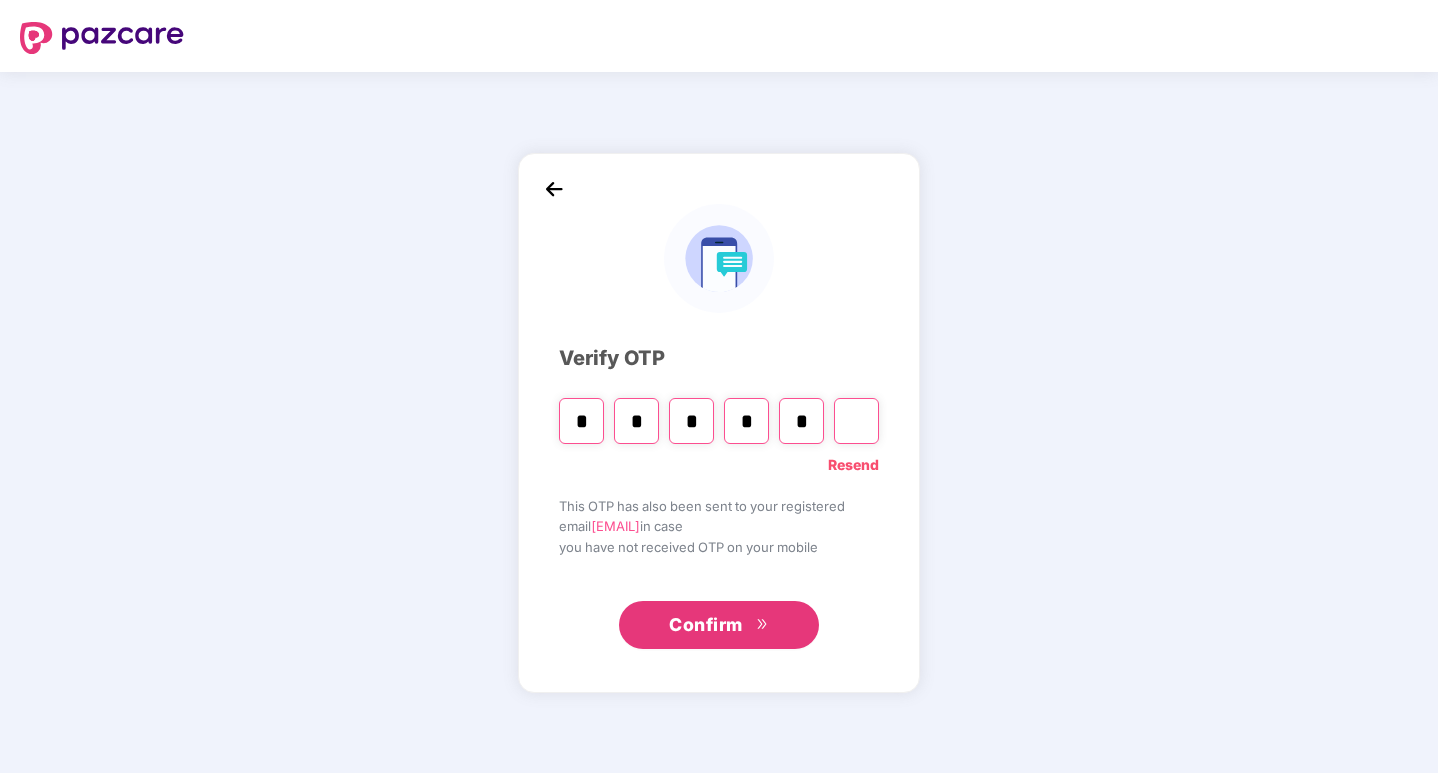 type on "*" 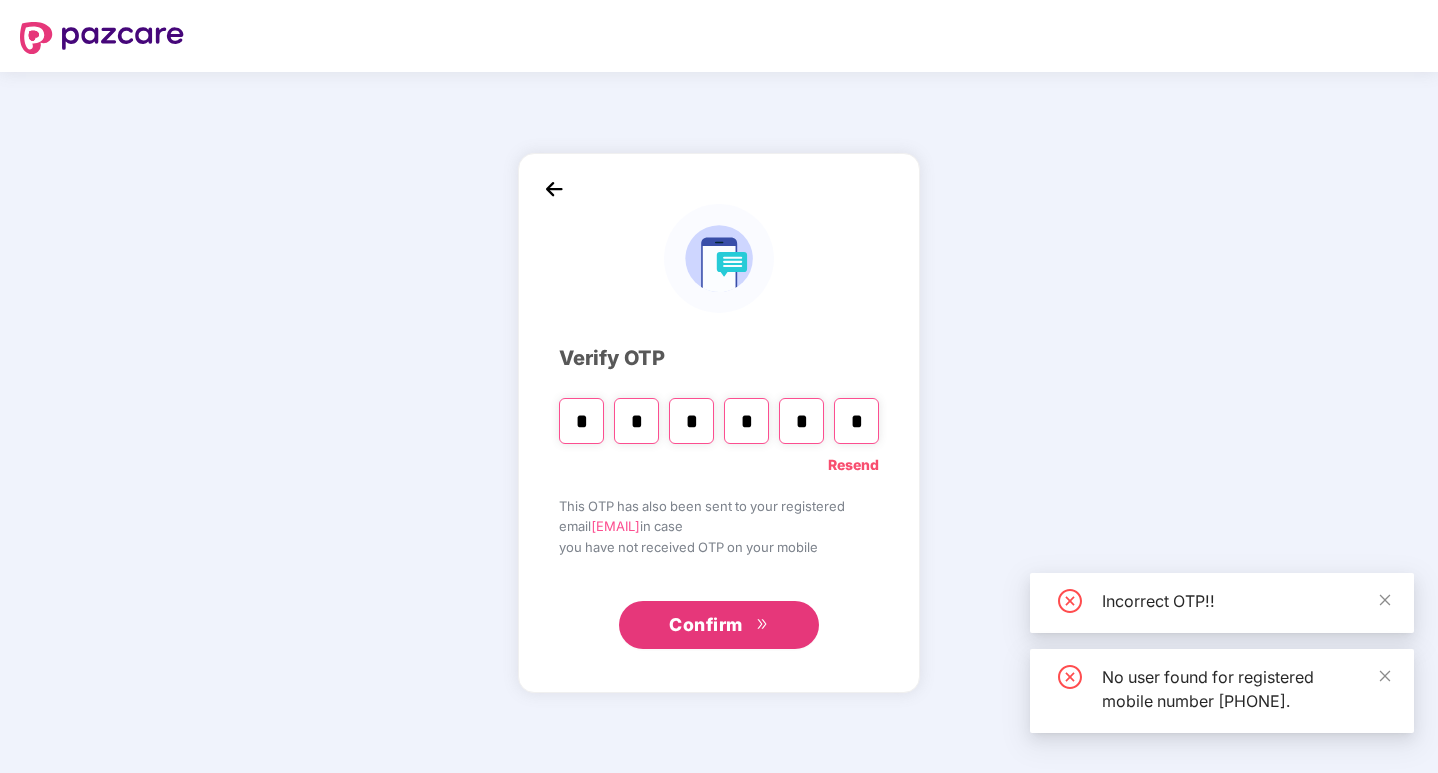 type 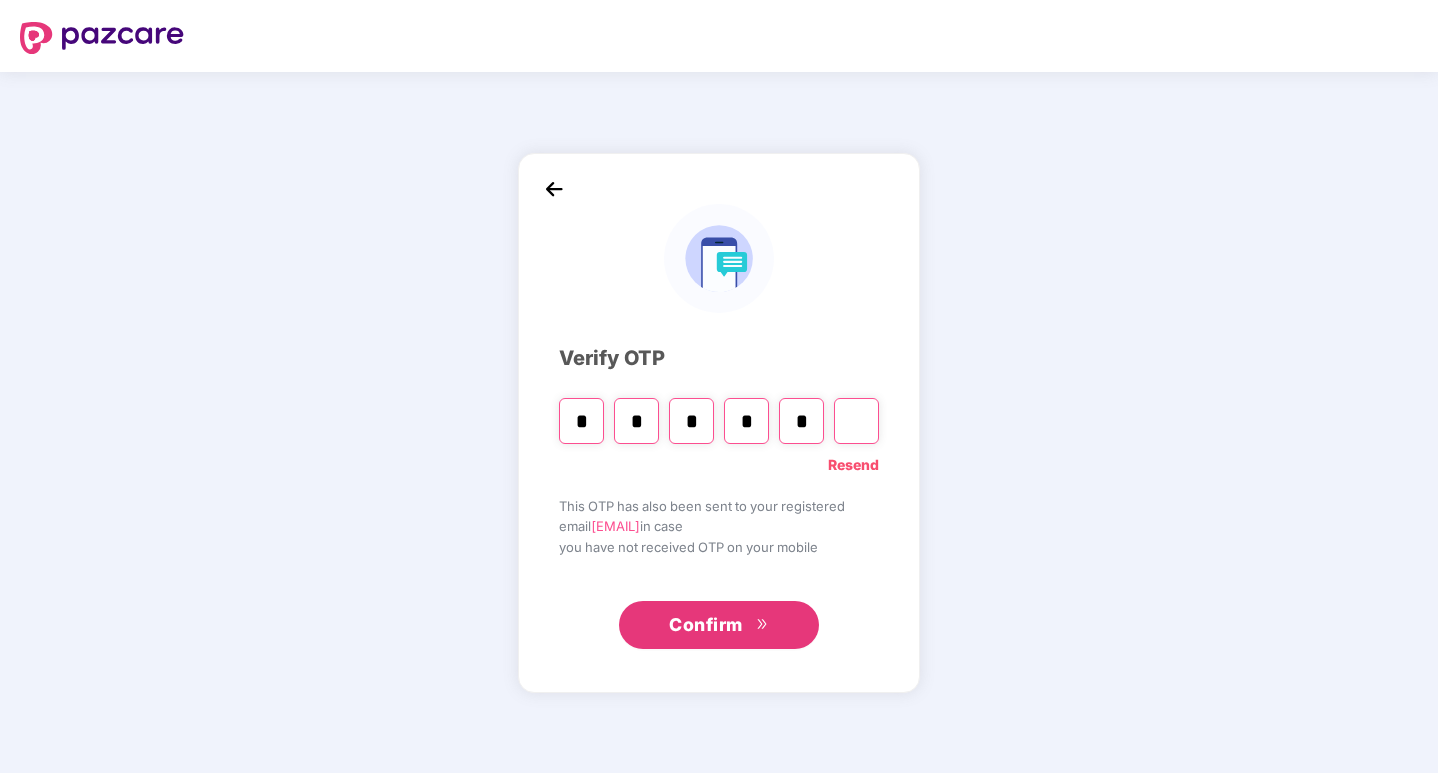 type 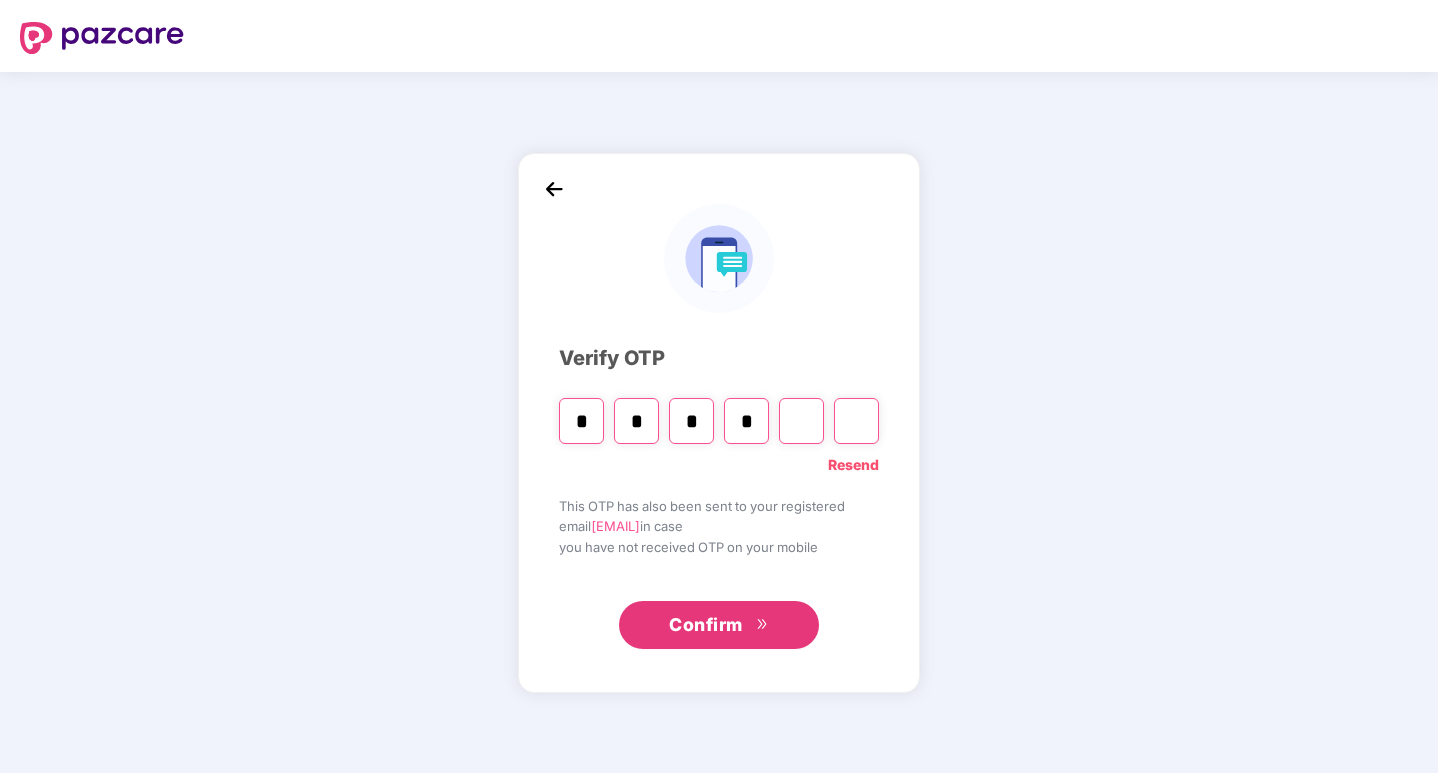 type 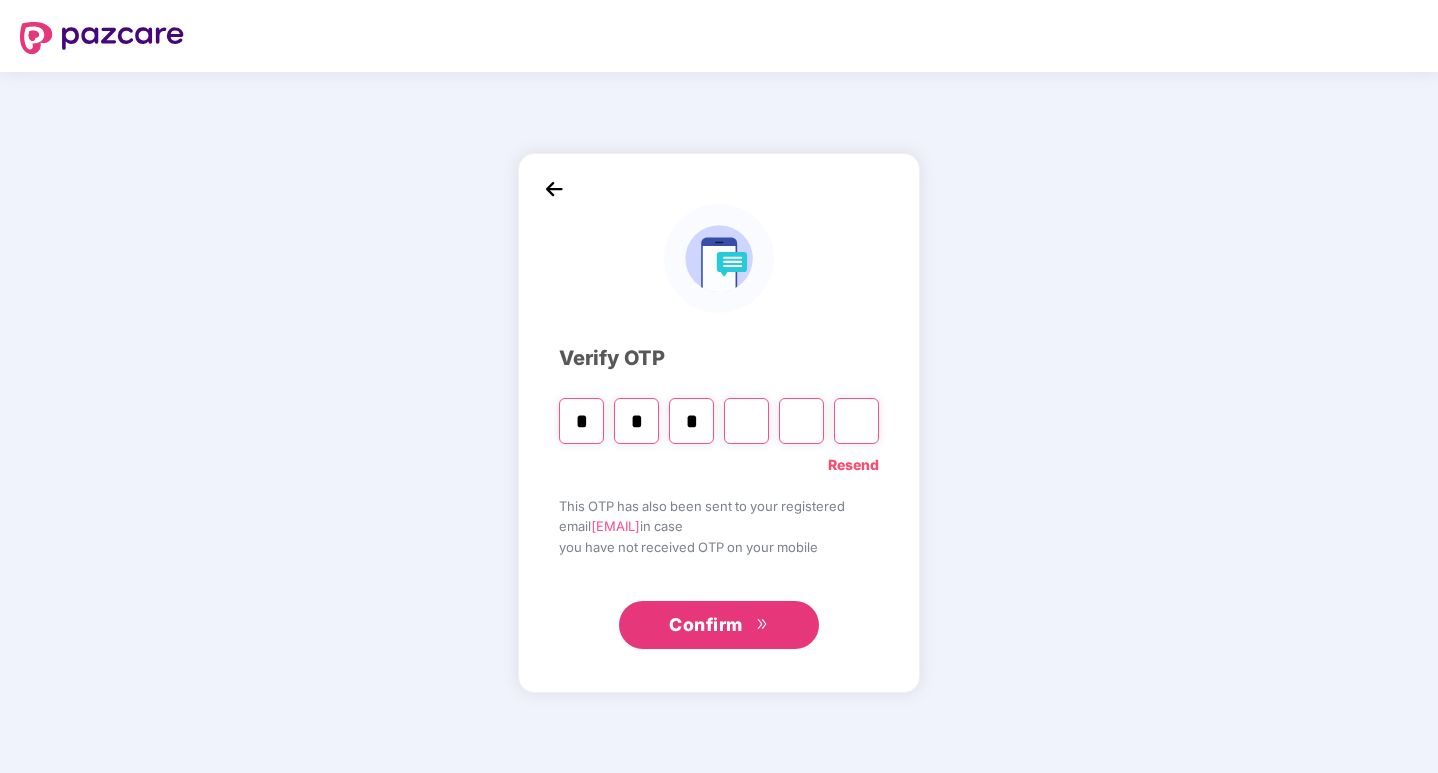 type 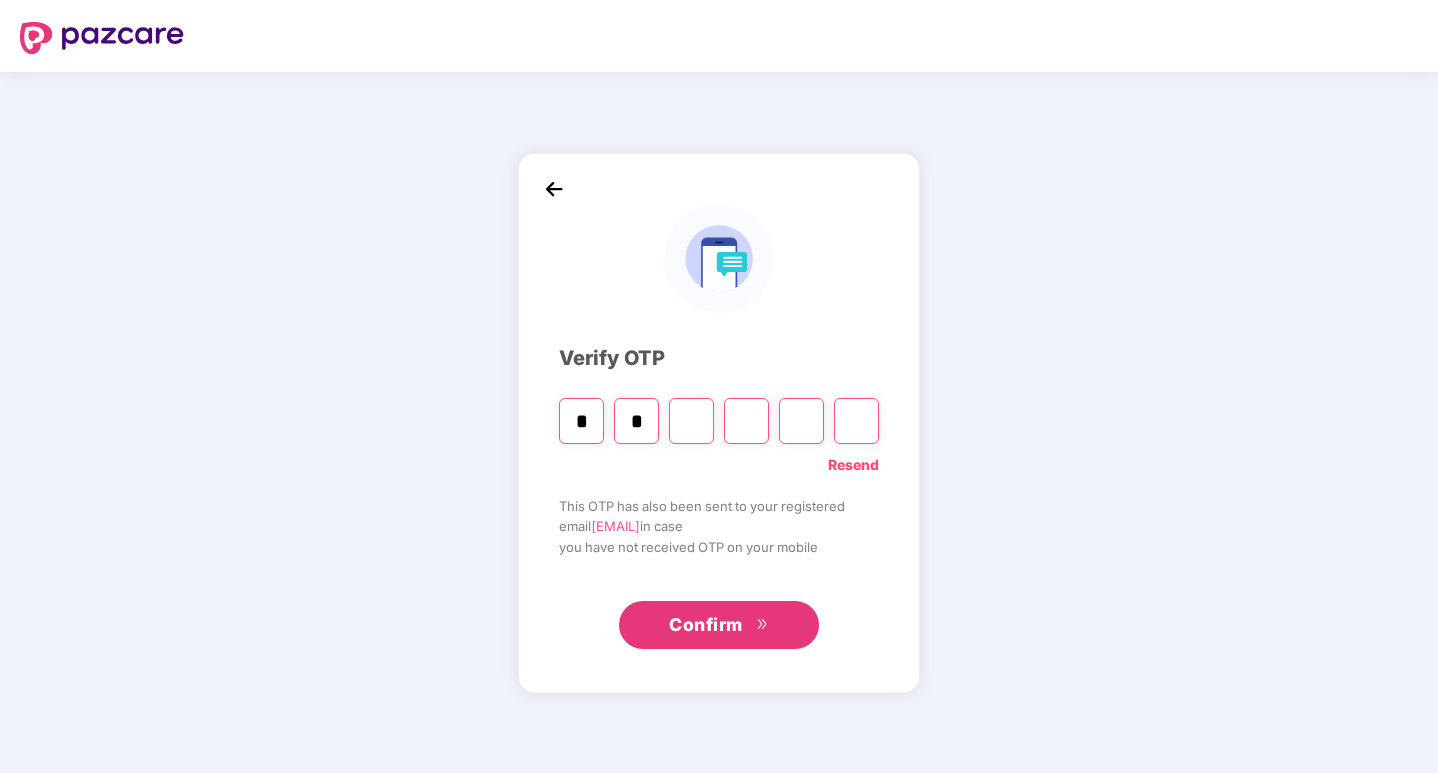type 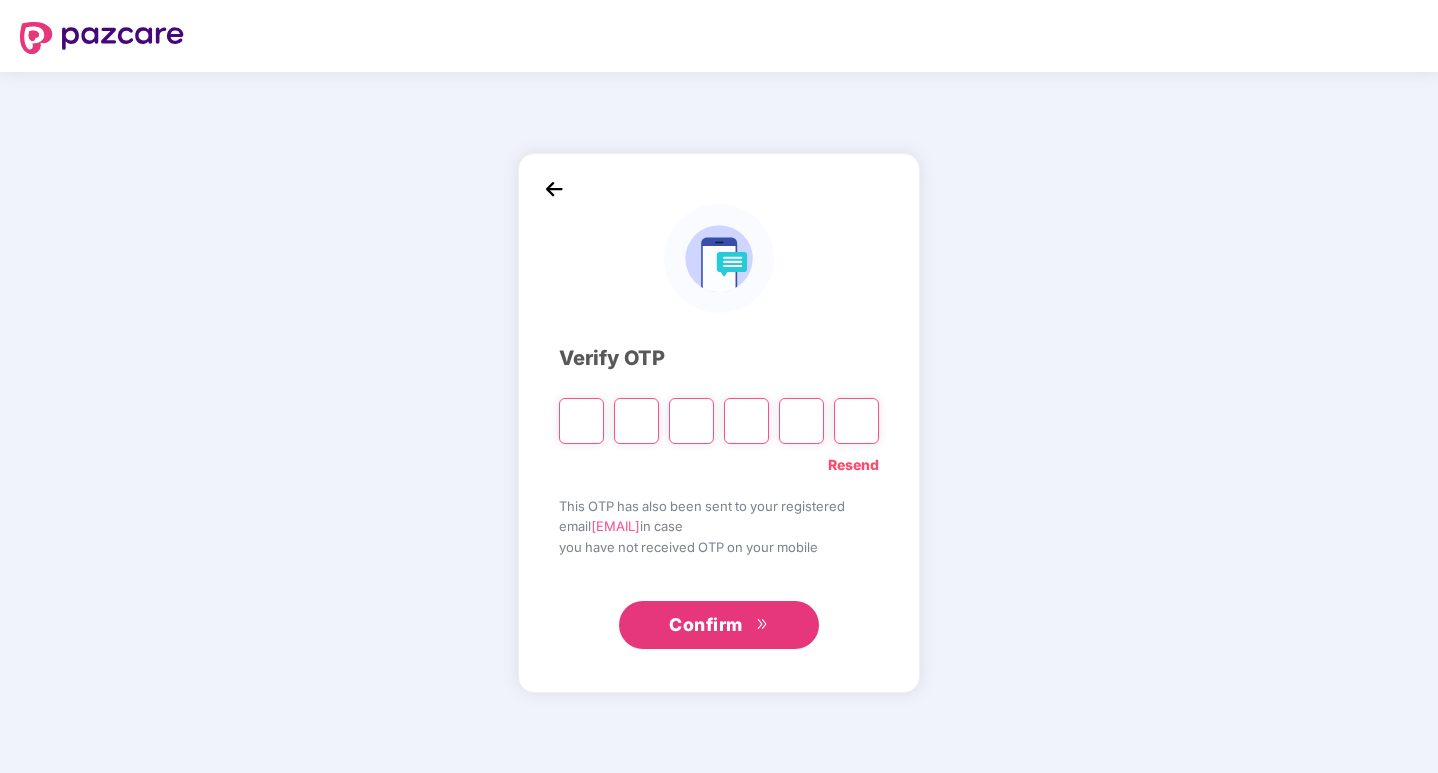 type on "*" 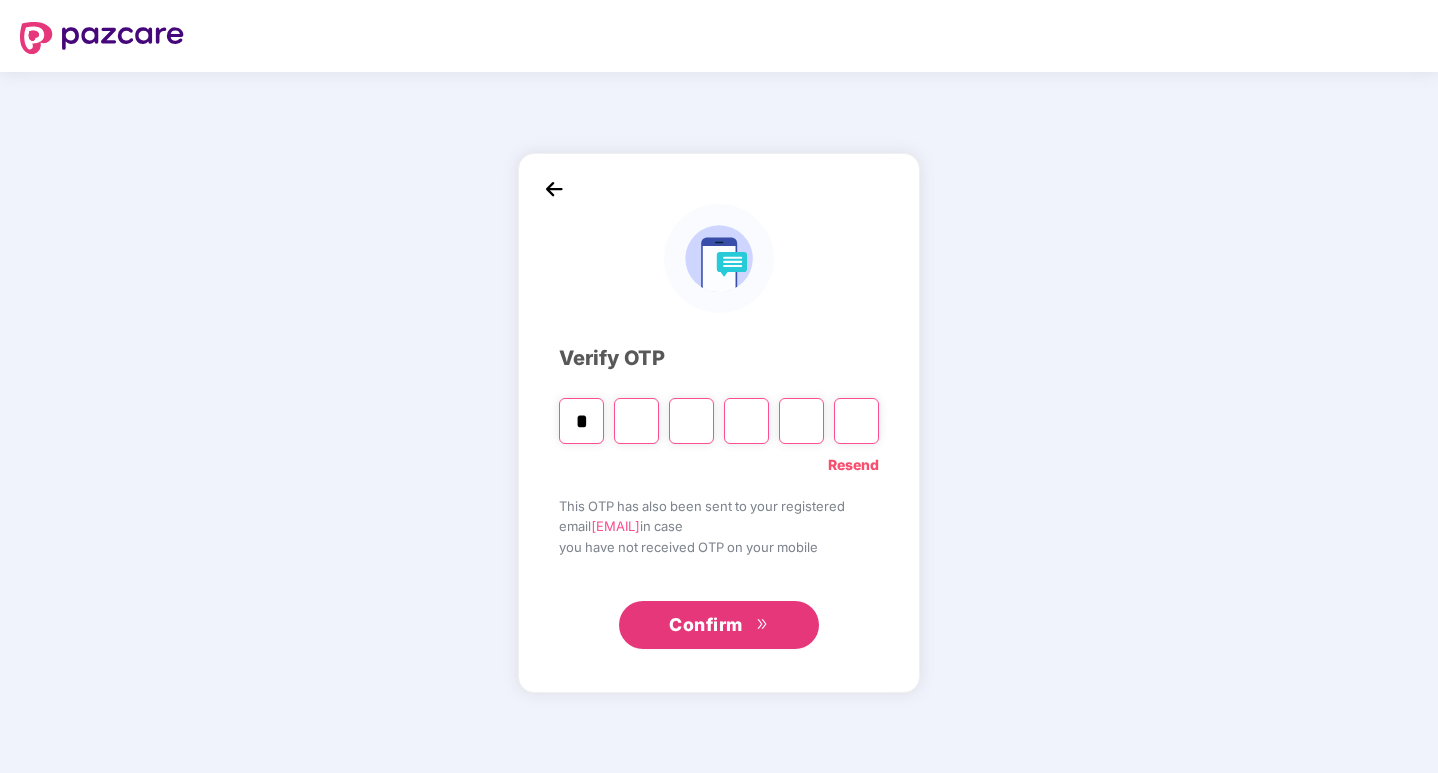type on "*" 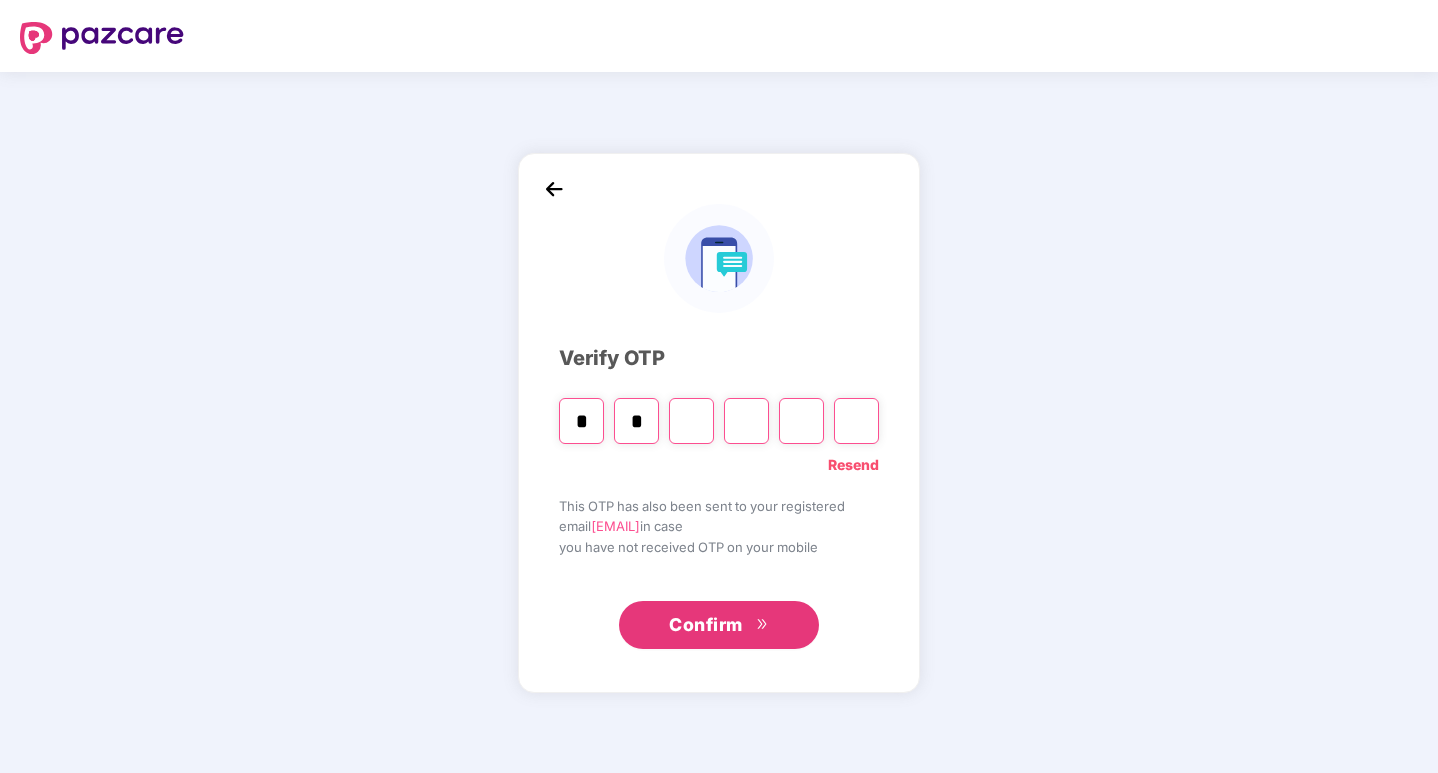 type on "*" 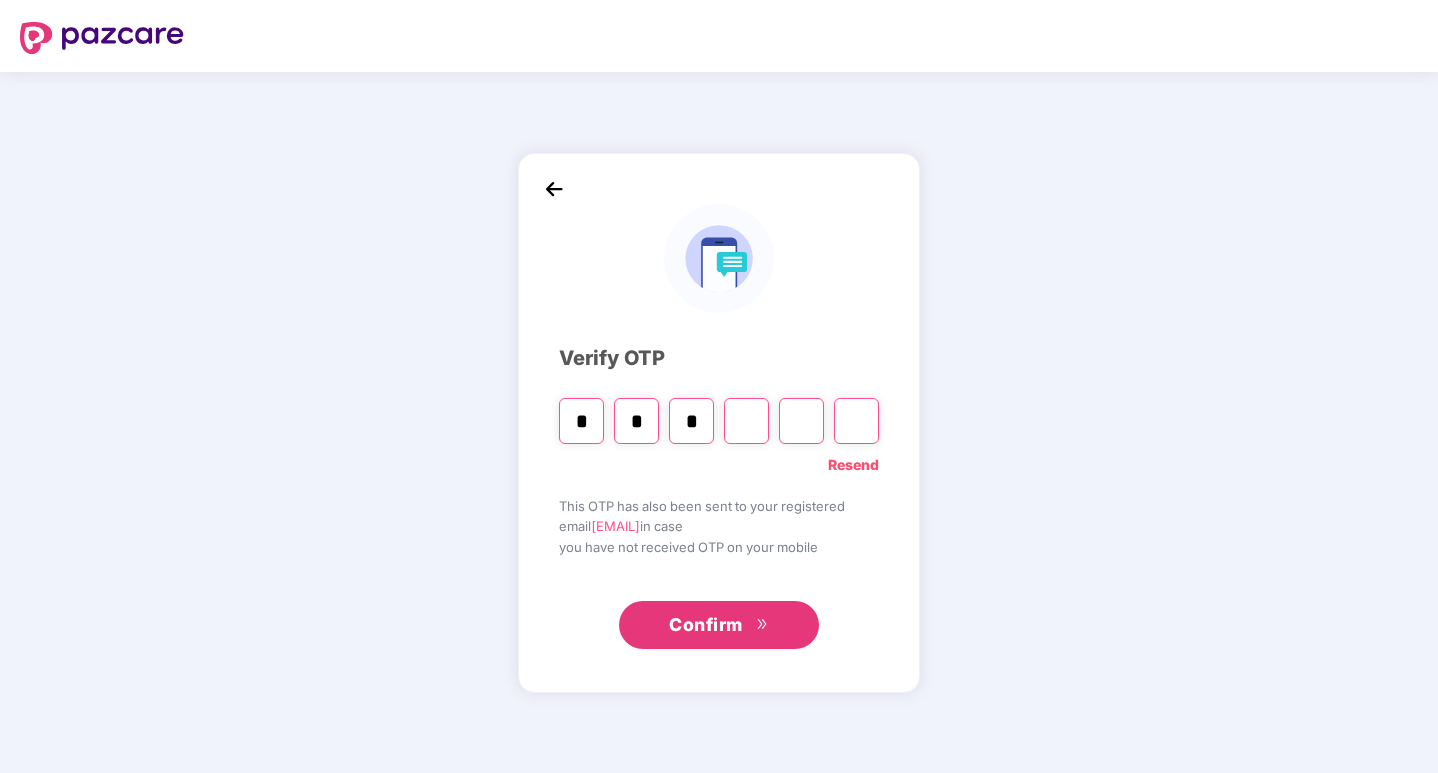 type on "*" 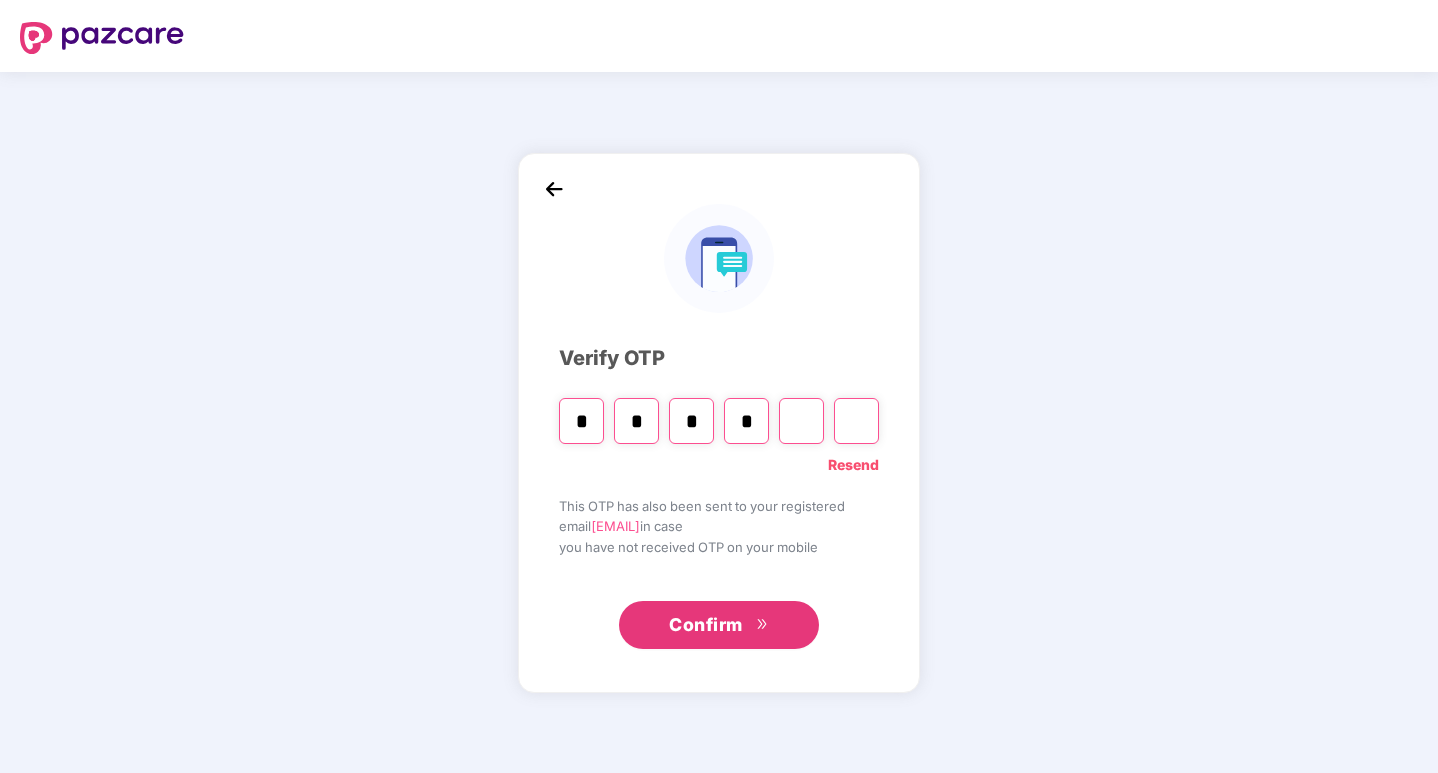 type on "*" 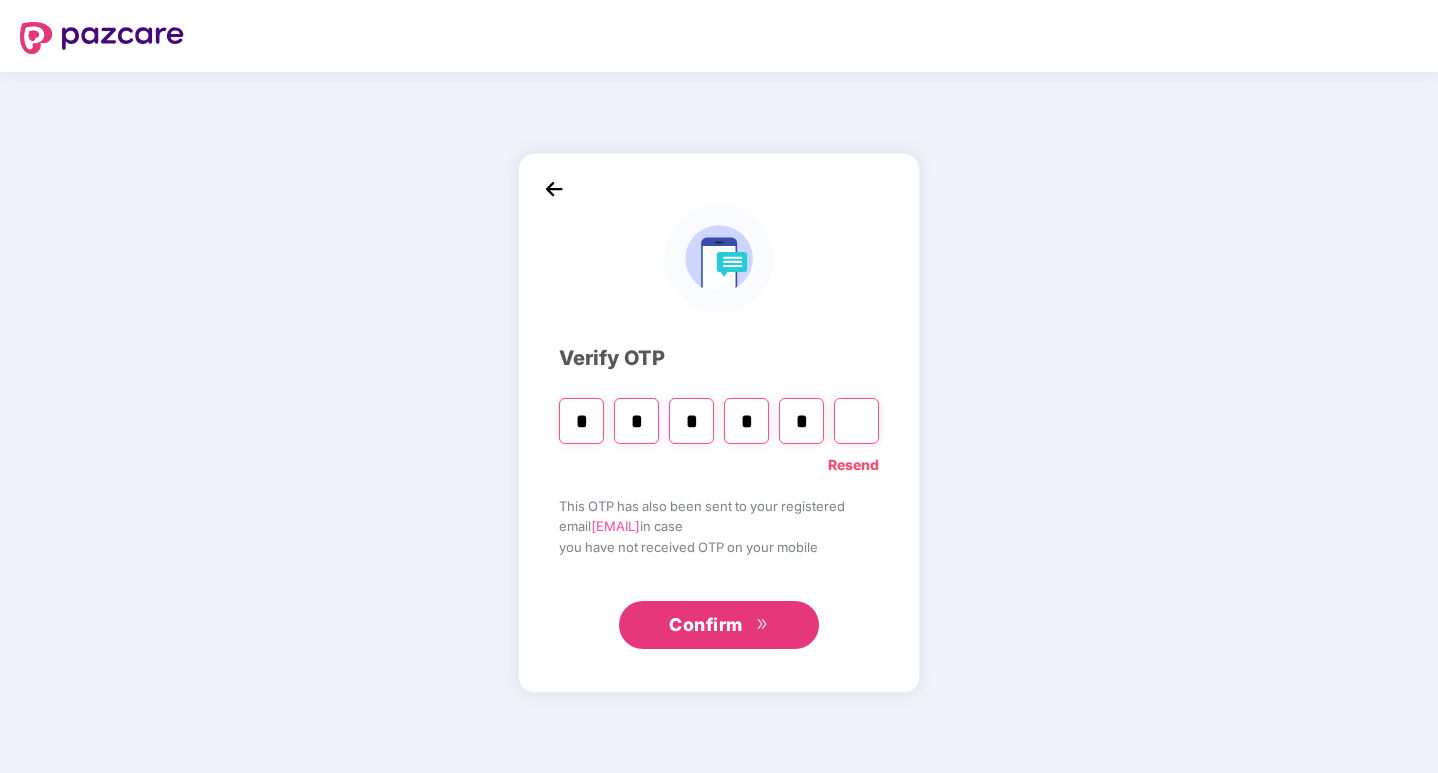 type on "*" 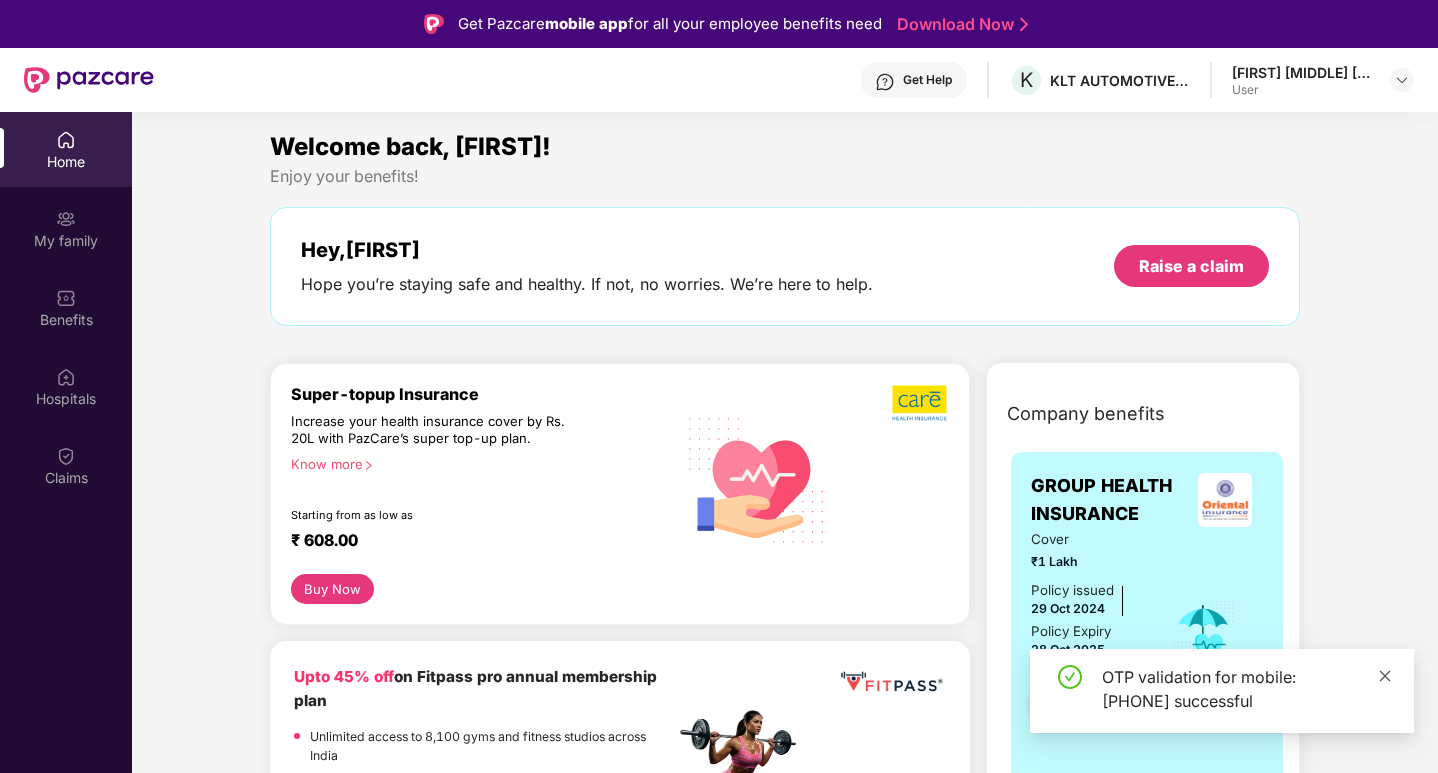 click 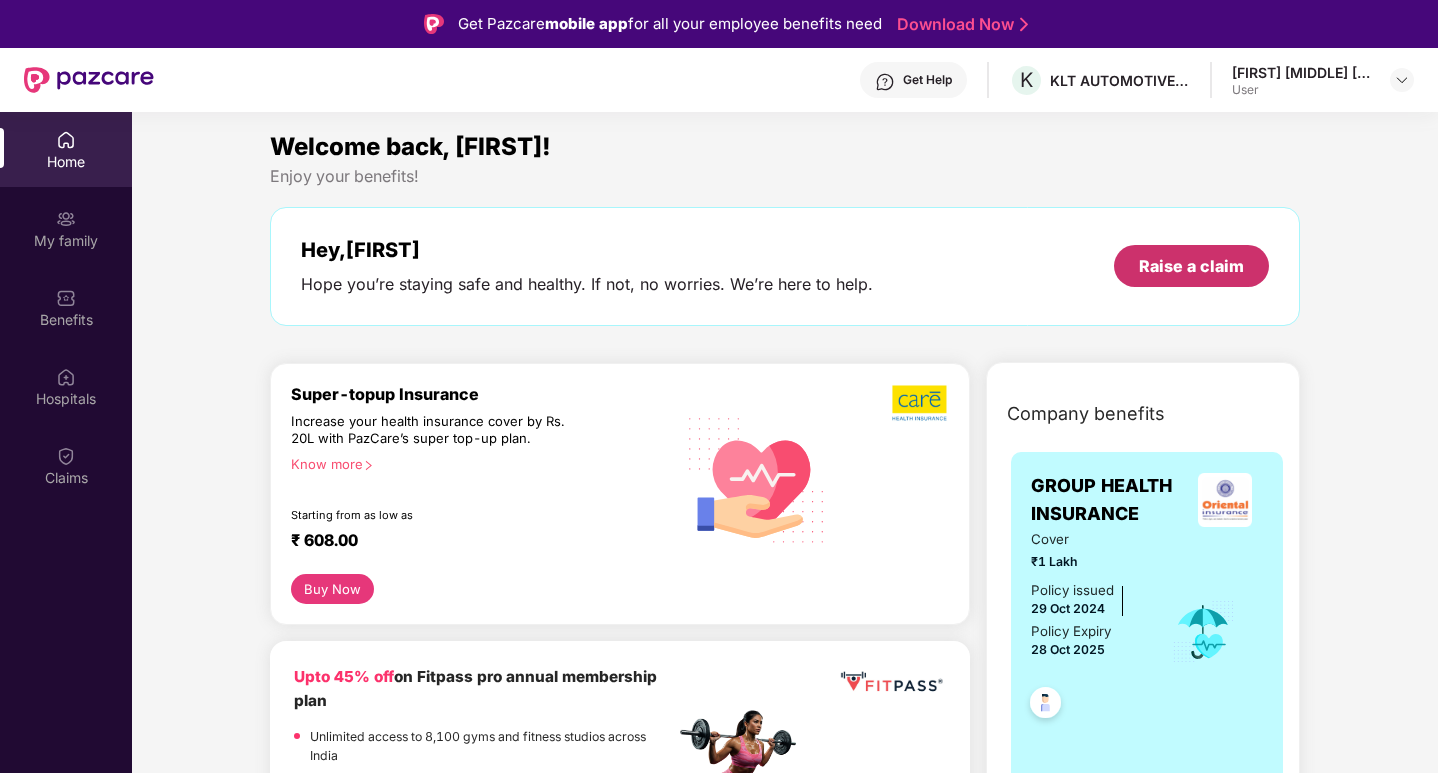 click on "Raise a claim" at bounding box center [1191, 266] 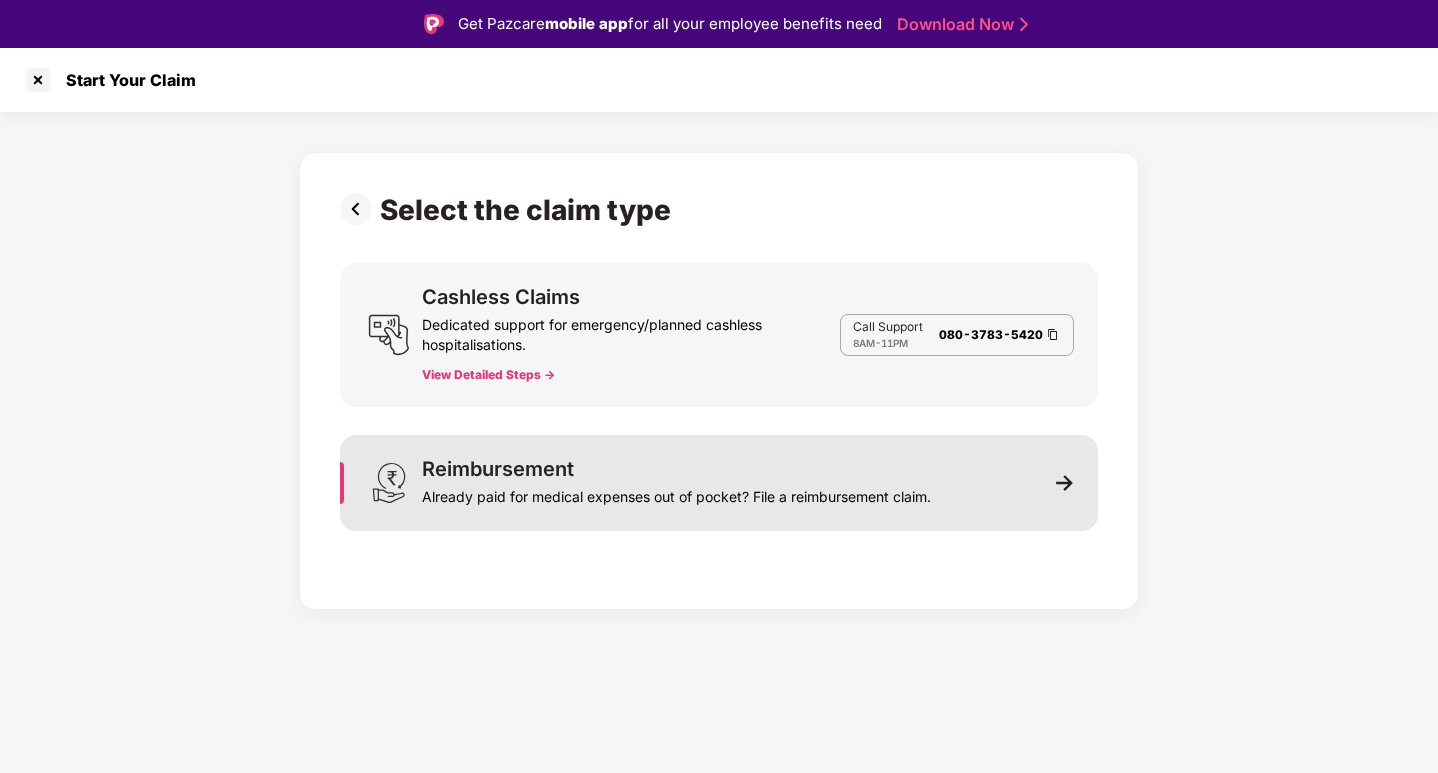 click on "Reimbursement" at bounding box center [498, 469] 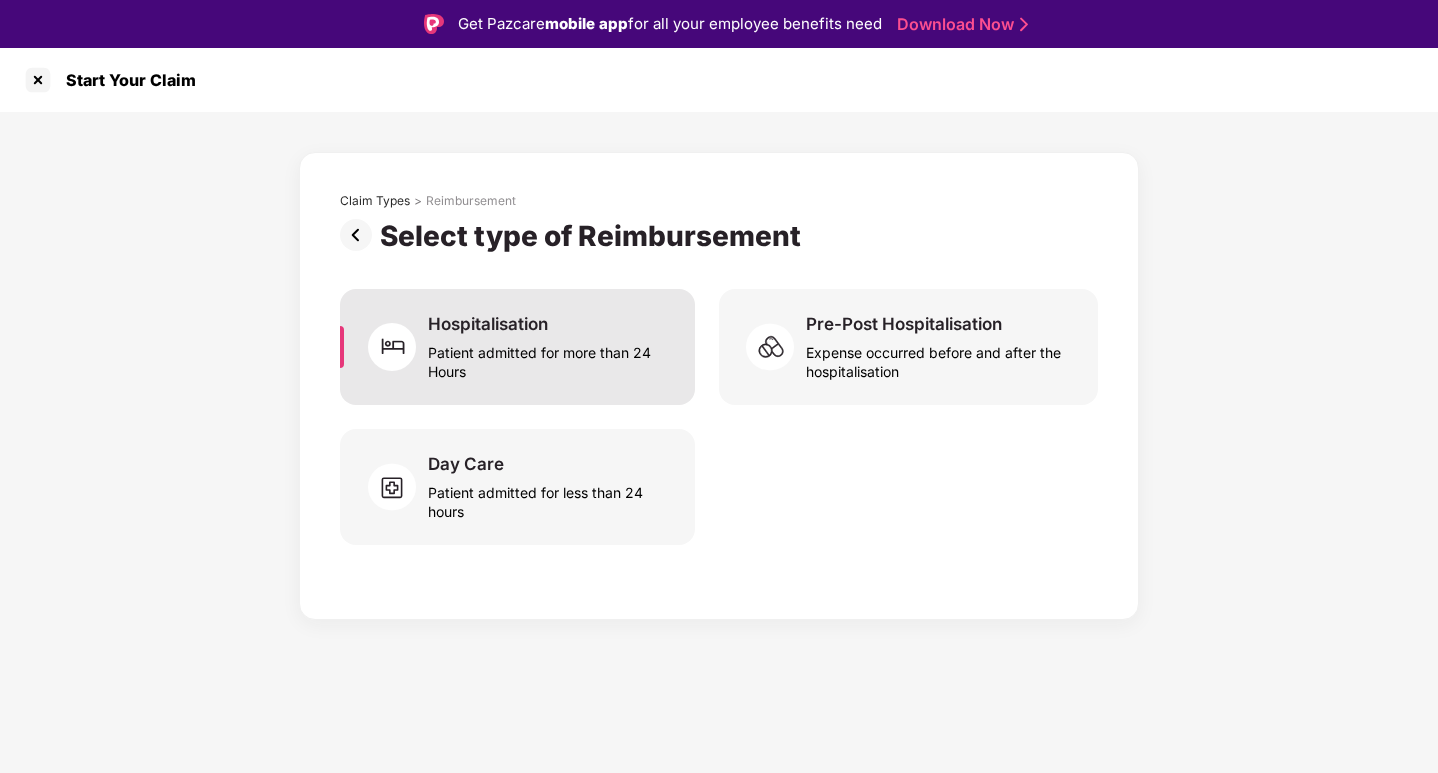 click on "Patient admitted for more than 24 Hours" at bounding box center (549, 358) 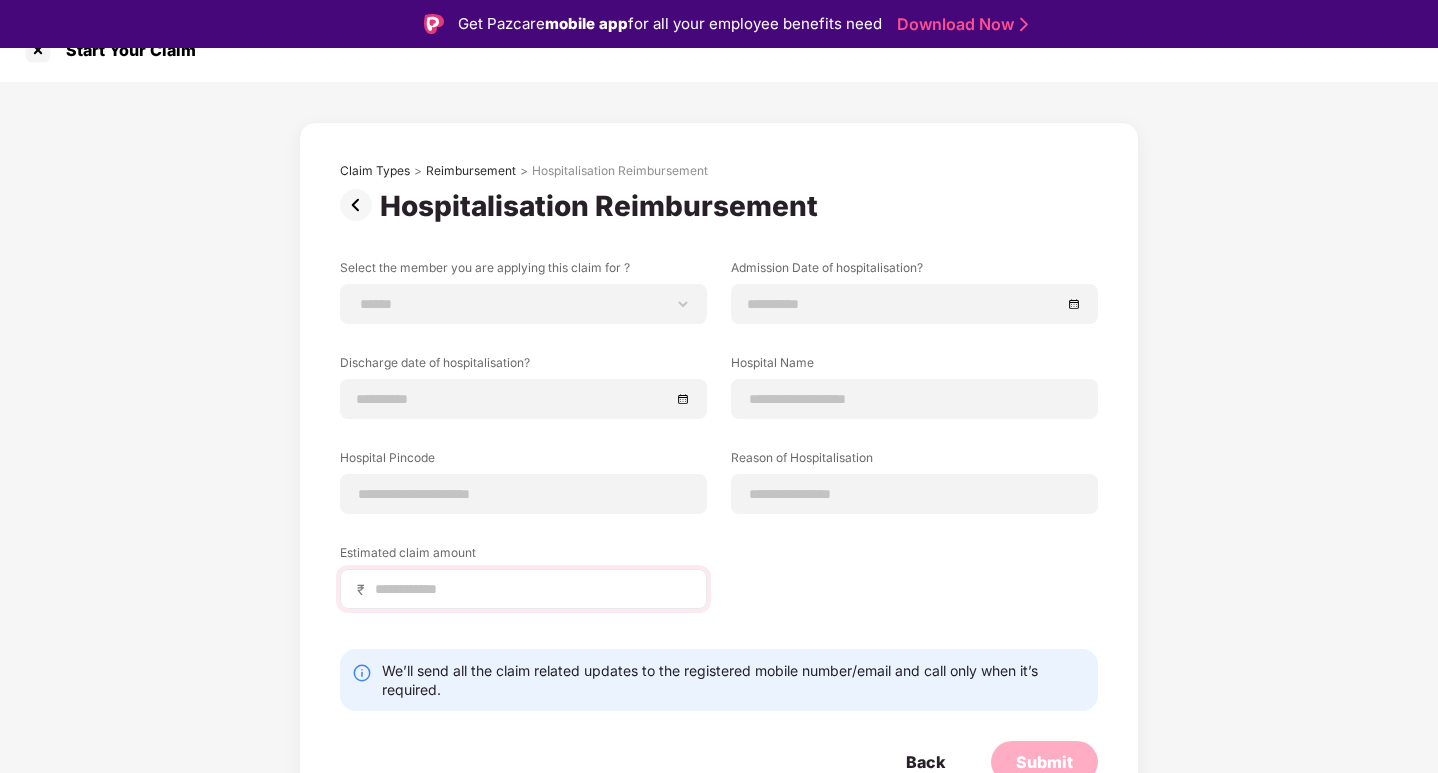 scroll, scrollTop: 43, scrollLeft: 0, axis: vertical 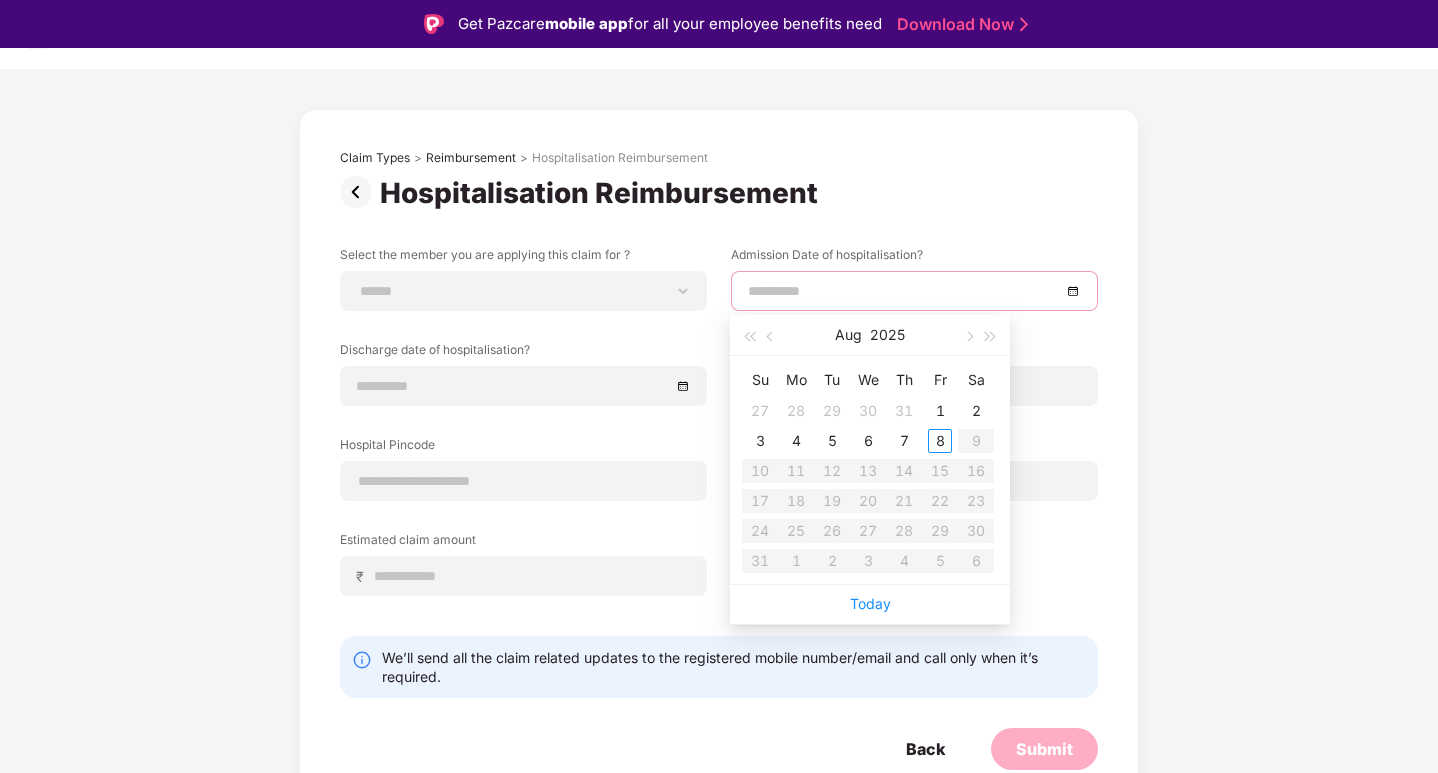 click at bounding box center [904, 291] 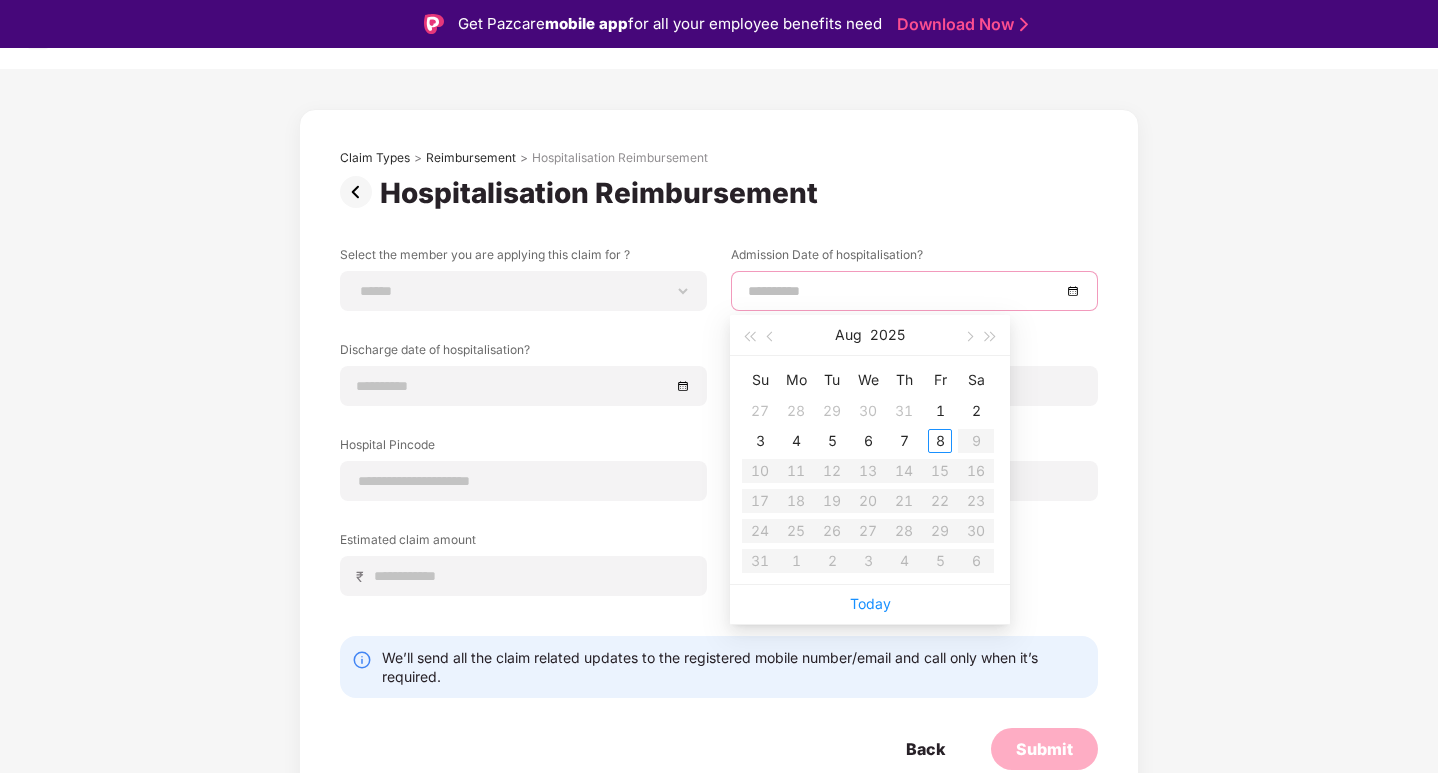 type on "**********" 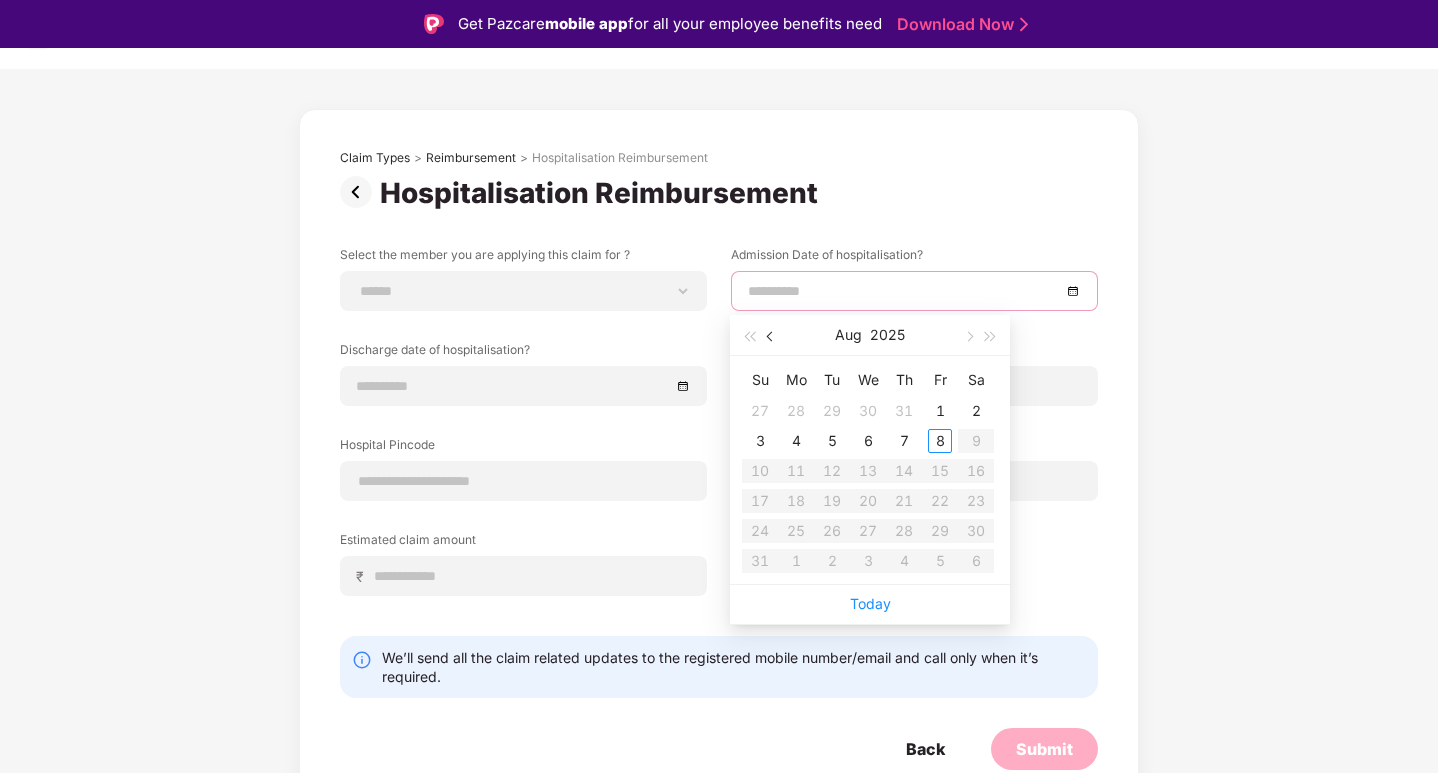 click at bounding box center [772, 337] 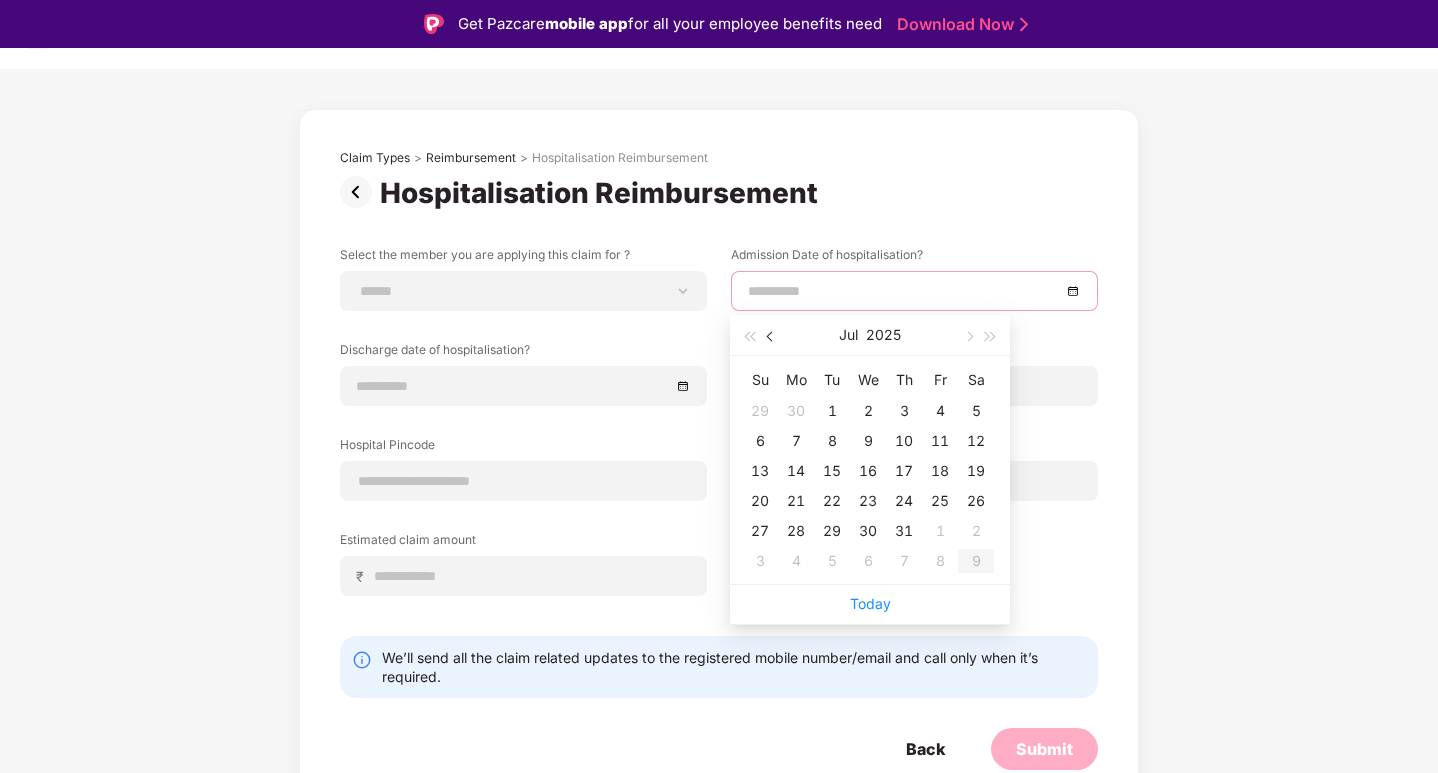 click at bounding box center (772, 337) 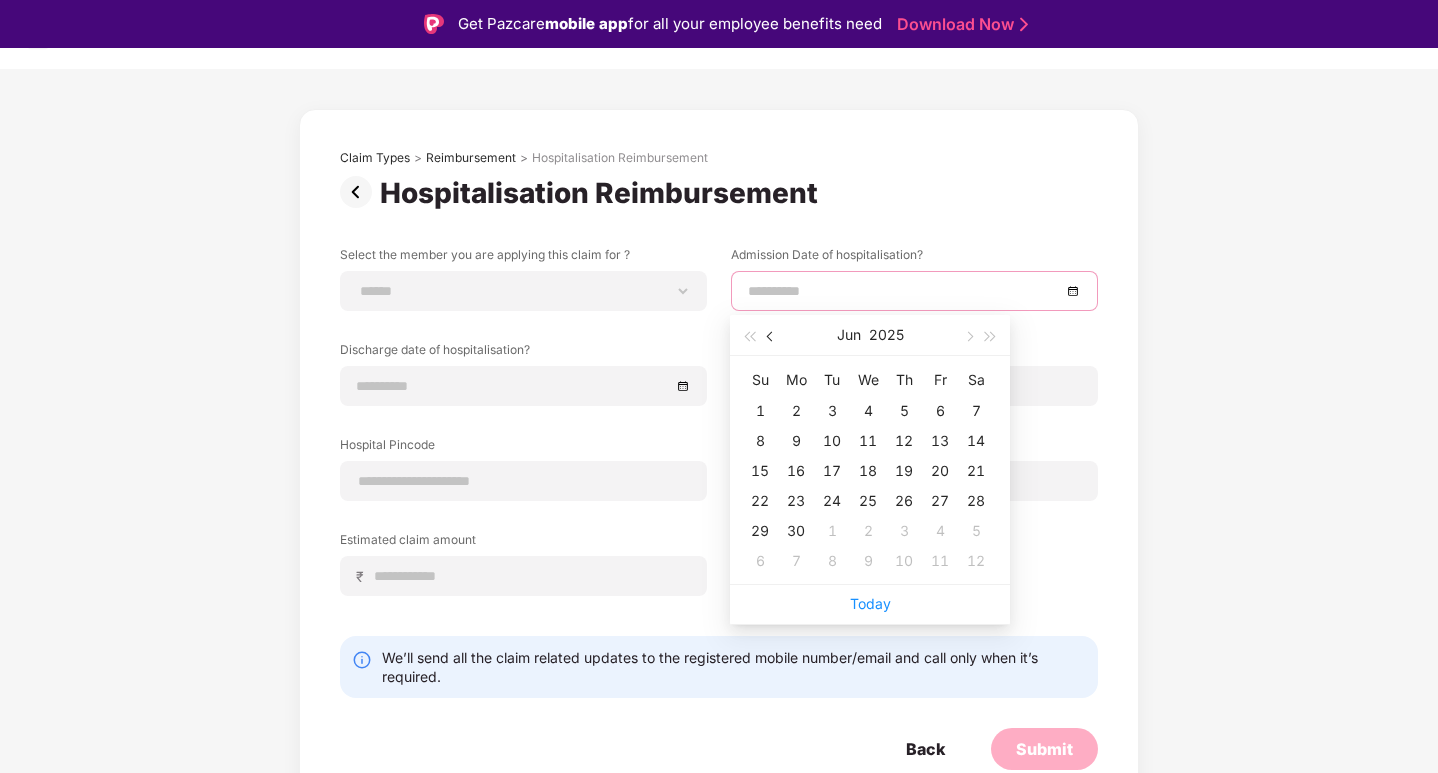 click at bounding box center [772, 337] 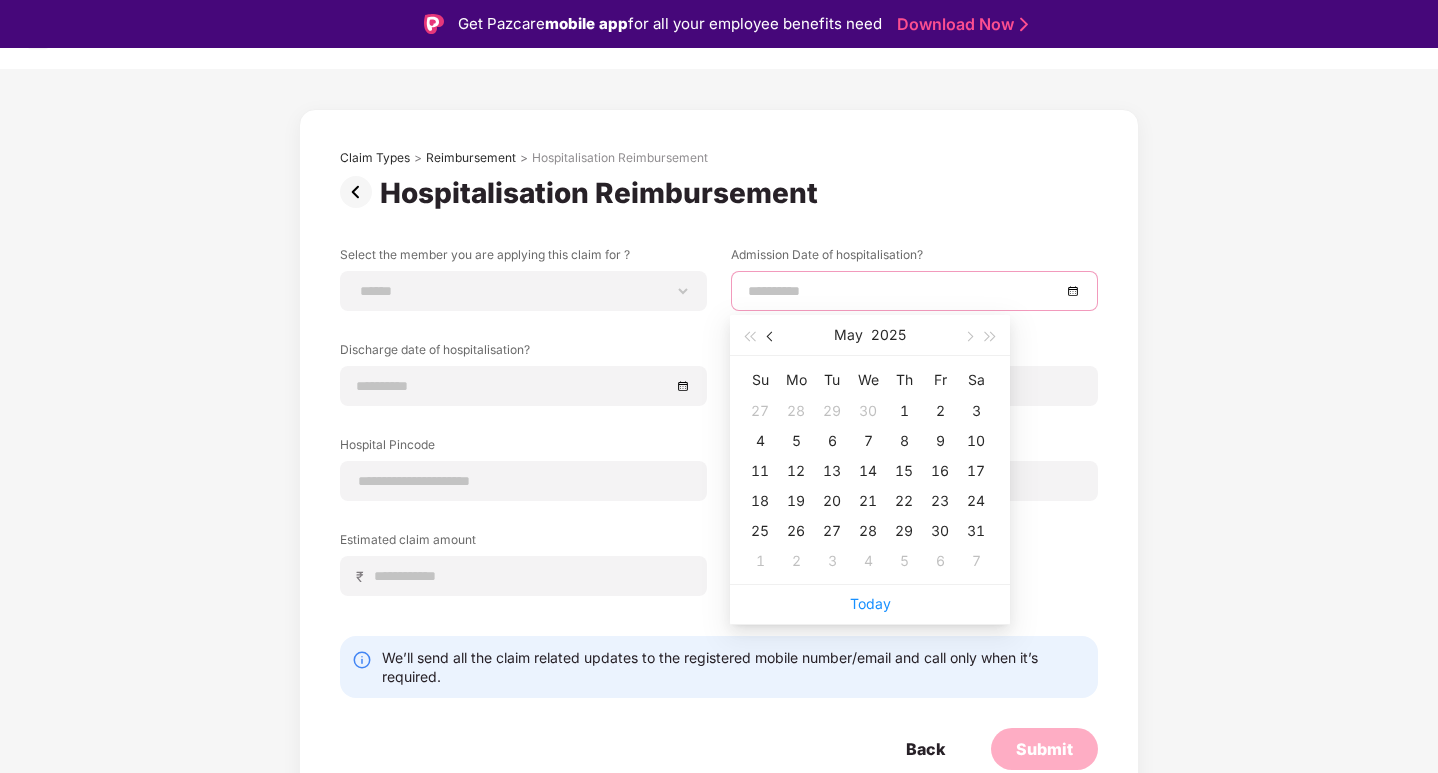 click at bounding box center [772, 337] 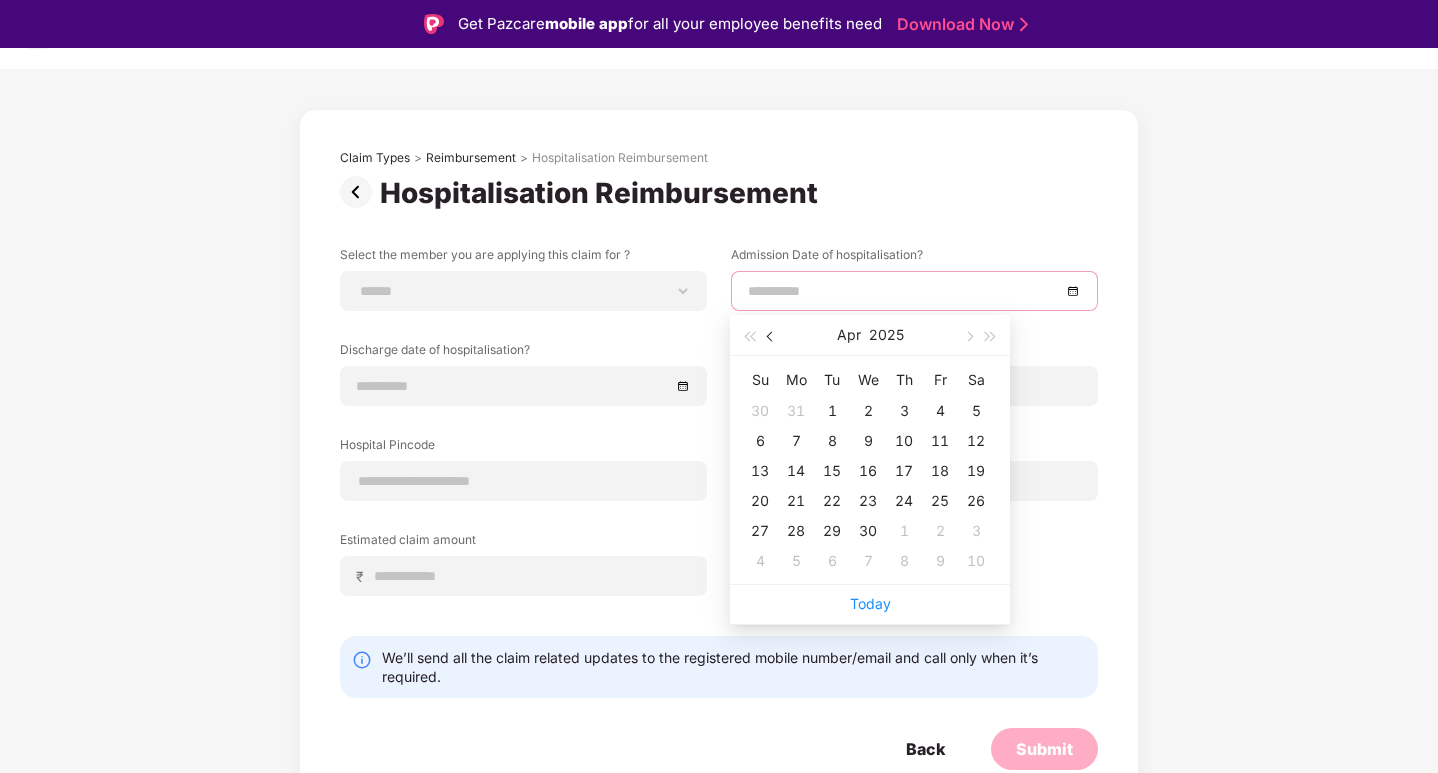 click at bounding box center [772, 337] 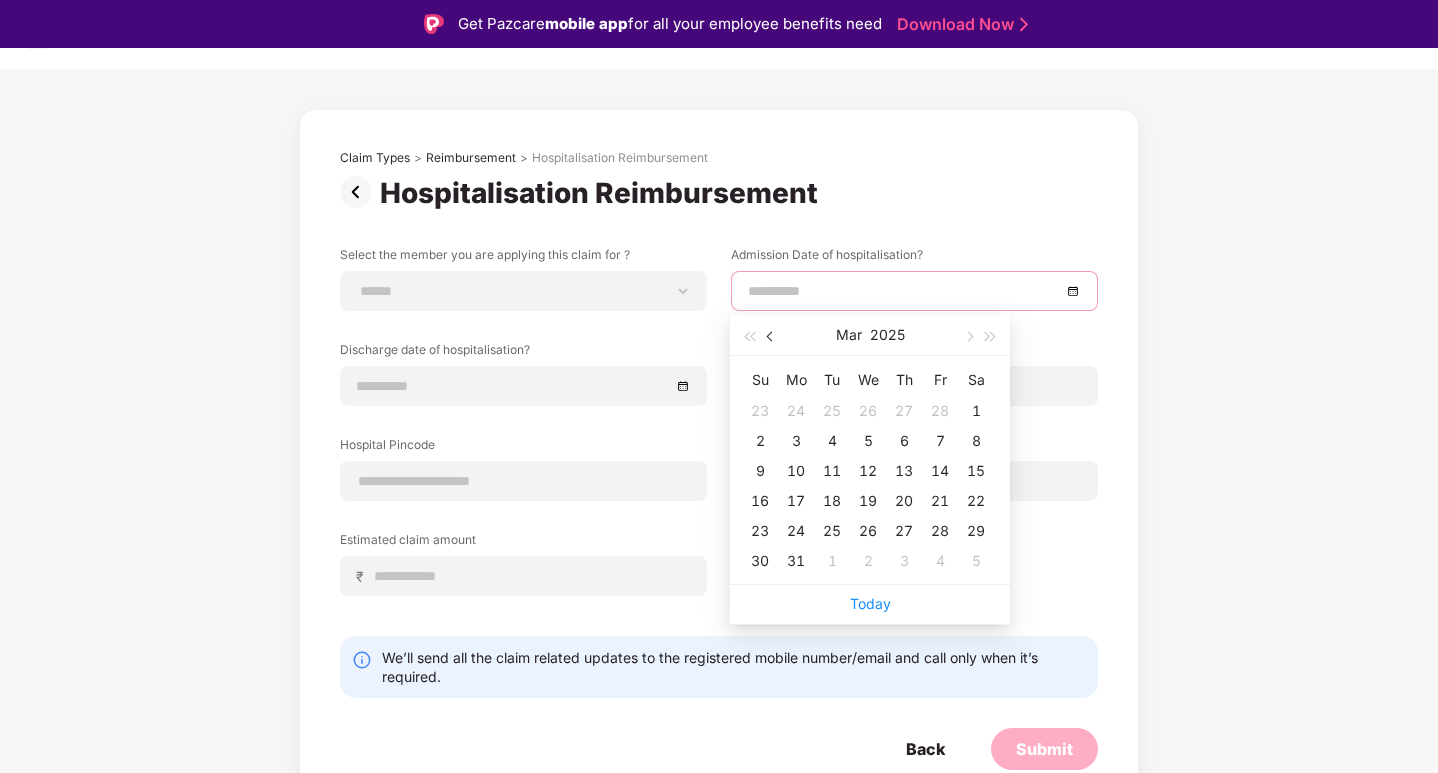 click at bounding box center [772, 337] 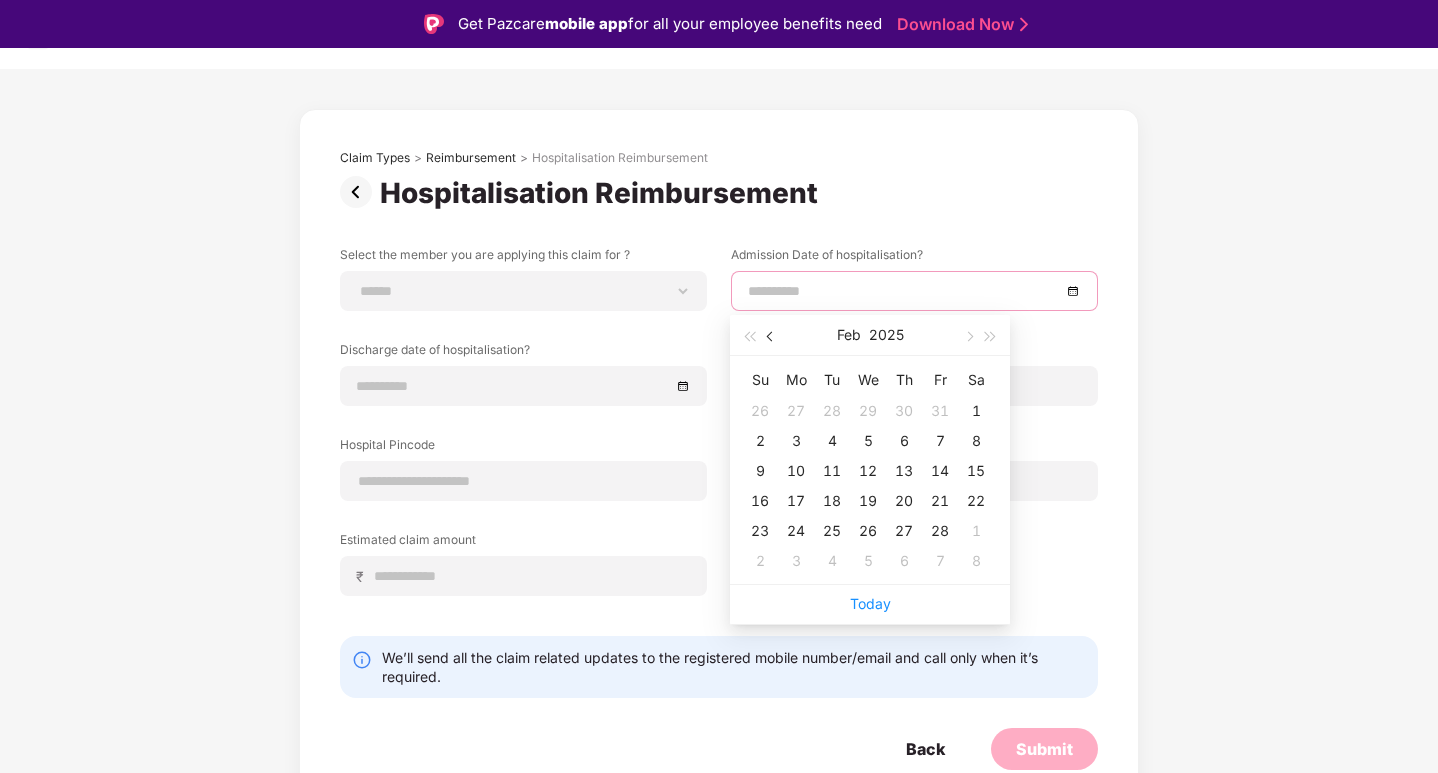 click at bounding box center (772, 337) 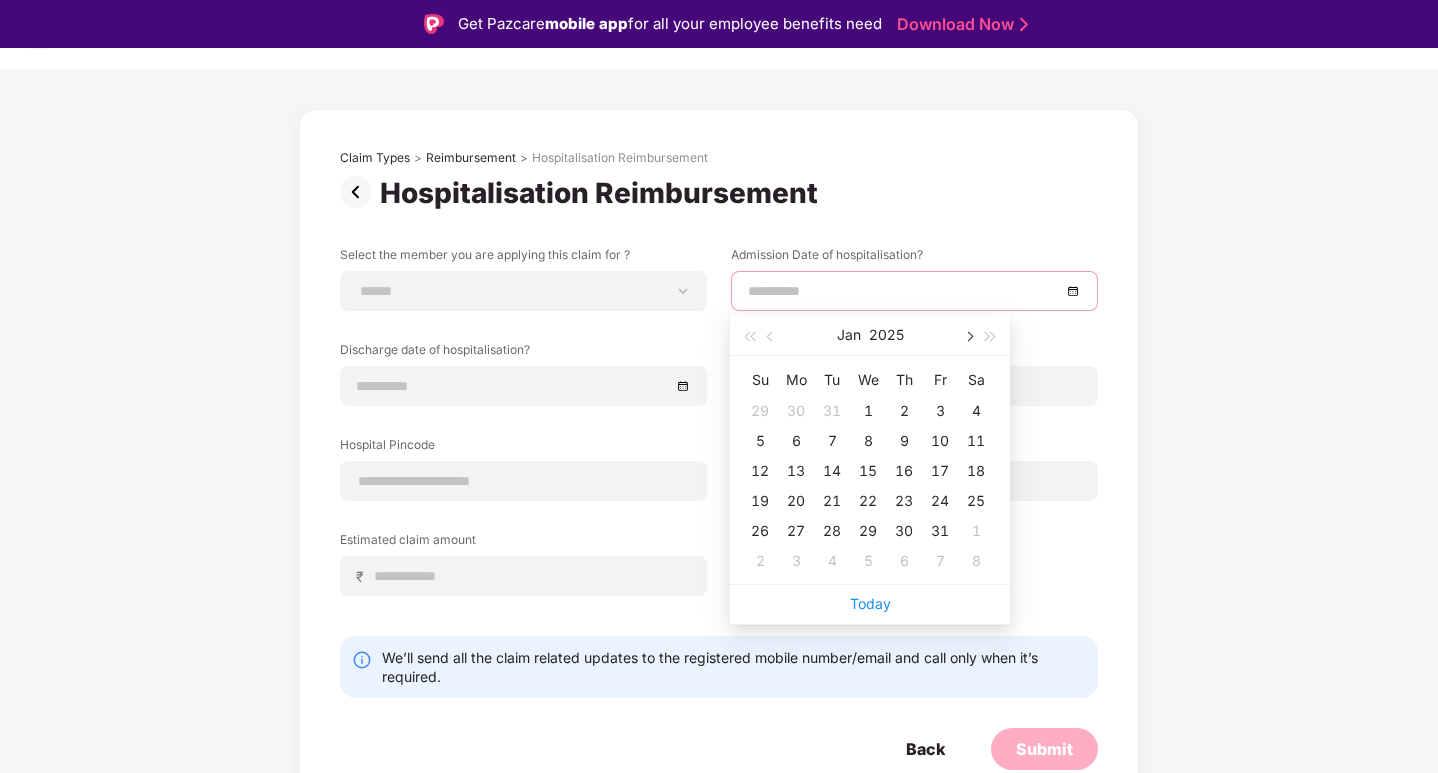 click at bounding box center [968, 337] 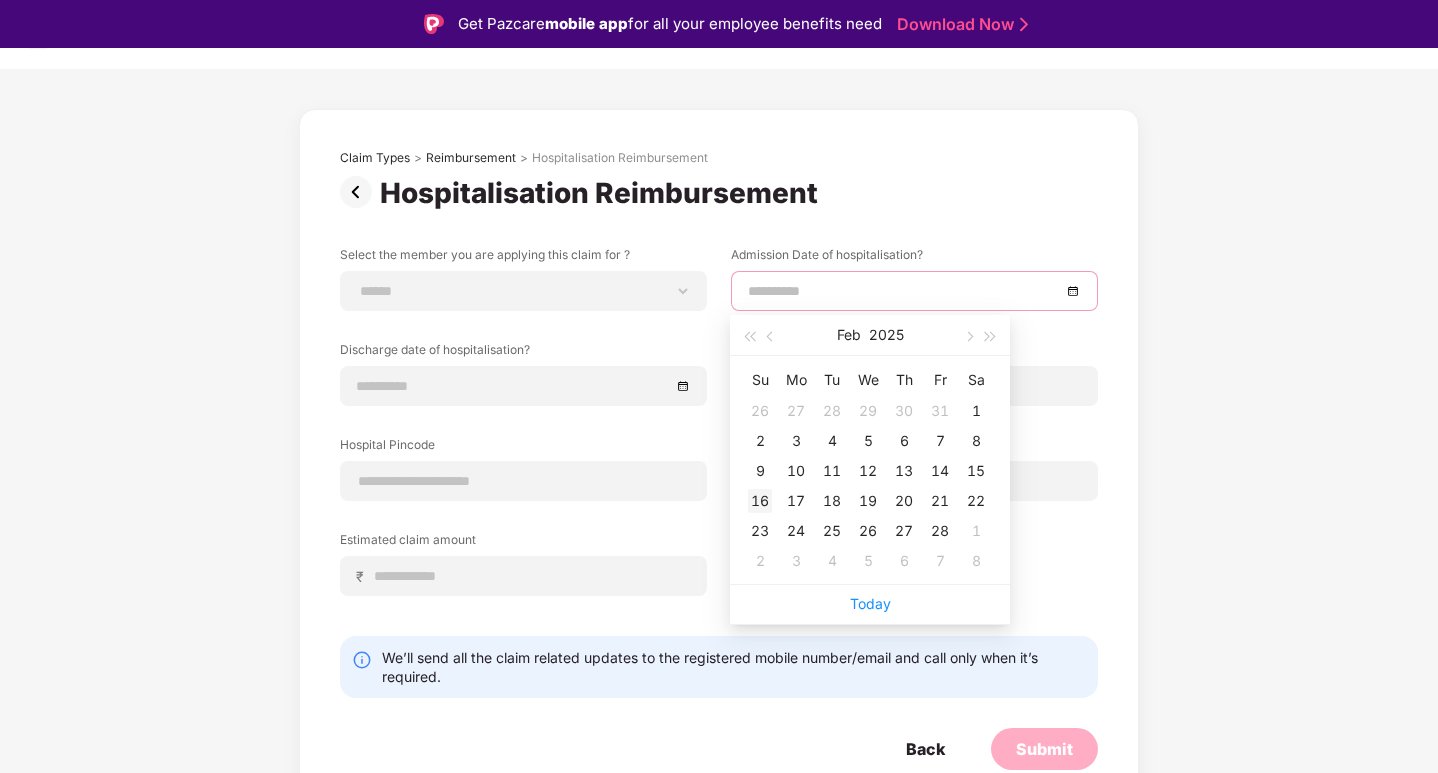 type on "**********" 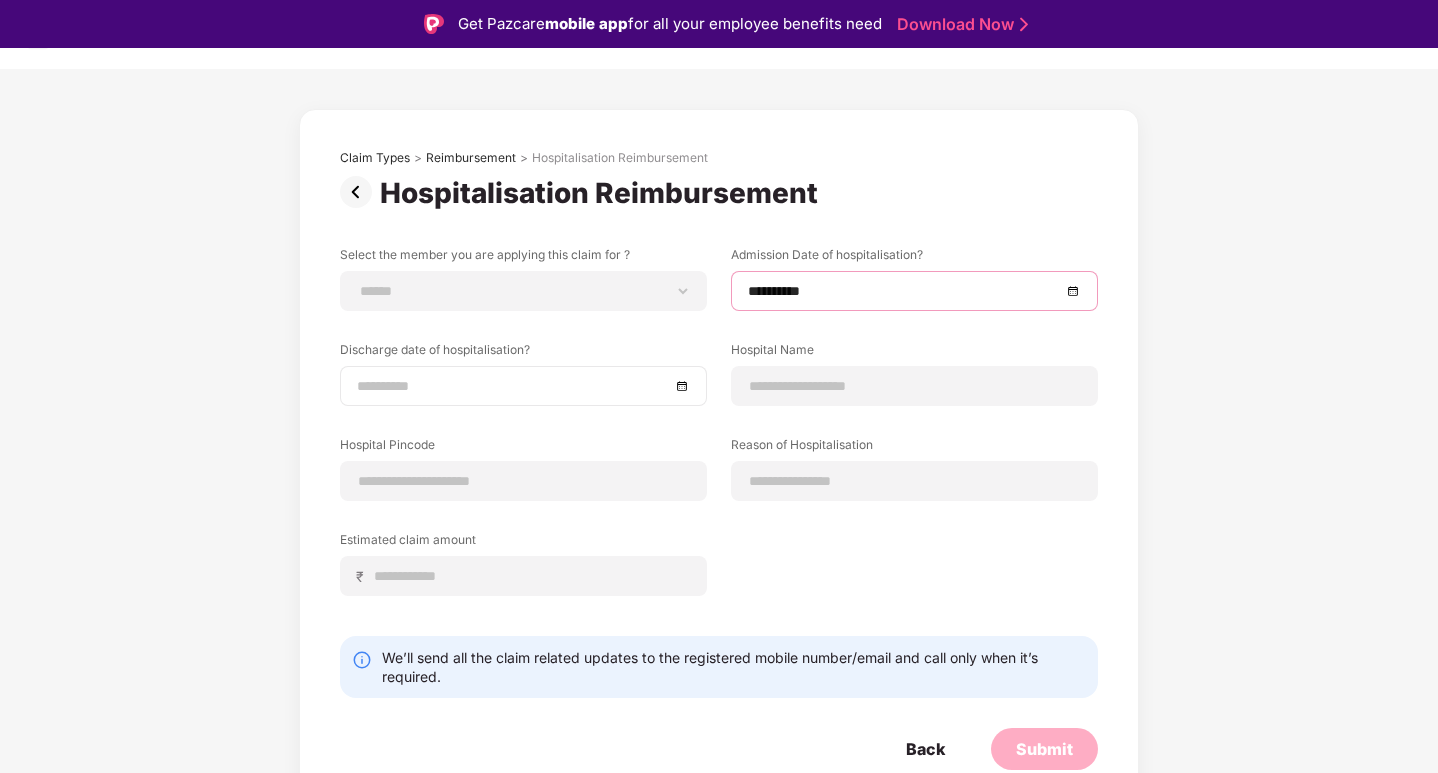 click at bounding box center [513, 386] 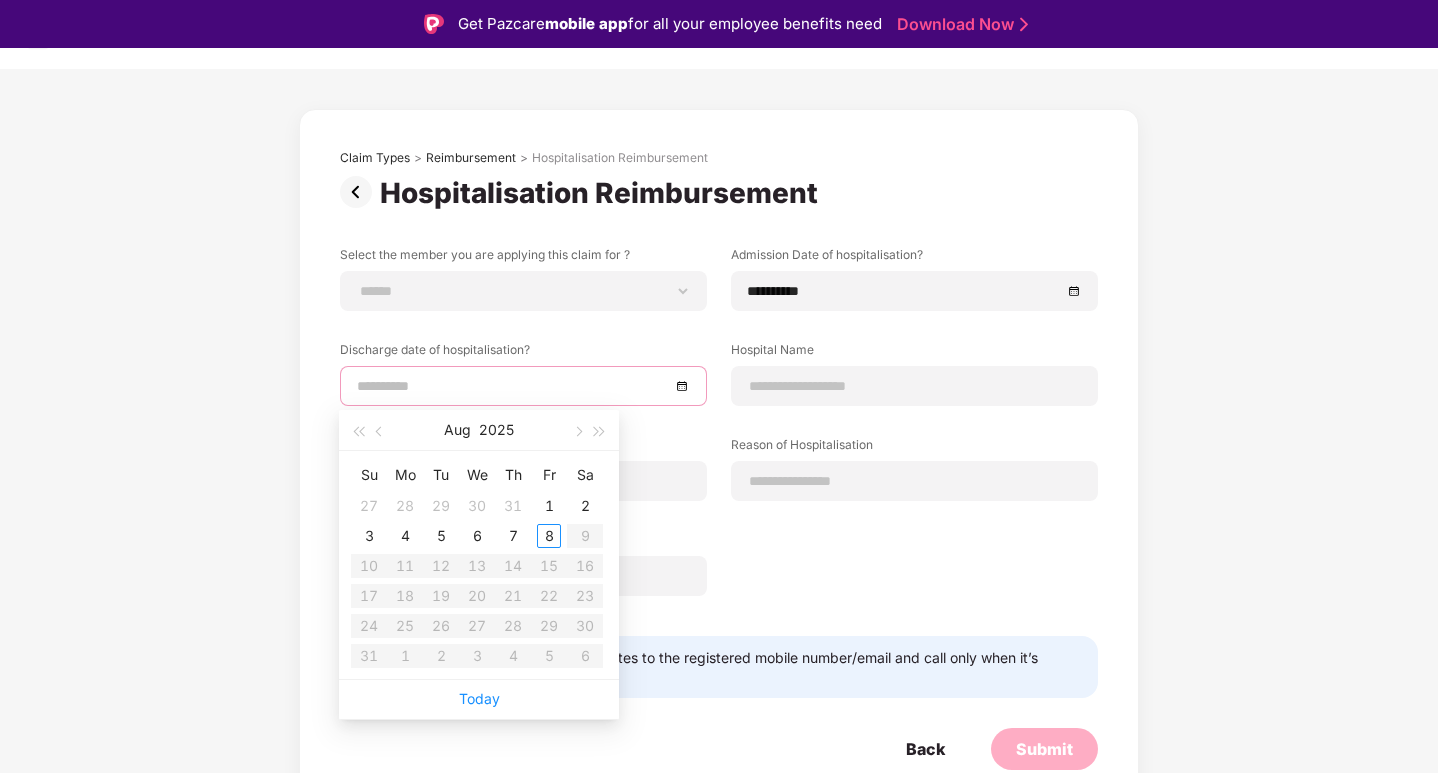 type on "**********" 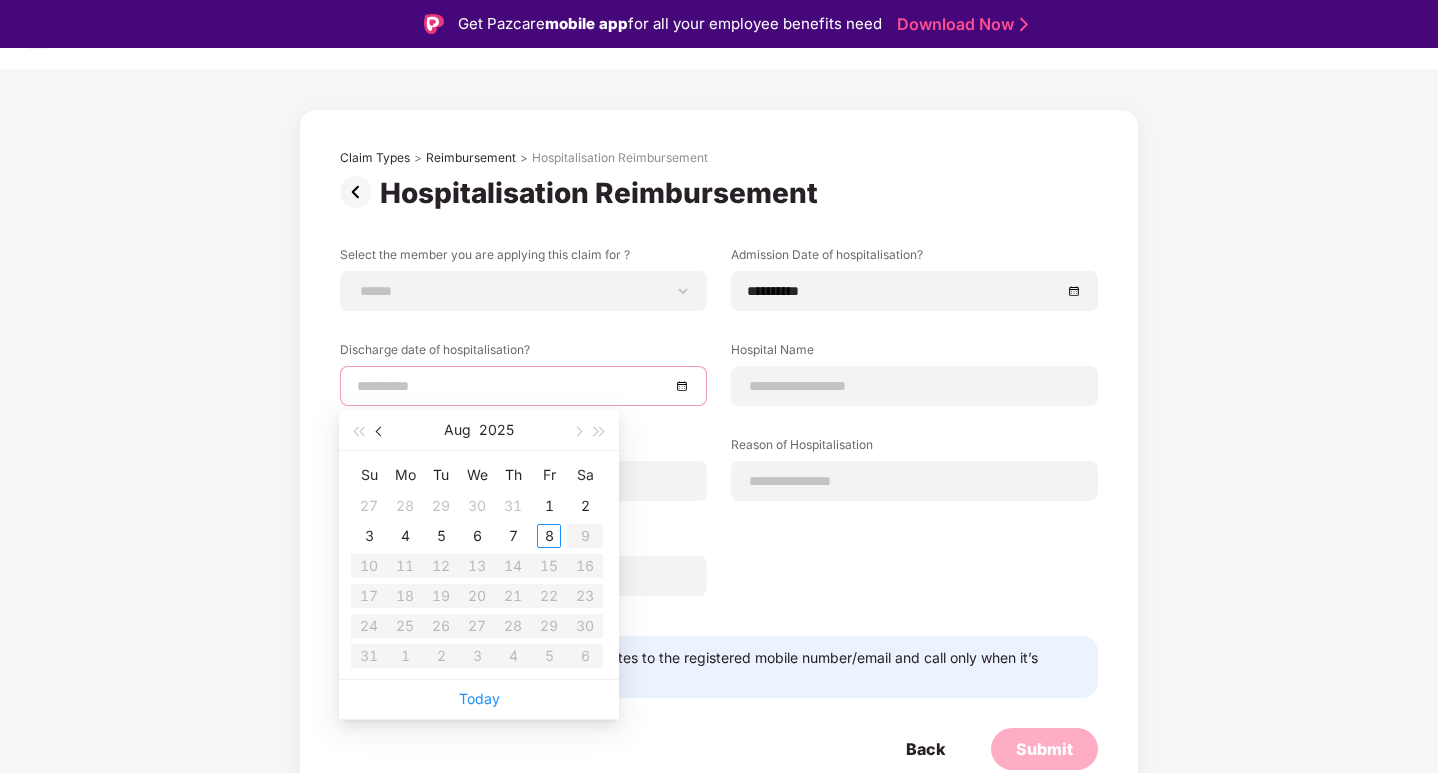 click at bounding box center [381, 432] 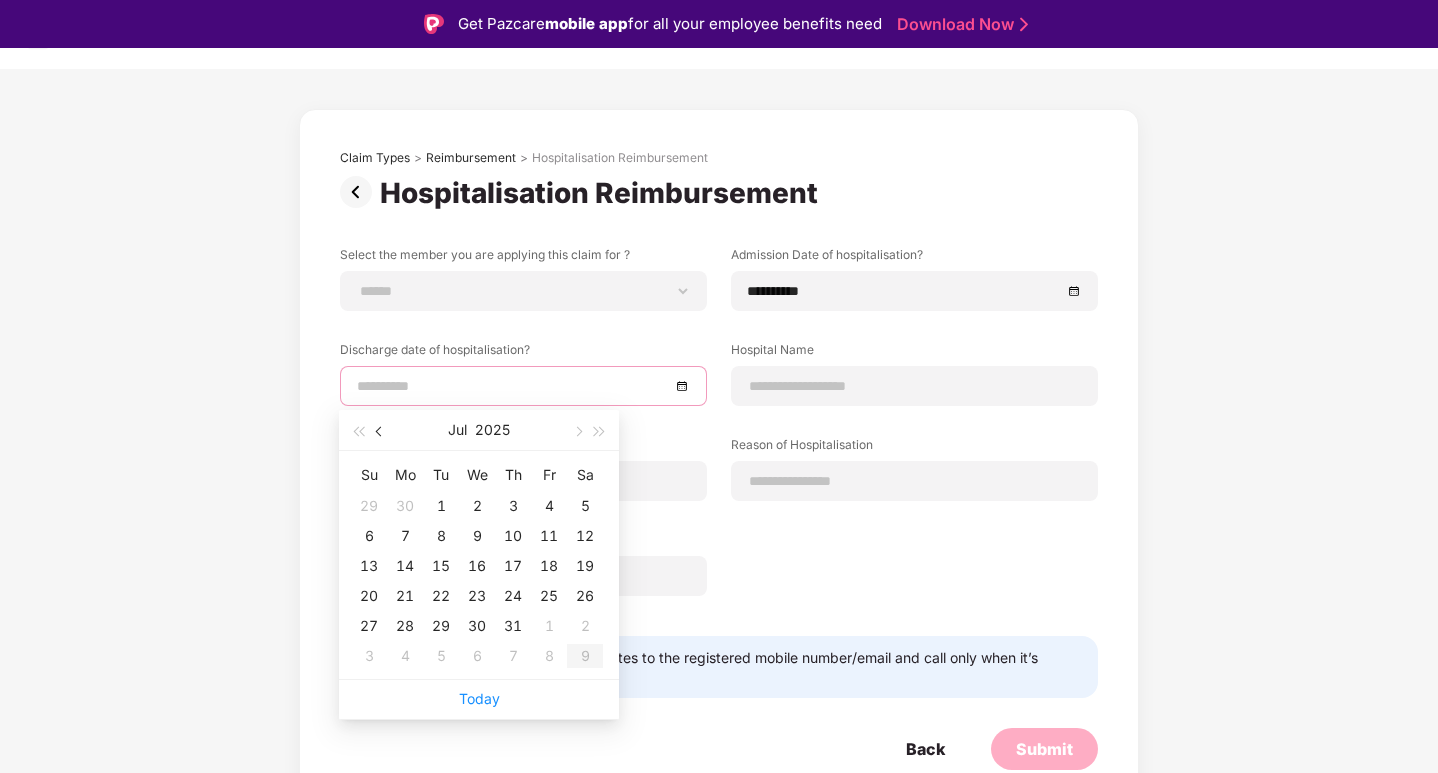 click at bounding box center (381, 432) 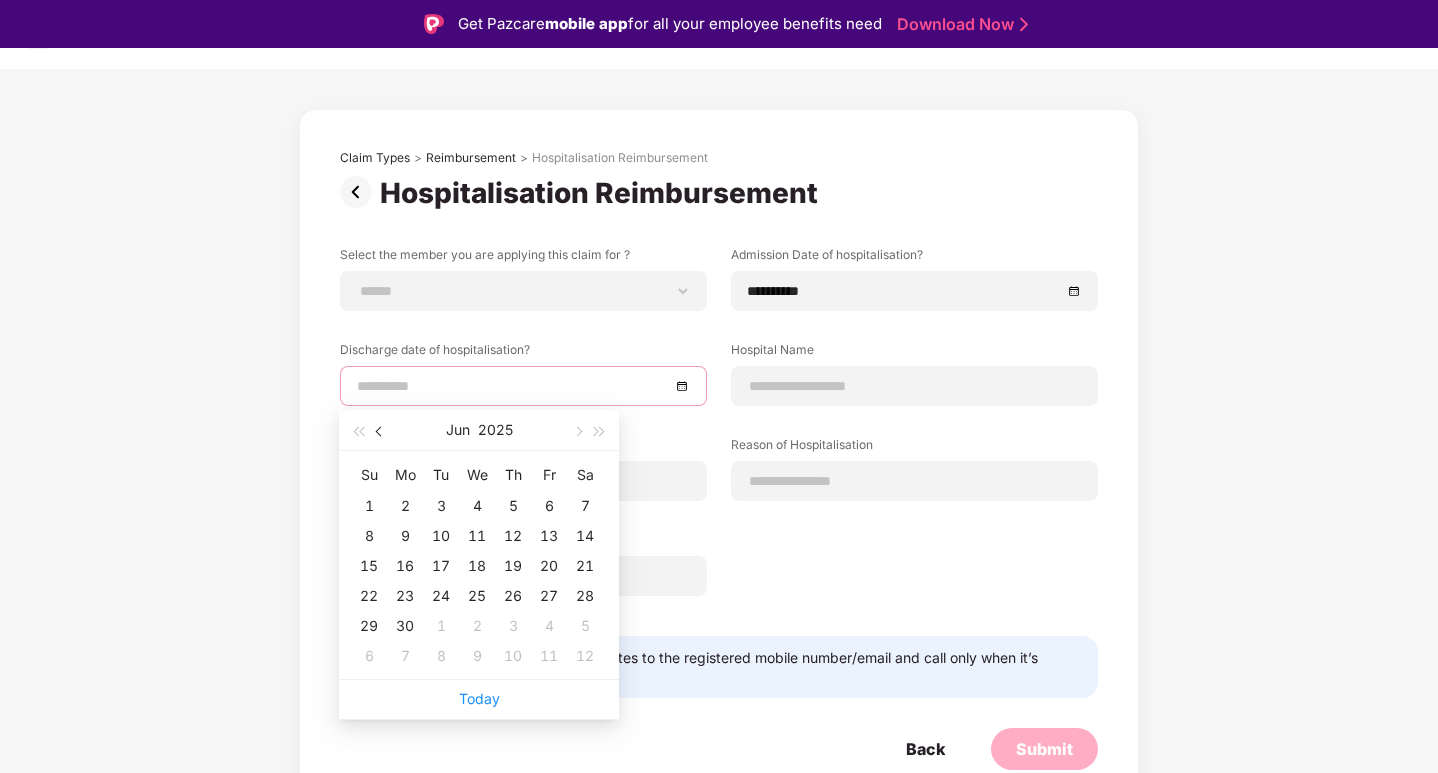 click at bounding box center (381, 432) 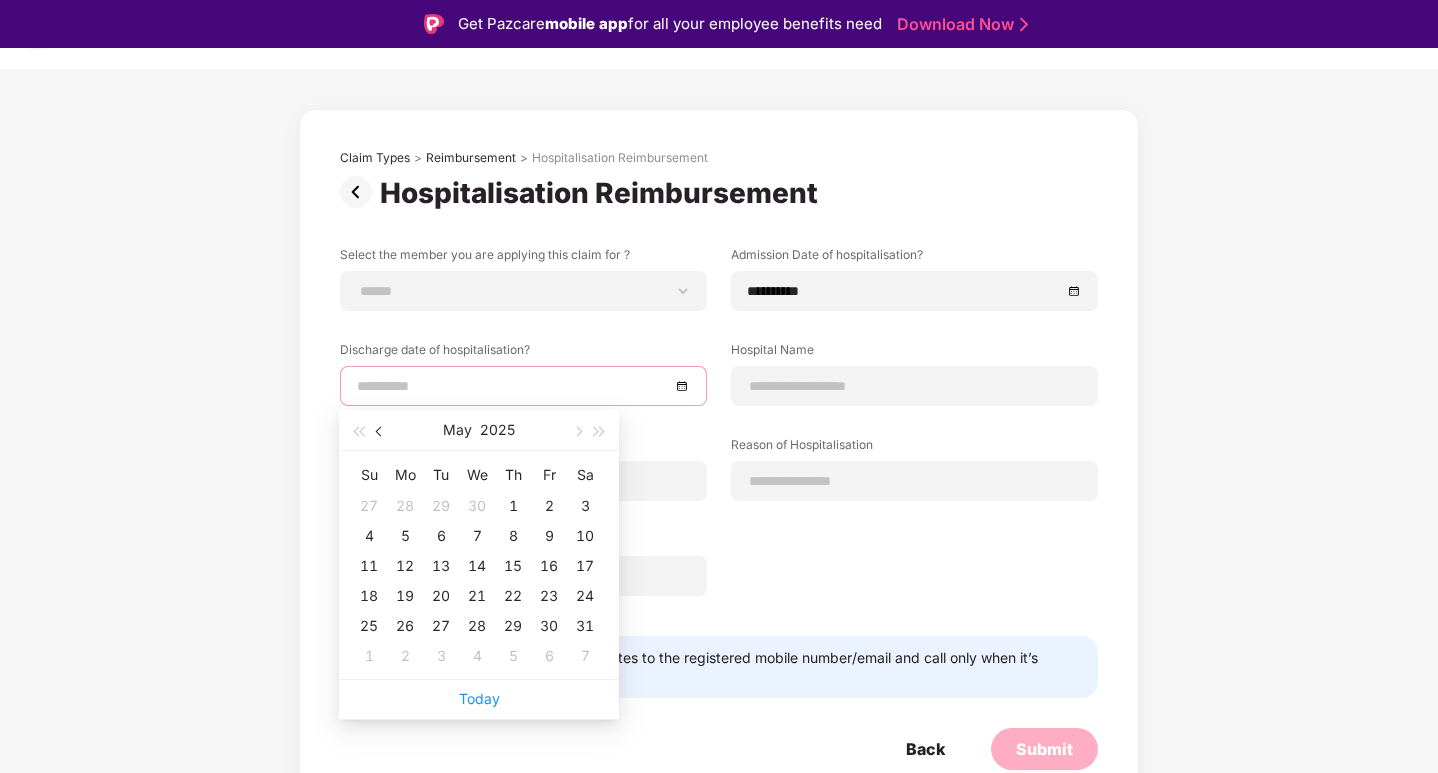 click at bounding box center (381, 432) 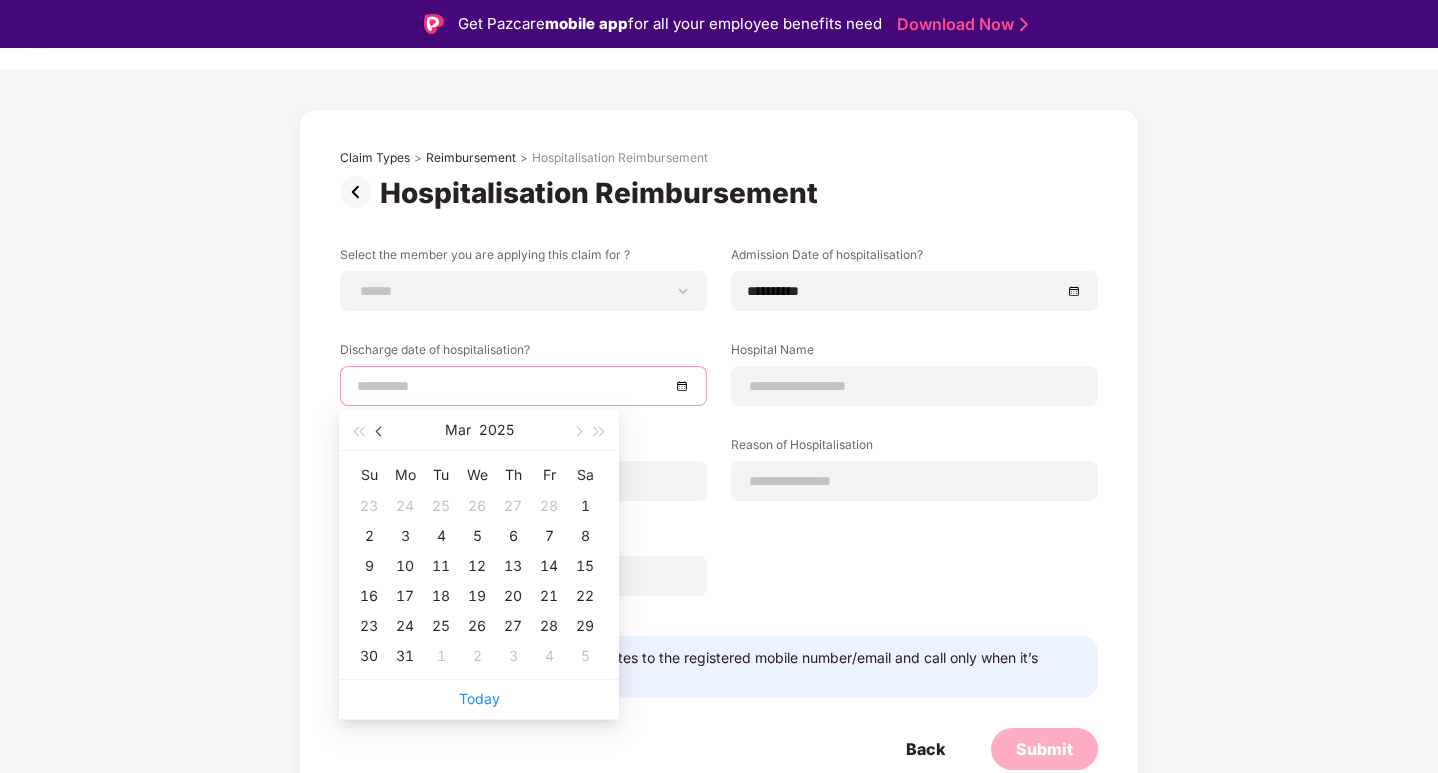 click at bounding box center (381, 432) 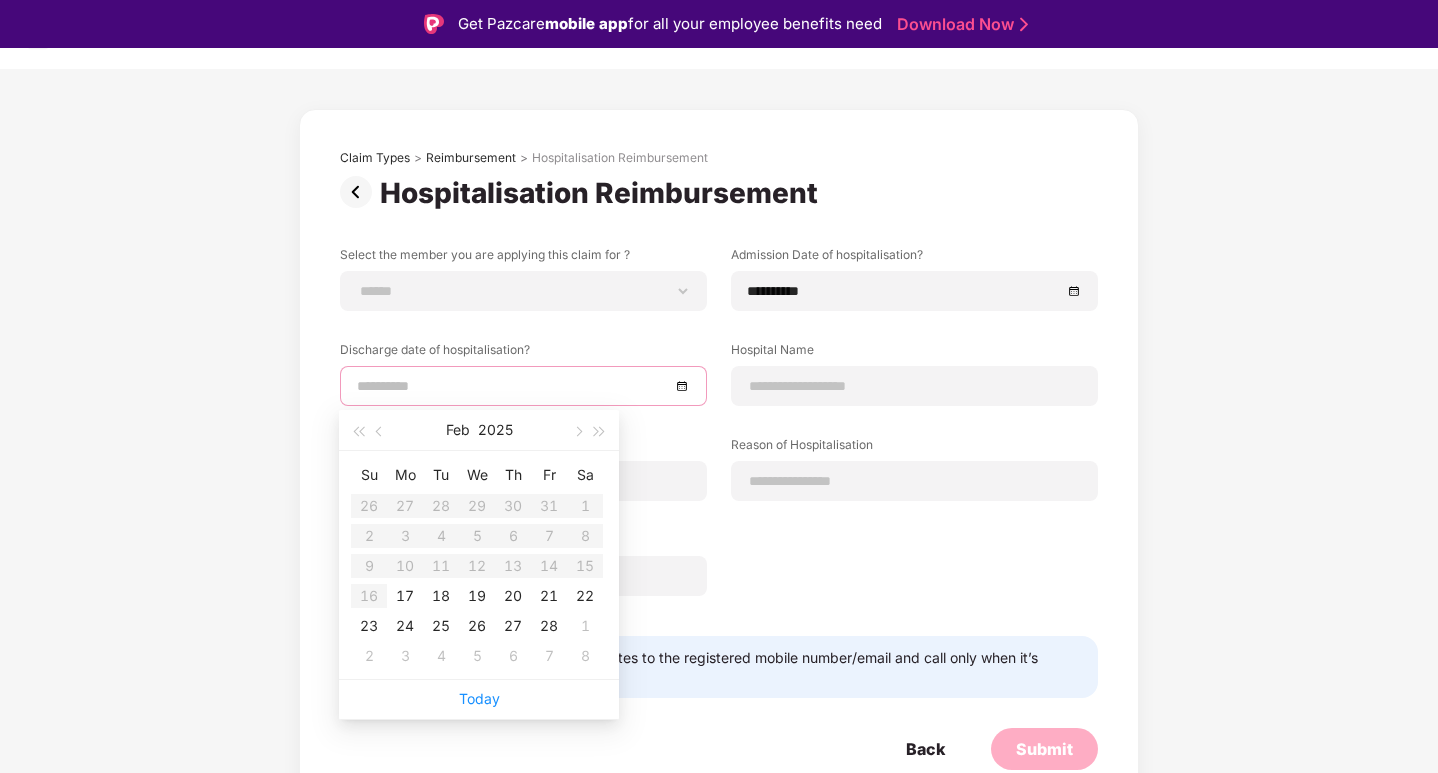 type on "**********" 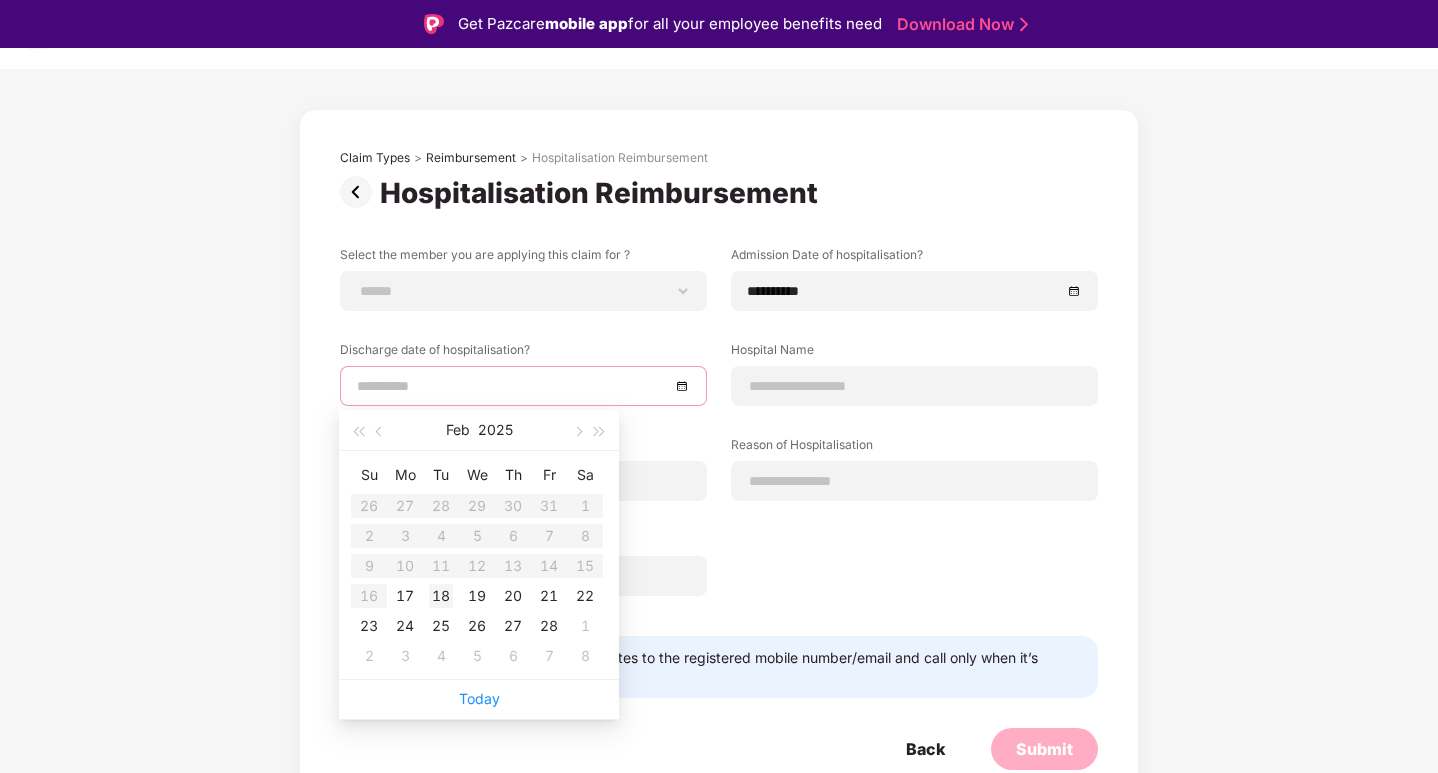 type on "**********" 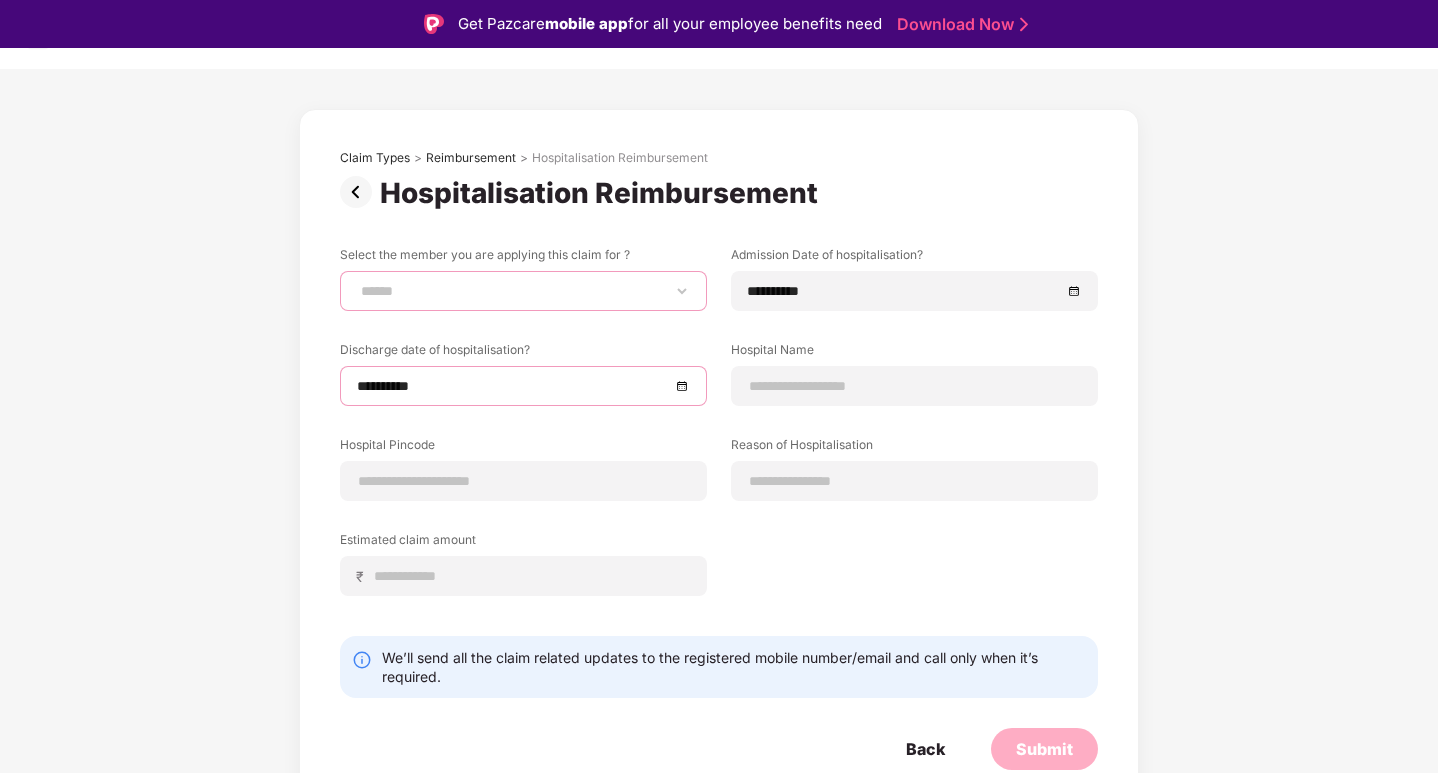 click on "**********" at bounding box center [523, 291] 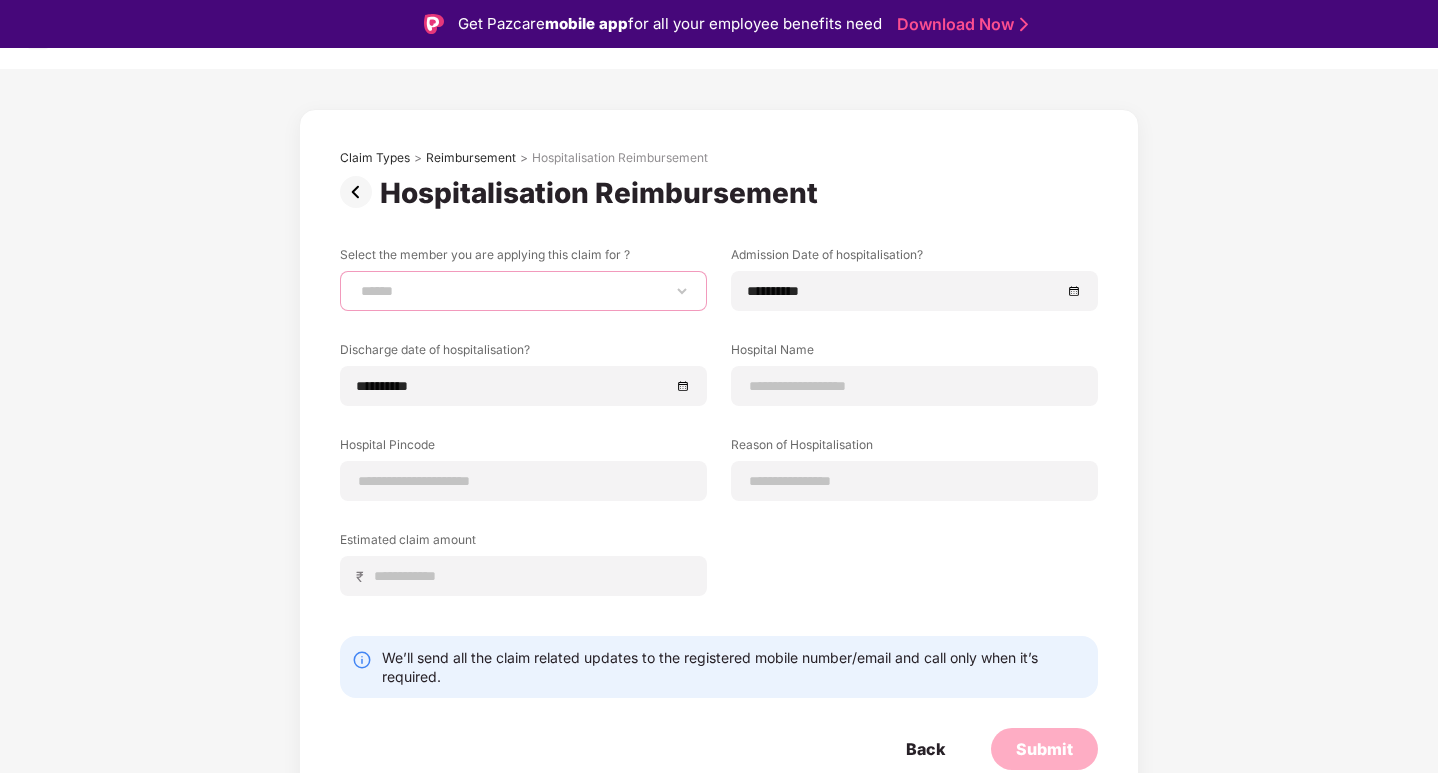 select on "**********" 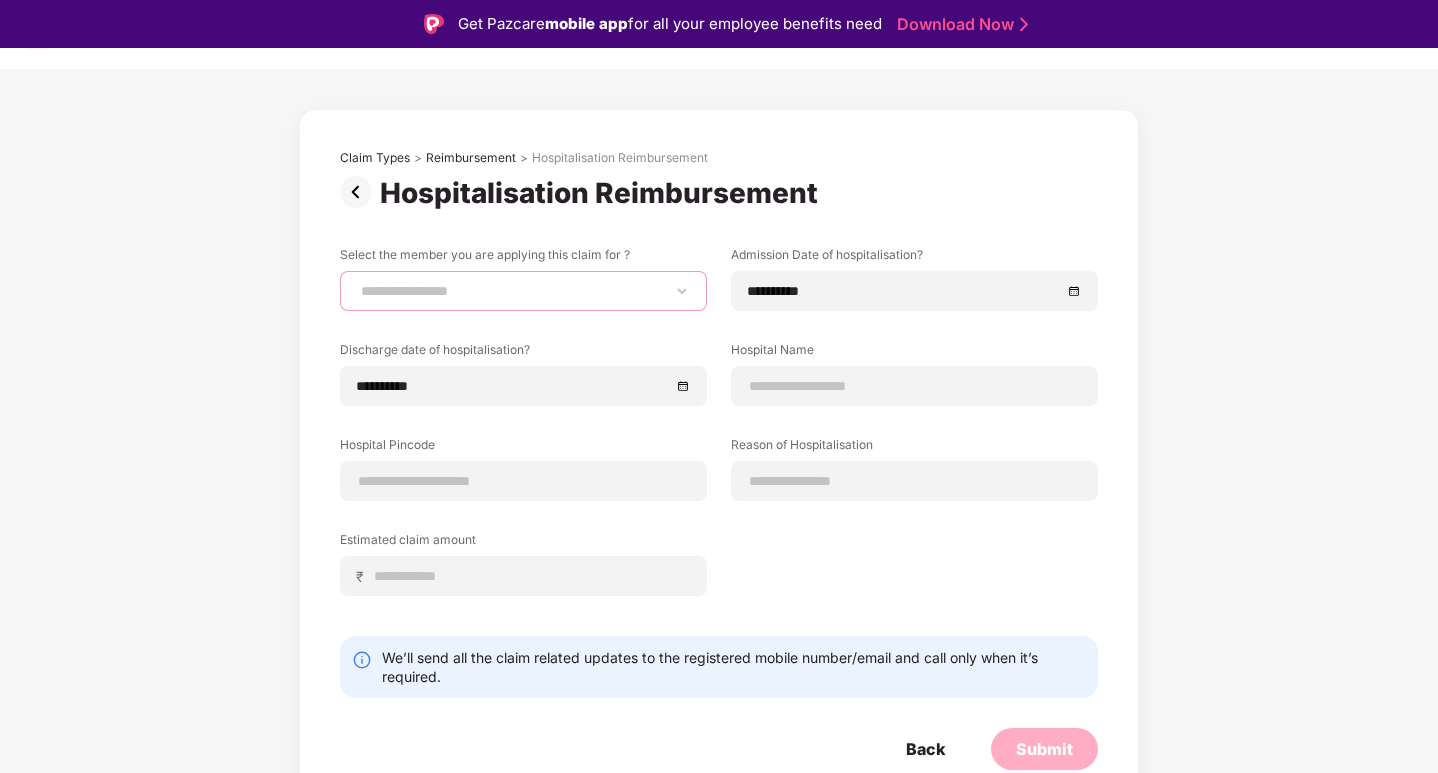 click on "**********" at bounding box center [523, 291] 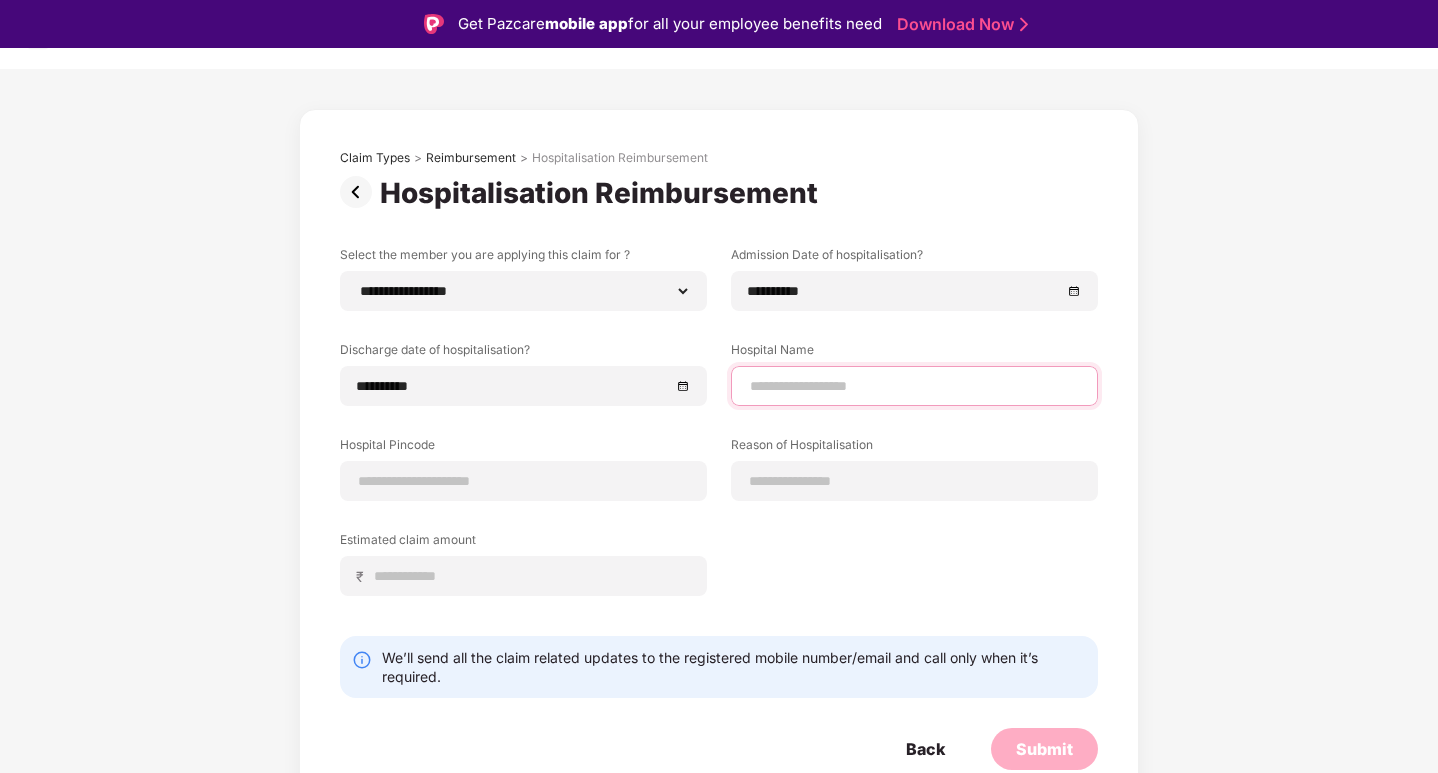 click at bounding box center (914, 386) 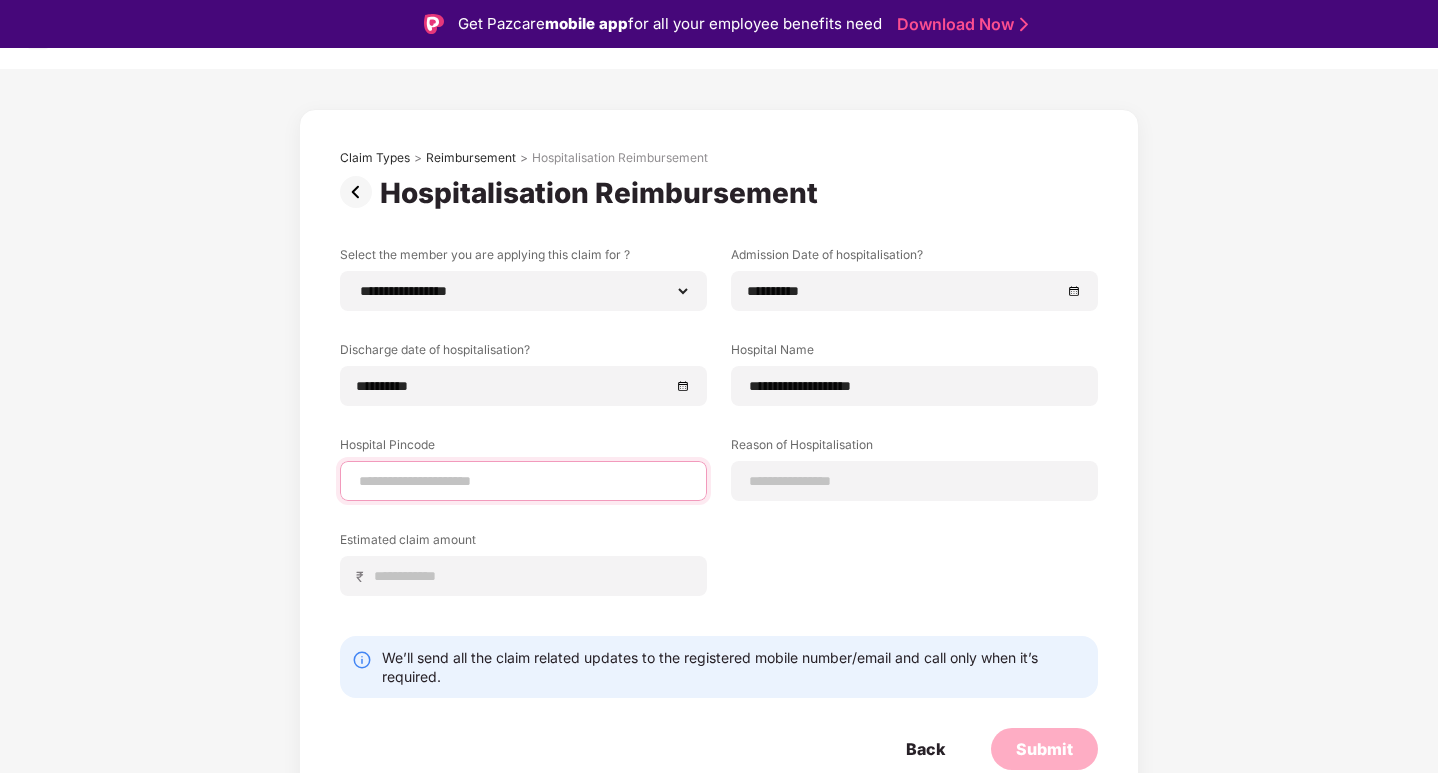 click at bounding box center [523, 481] 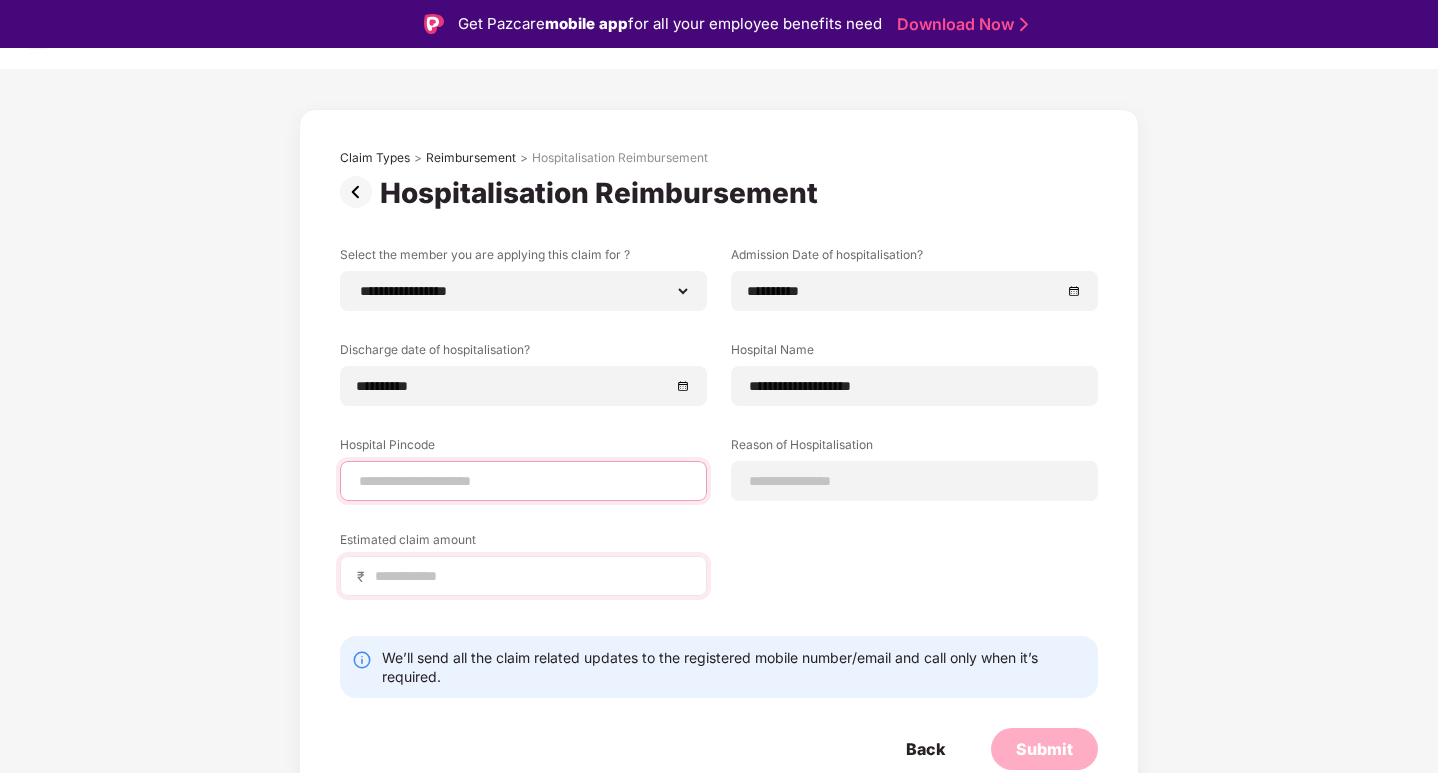type on "******" 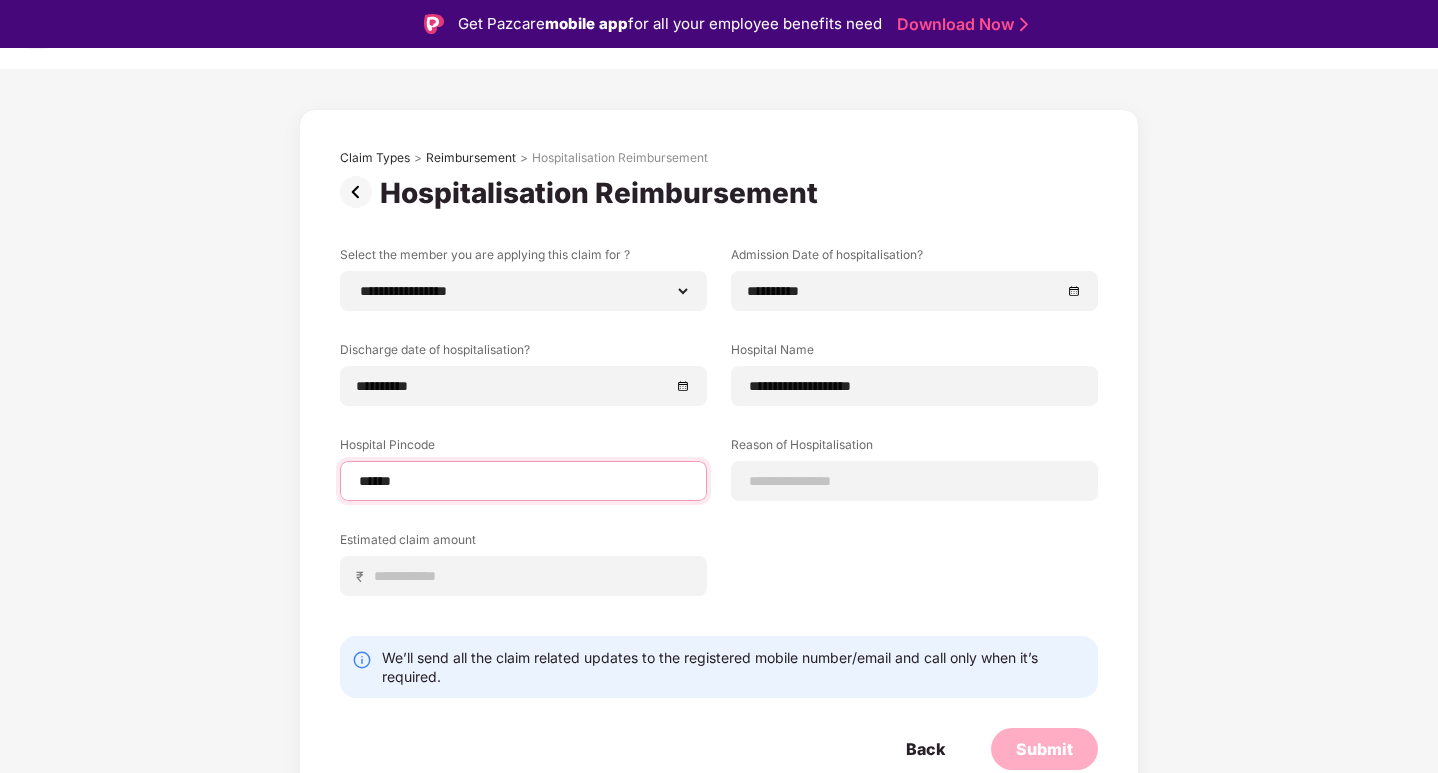 select on "*****" 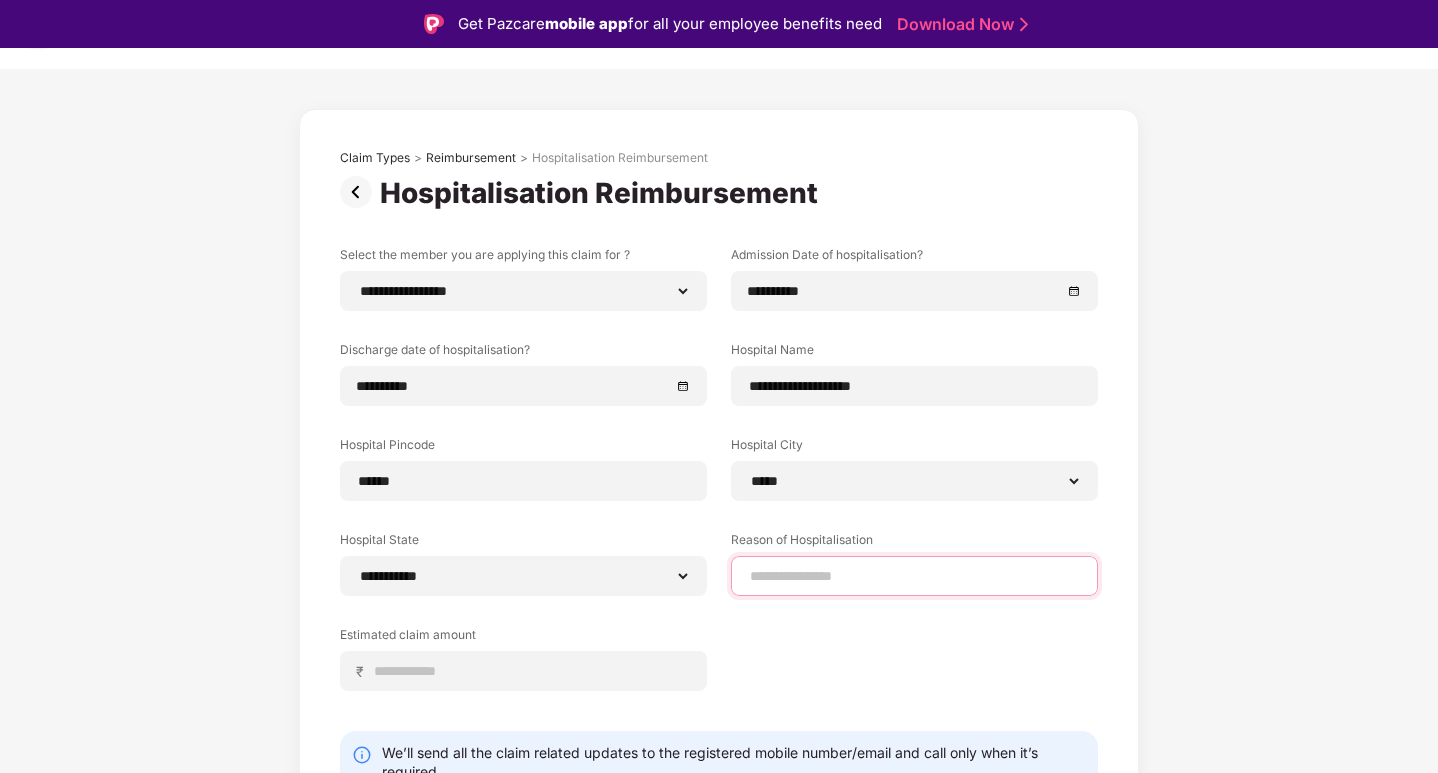 click at bounding box center [914, 576] 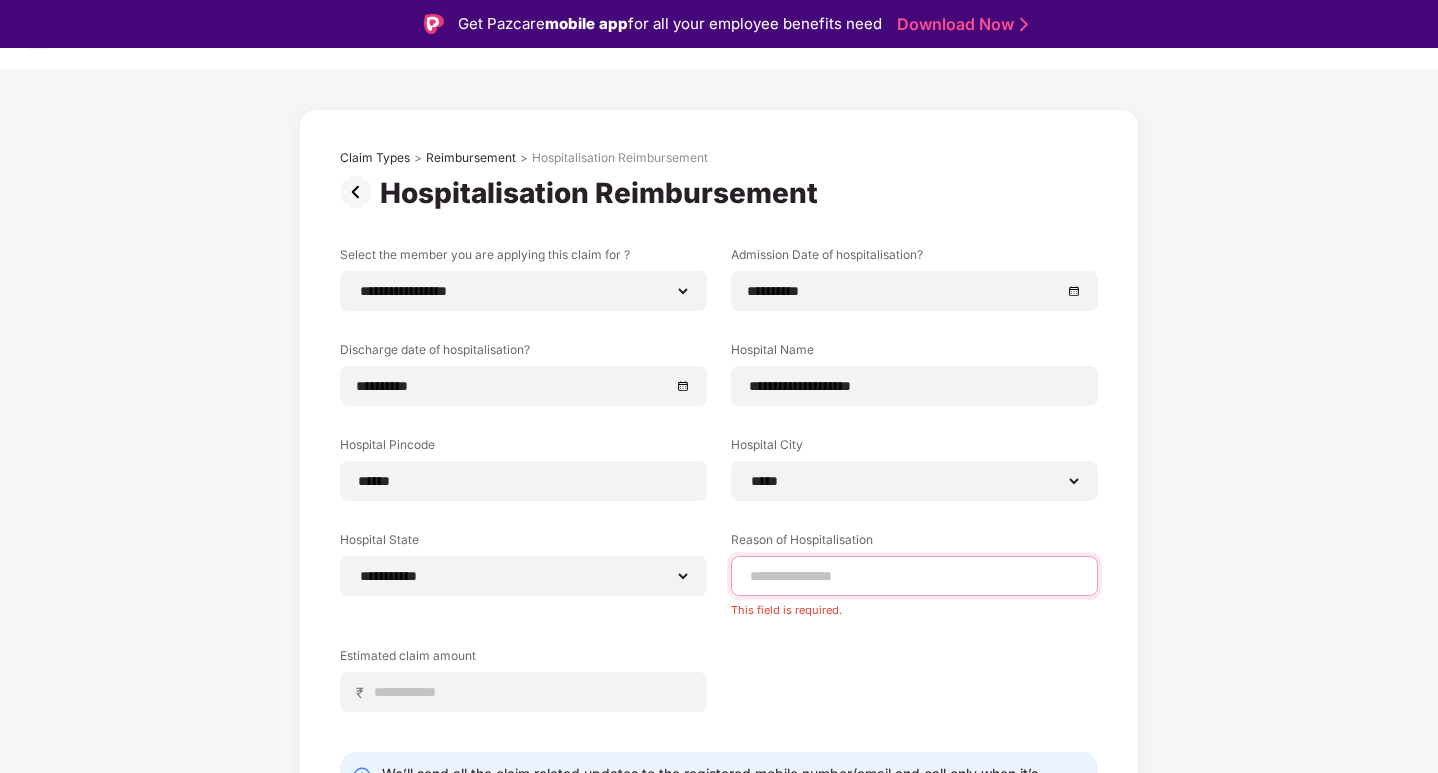 click at bounding box center (914, 576) 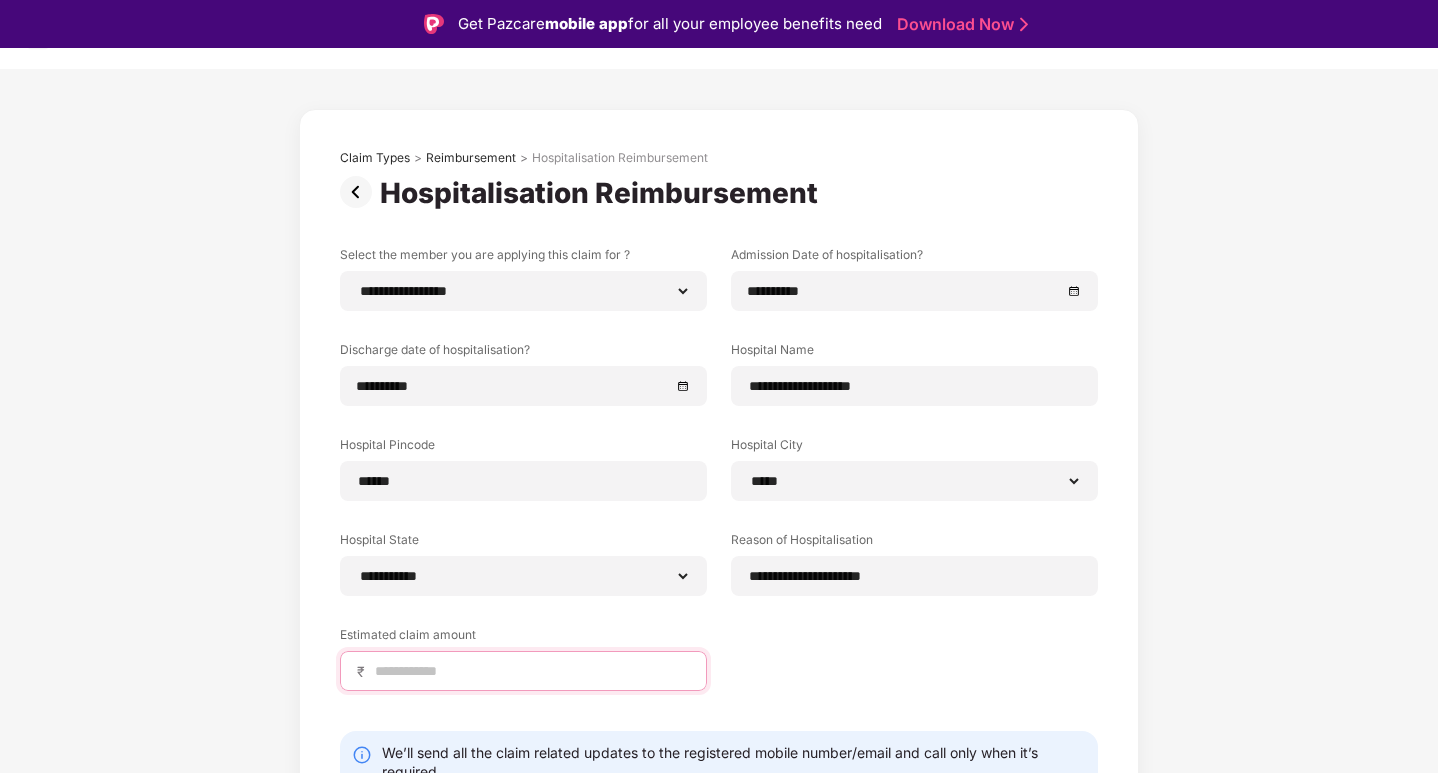 click at bounding box center (531, 671) 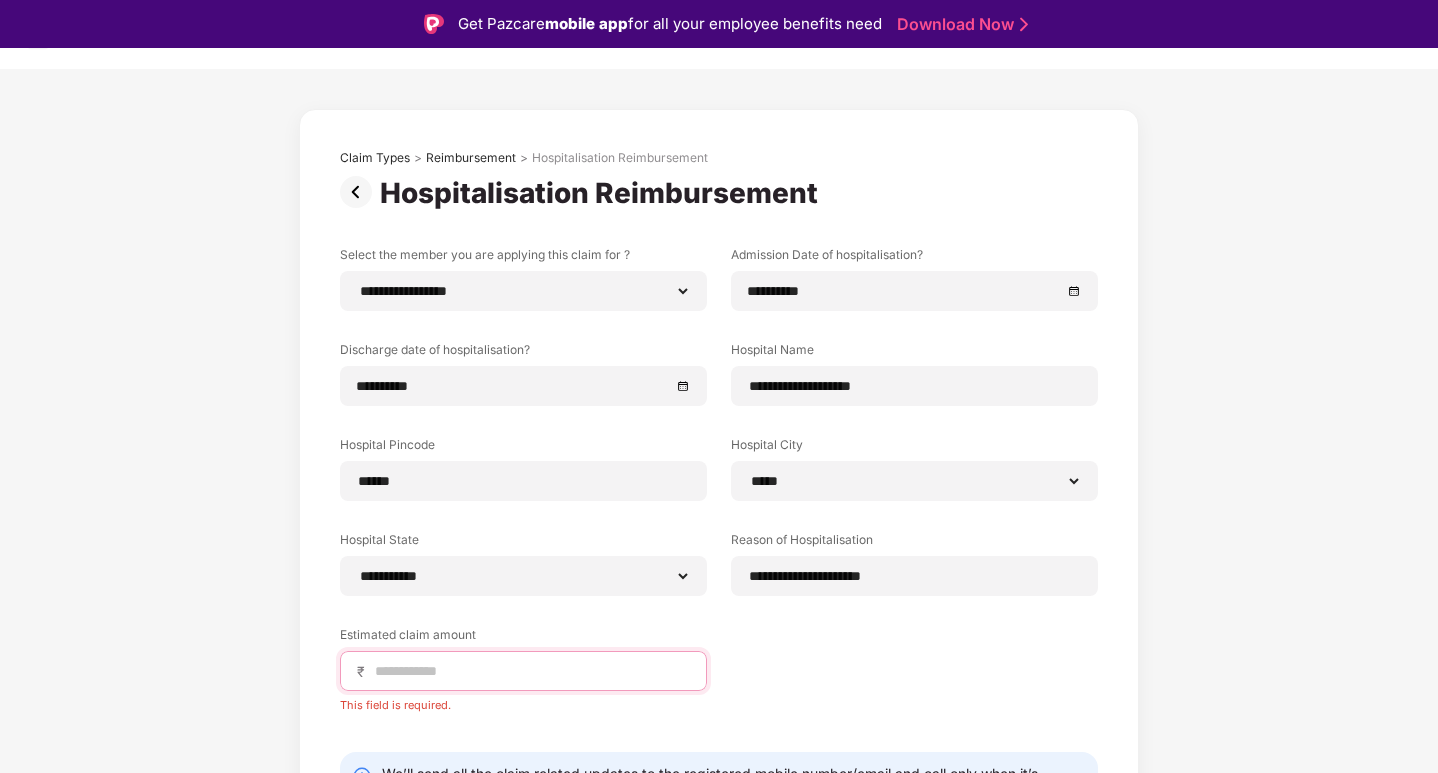 click at bounding box center (531, 671) 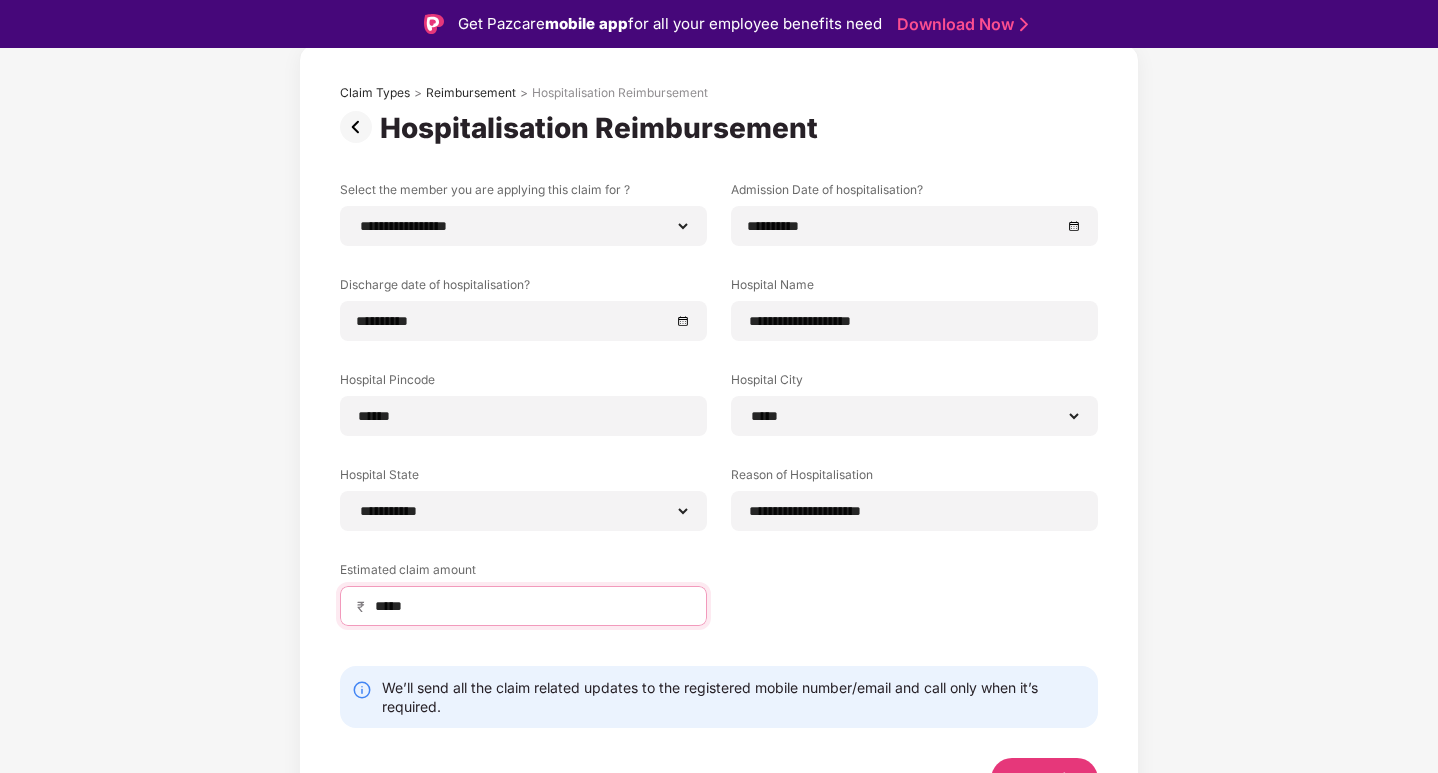 scroll, scrollTop: 138, scrollLeft: 0, axis: vertical 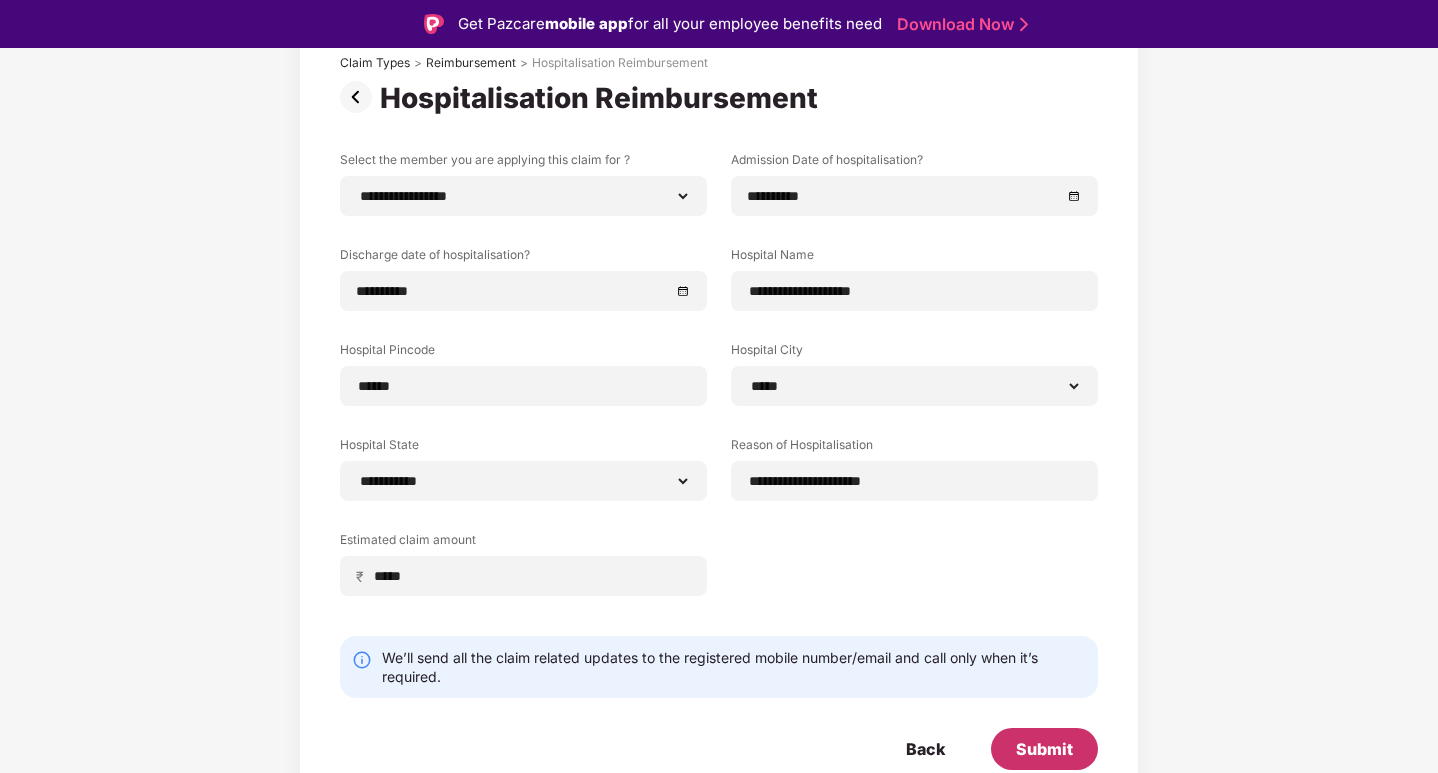 click on "Submit" at bounding box center (1044, 749) 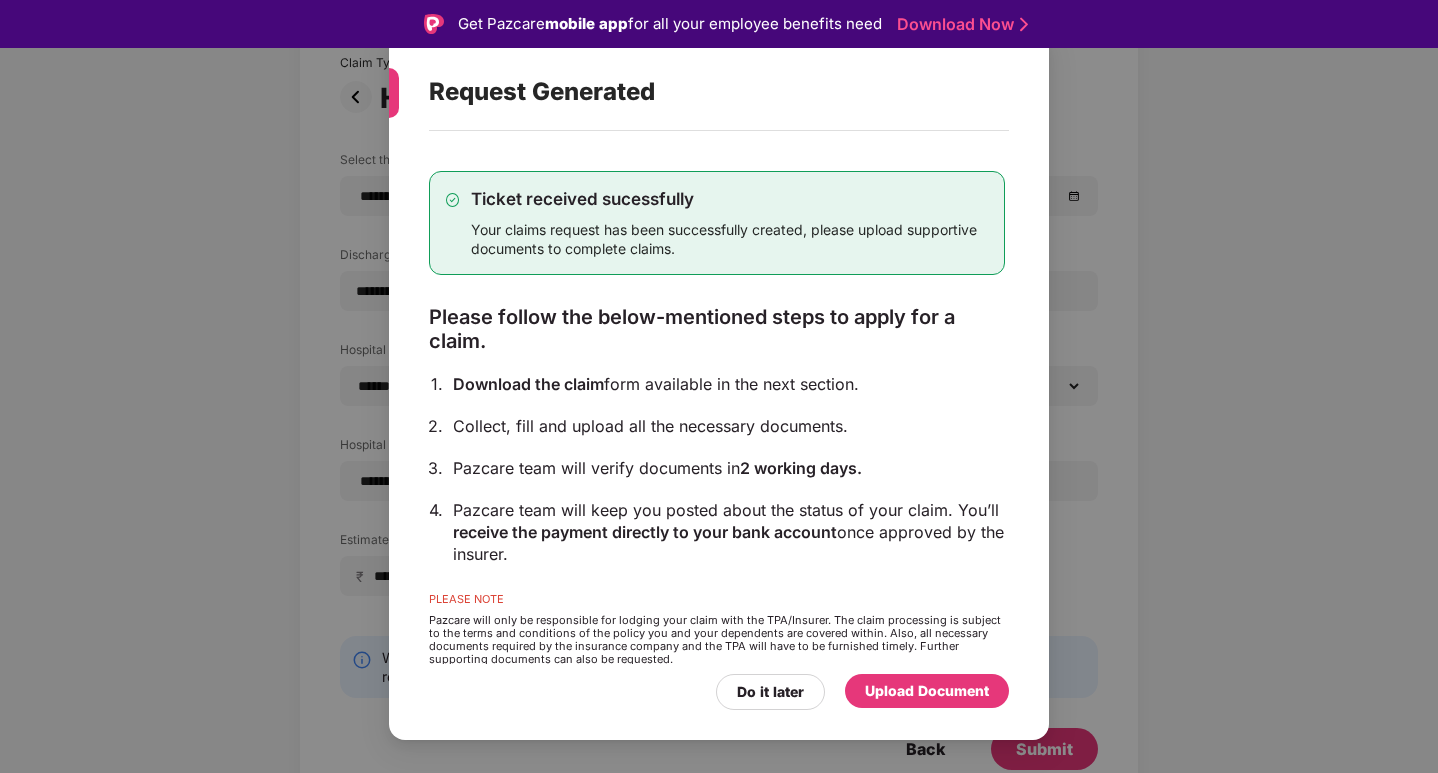 click on "Upload Document" at bounding box center (927, 691) 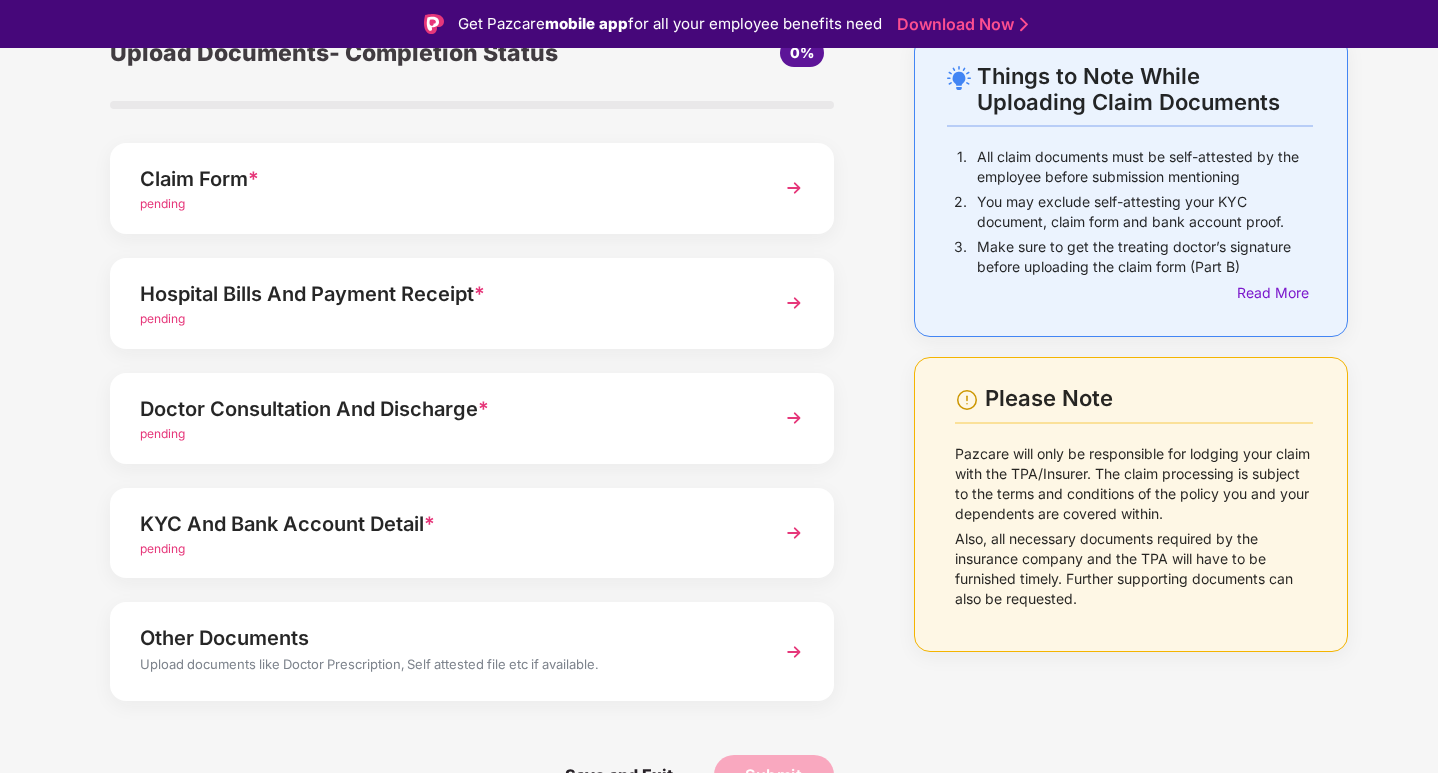 scroll, scrollTop: 111, scrollLeft: 0, axis: vertical 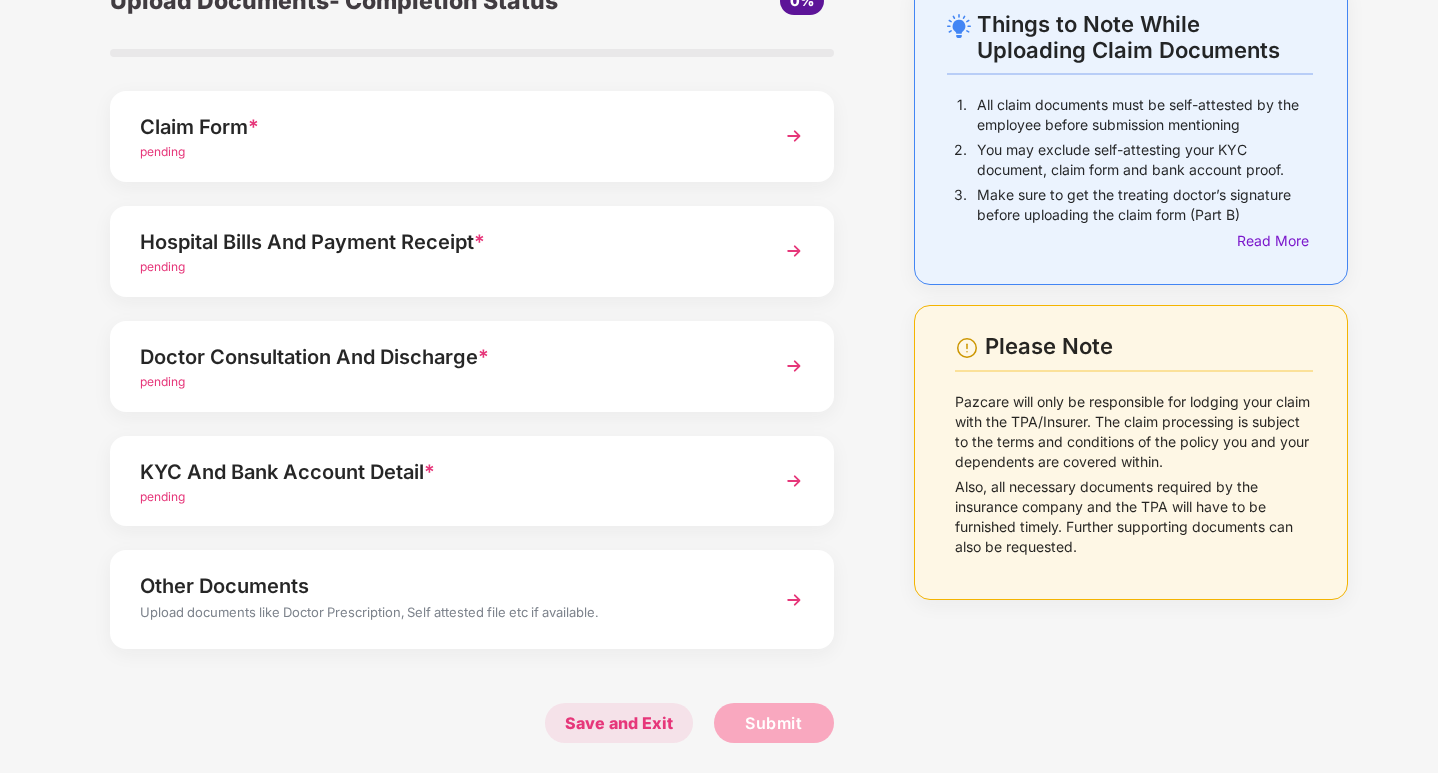 click on "Save and Exit" at bounding box center [619, 723] 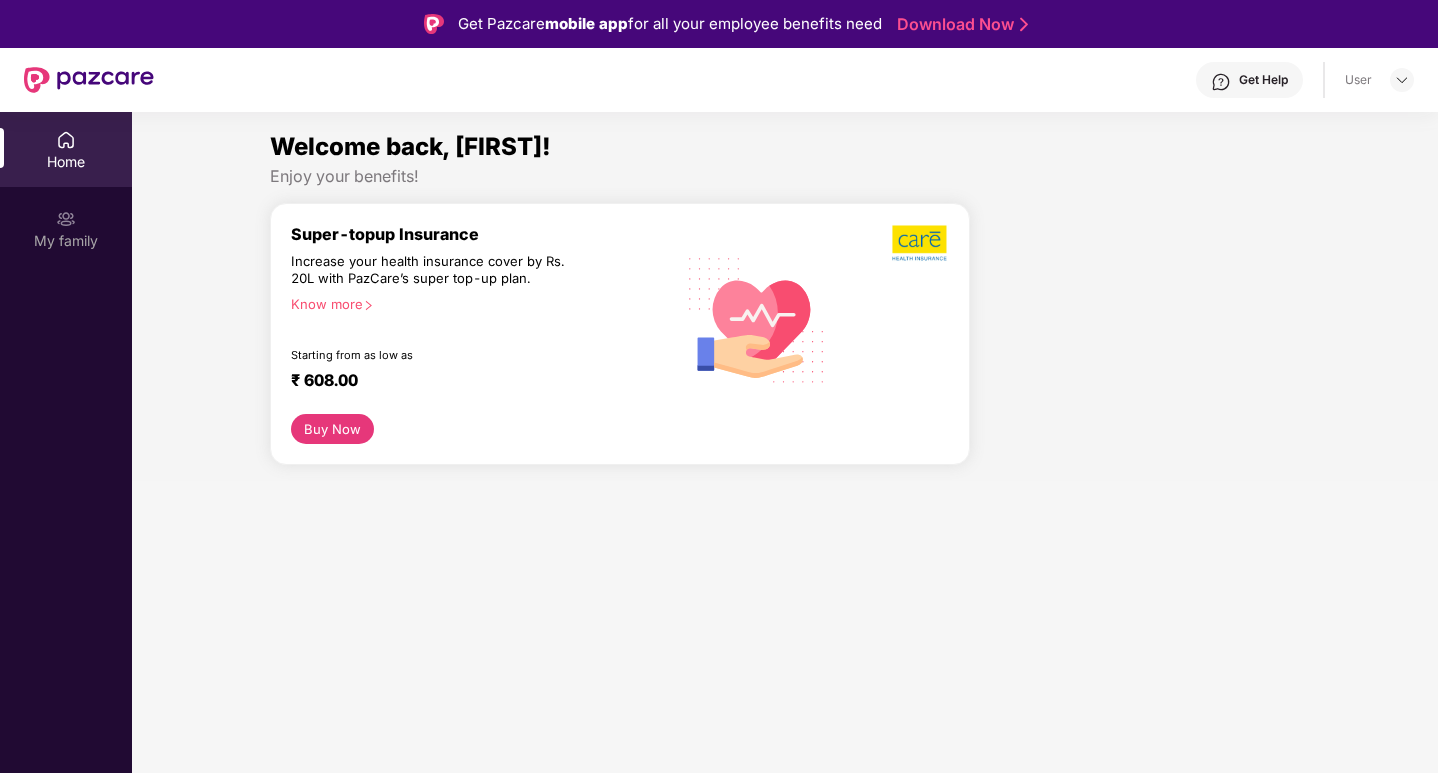 scroll, scrollTop: 0, scrollLeft: 0, axis: both 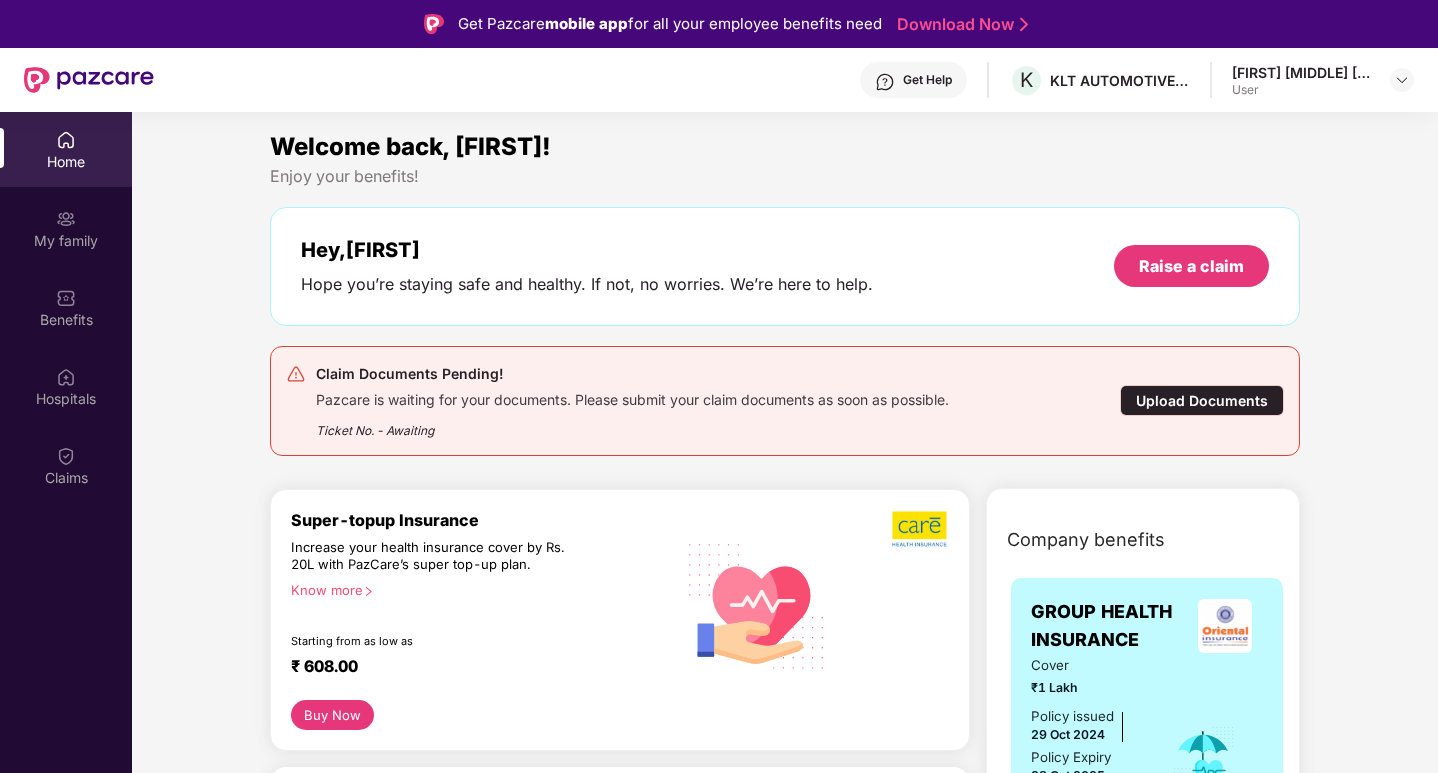 click on "Upload Documents" at bounding box center [1202, 400] 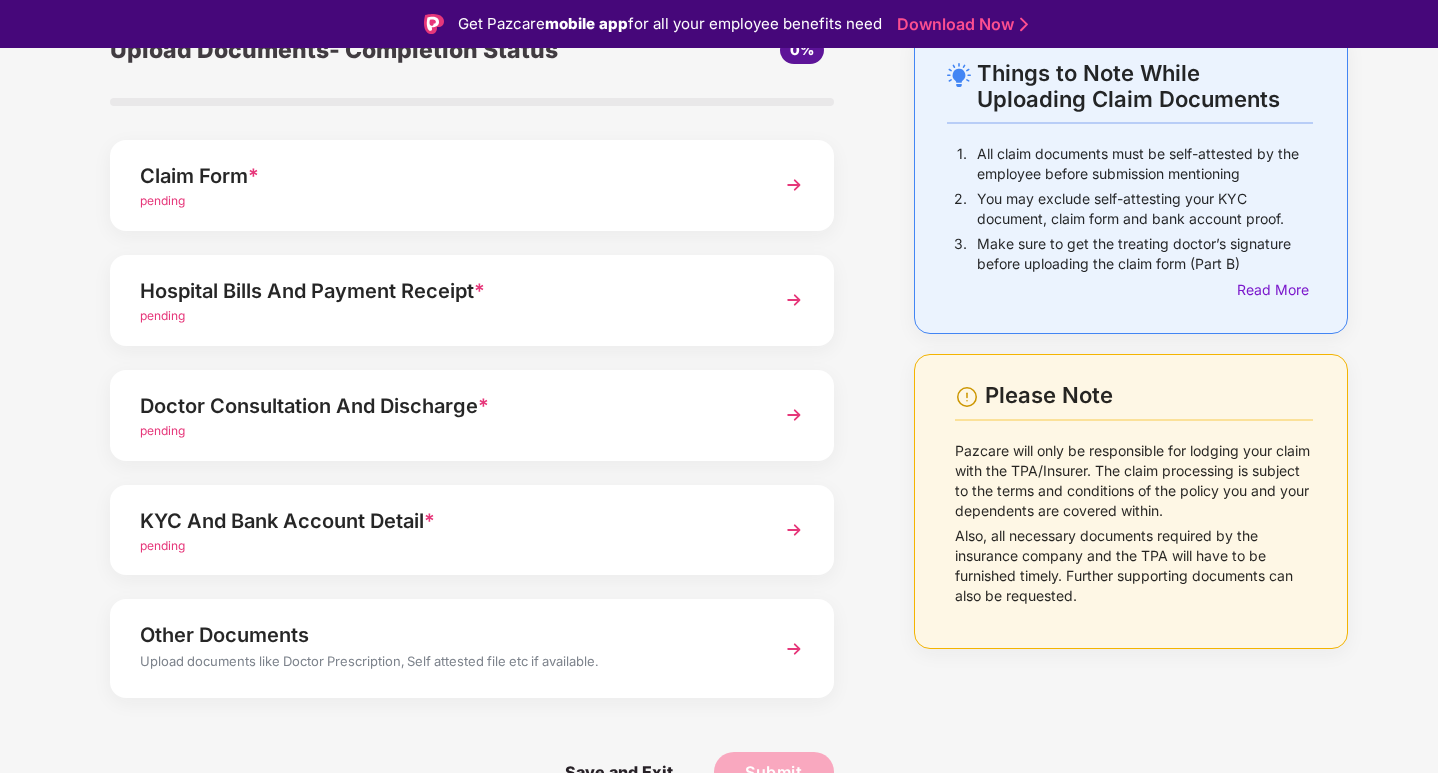 scroll, scrollTop: 111, scrollLeft: 0, axis: vertical 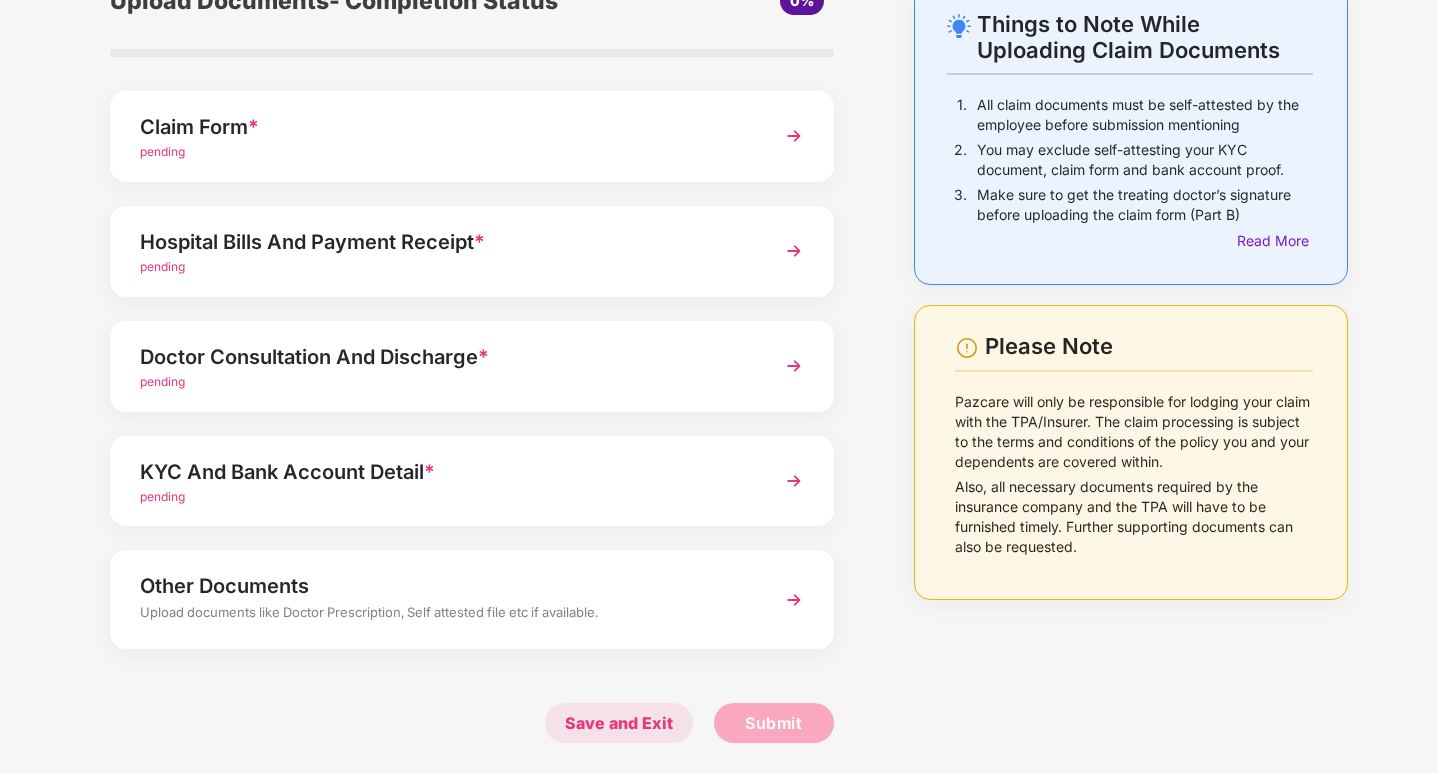 click on "Save and Exit" at bounding box center [619, 723] 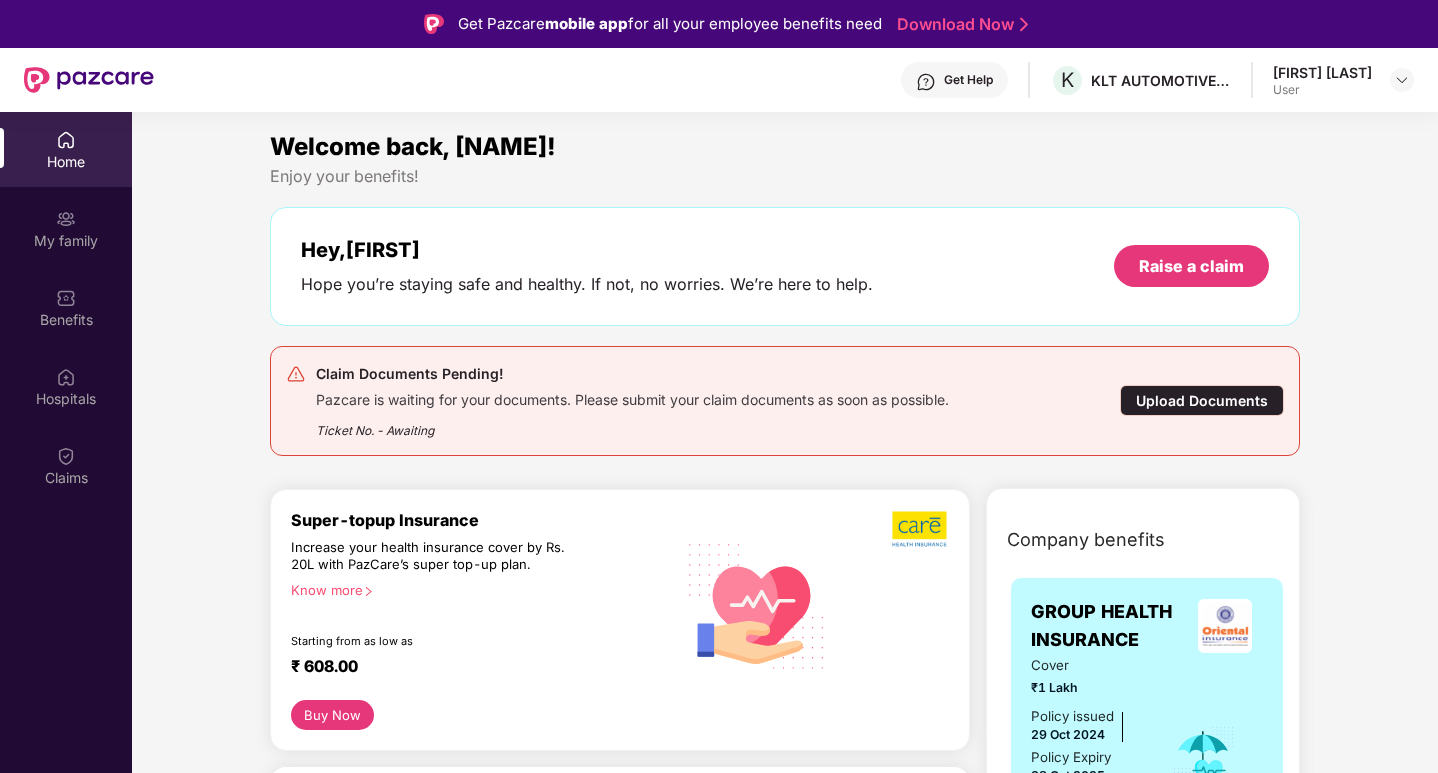 scroll, scrollTop: 0, scrollLeft: 0, axis: both 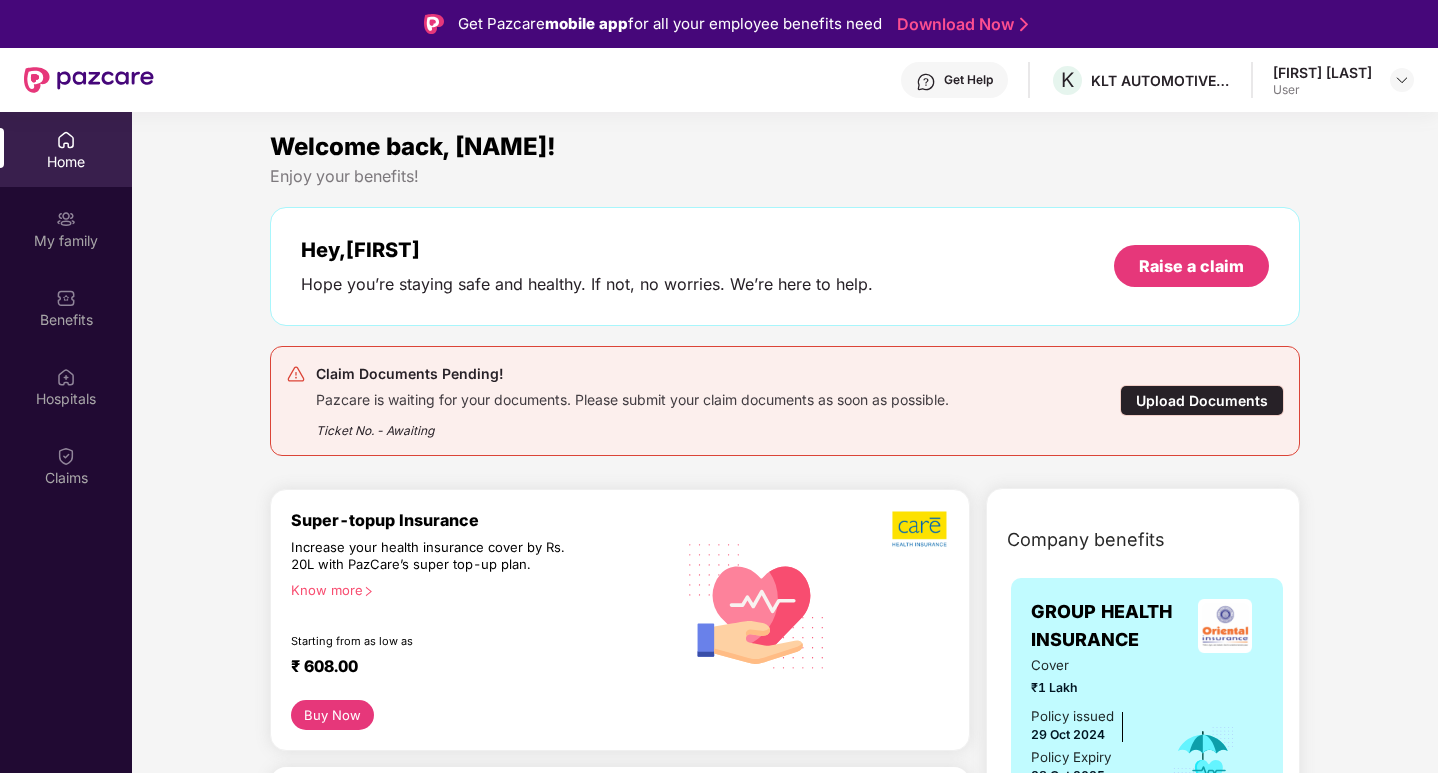 click on "Upload Documents" at bounding box center (1202, 400) 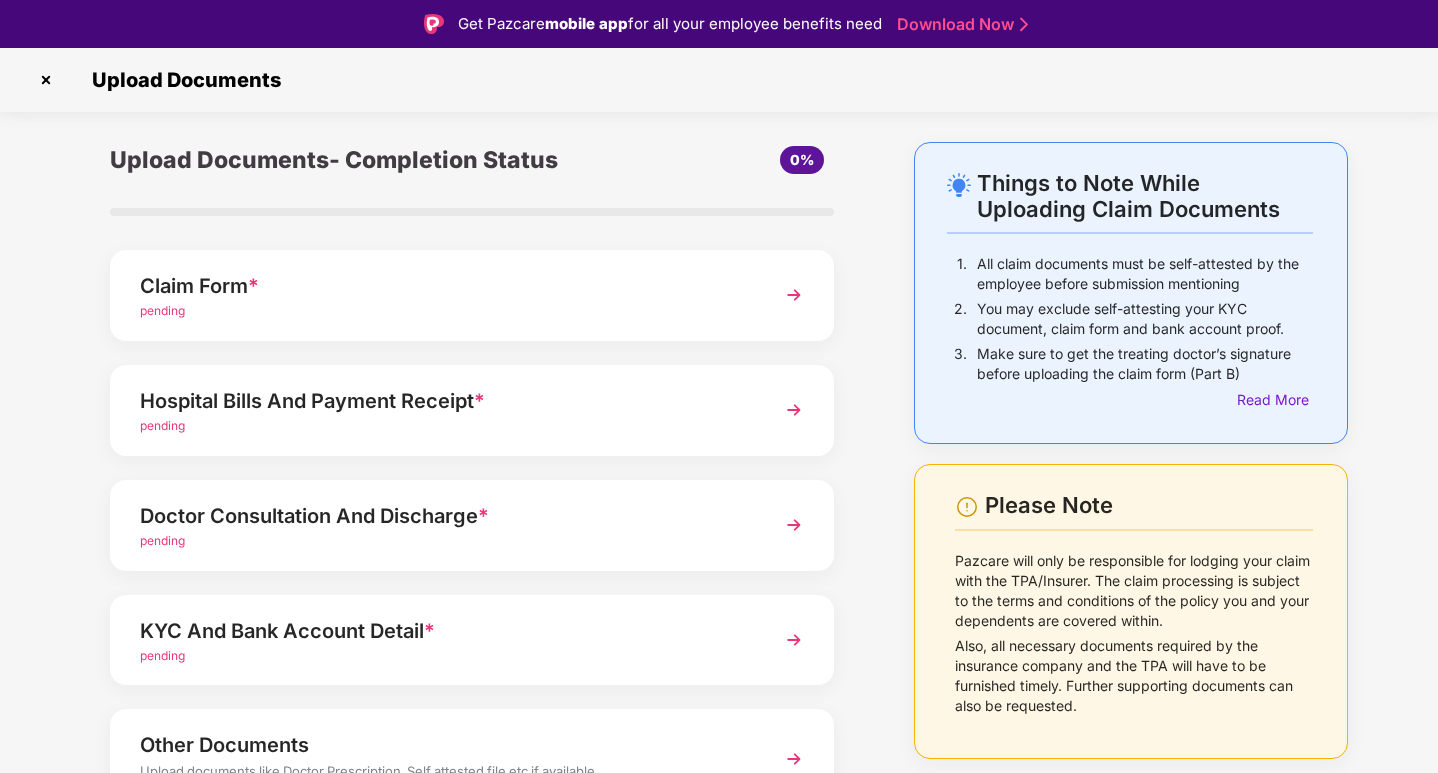 click on "pending" at bounding box center [444, 311] 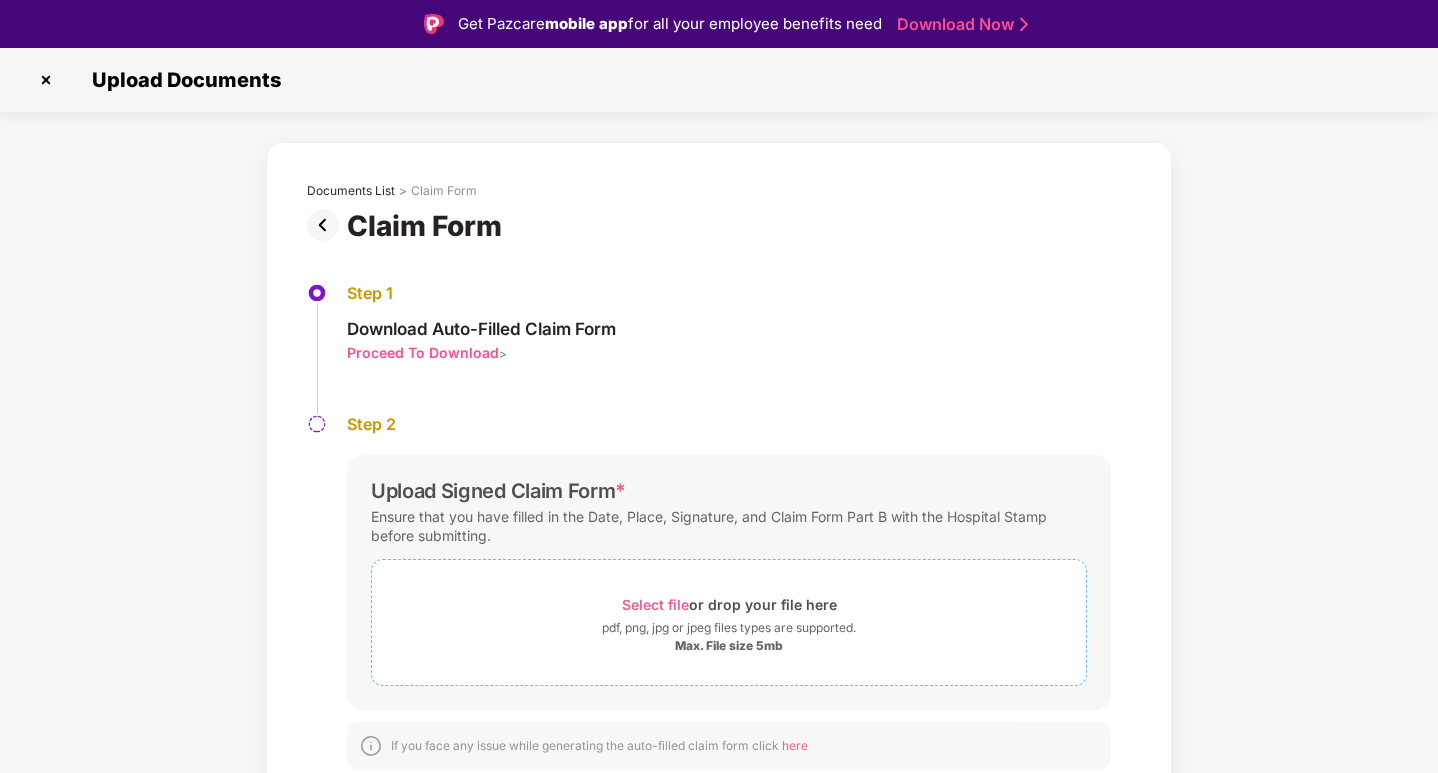 scroll, scrollTop: 48, scrollLeft: 0, axis: vertical 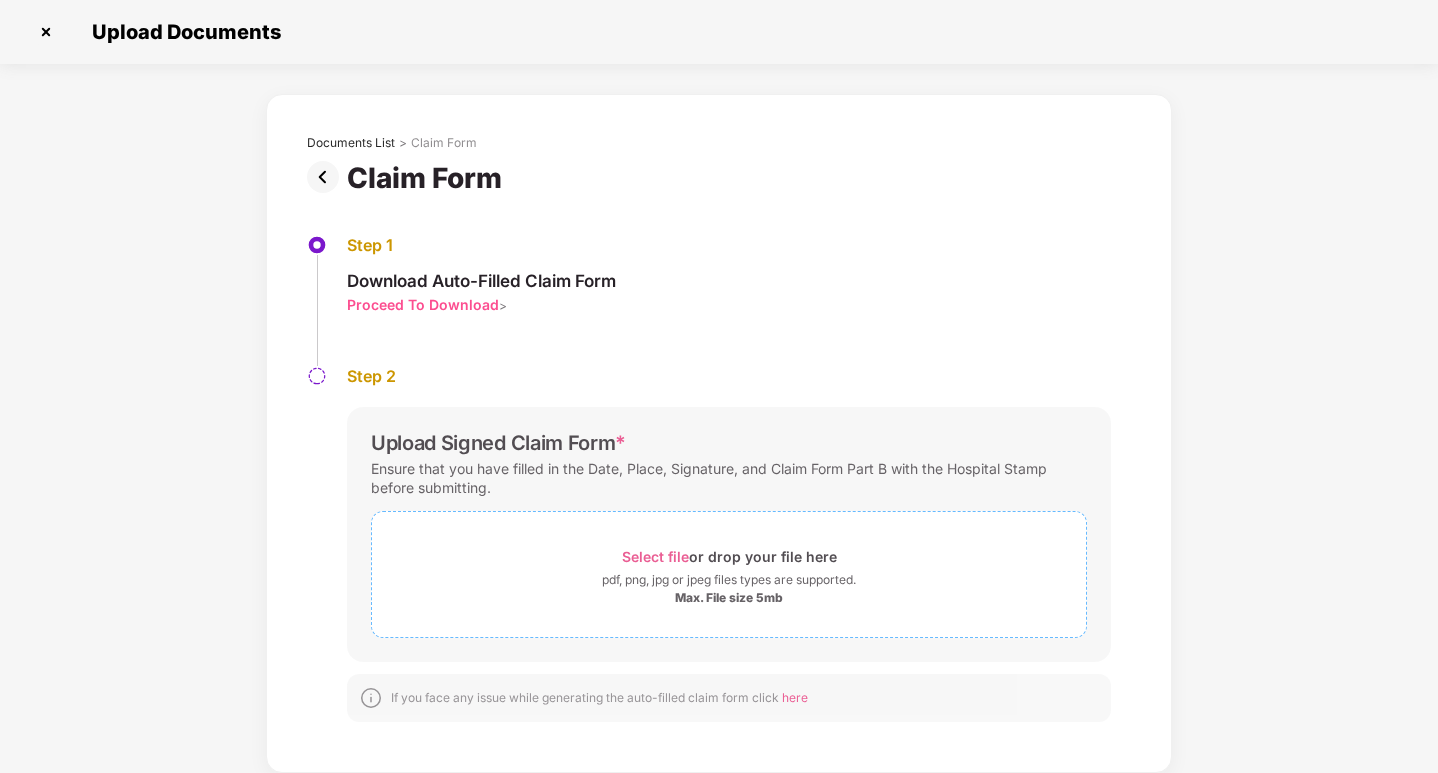 click on "pdf, png, jpg or jpeg files types are supported." at bounding box center [729, 580] 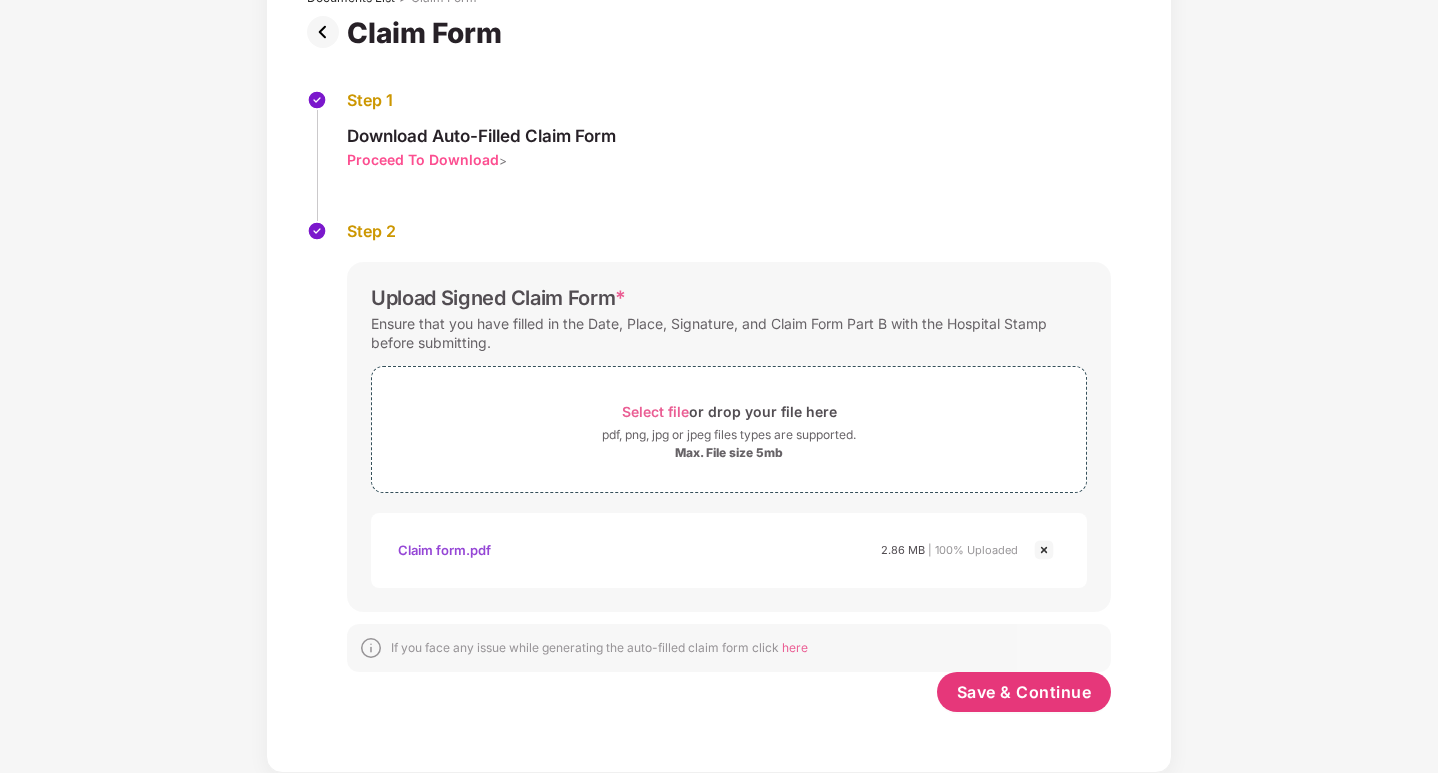 scroll, scrollTop: 145, scrollLeft: 0, axis: vertical 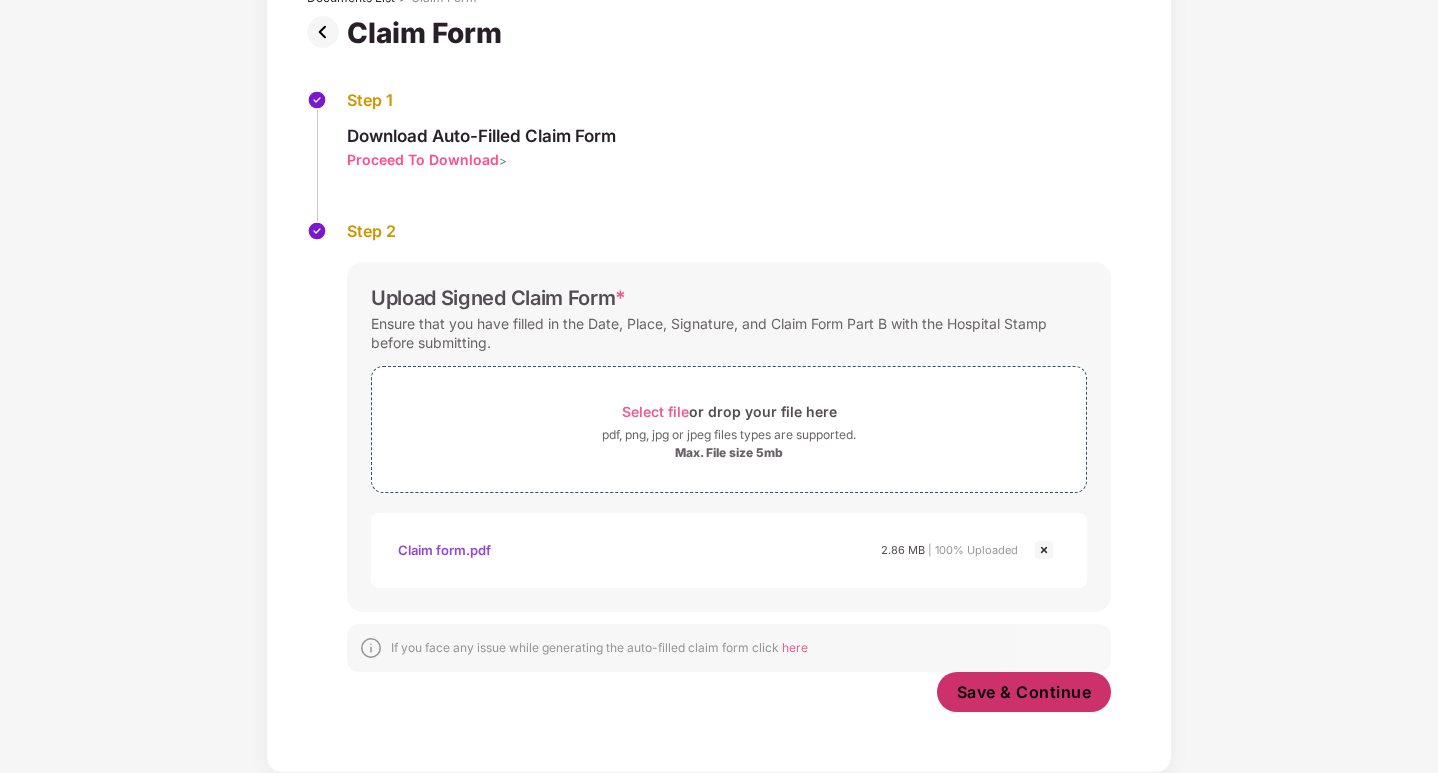 click on "Save & Continue" at bounding box center [1024, 692] 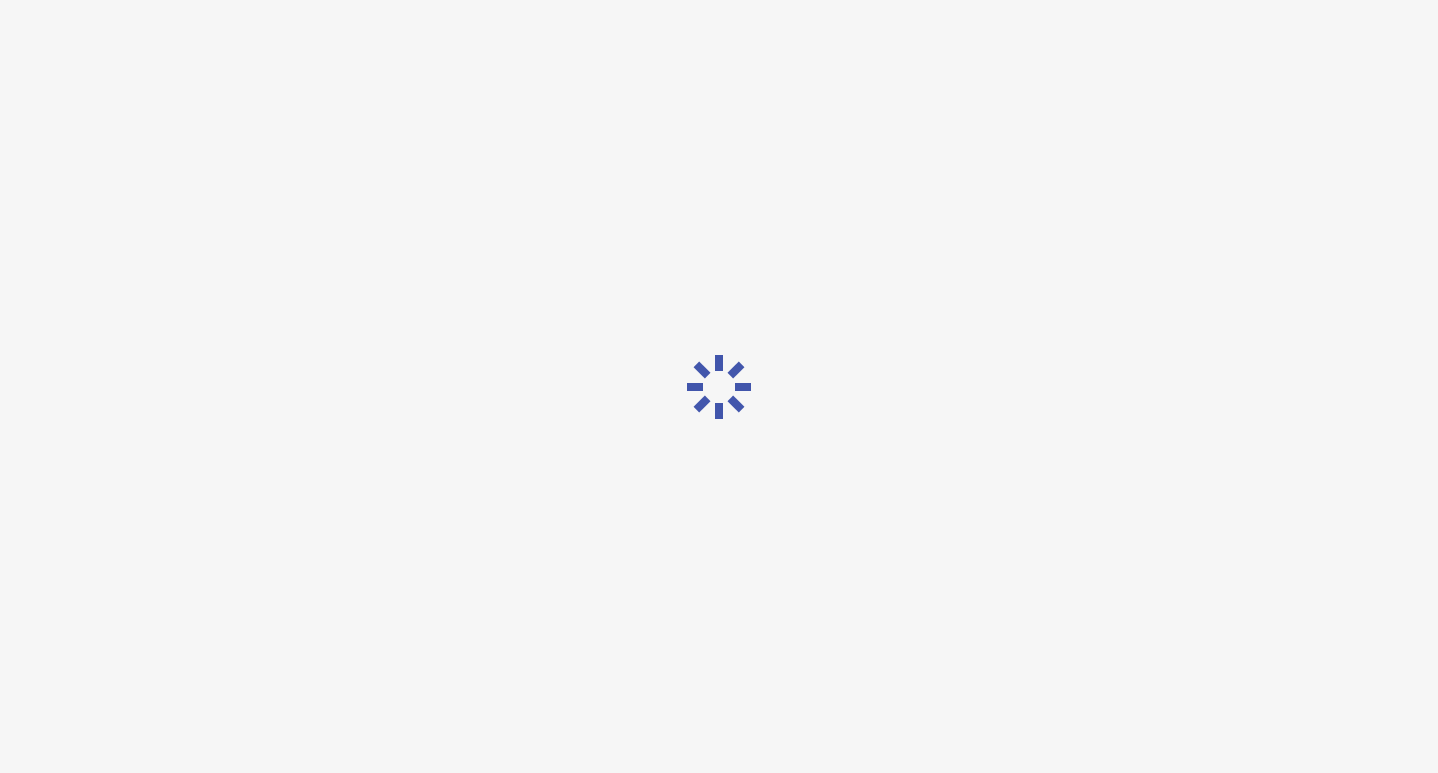 scroll, scrollTop: 0, scrollLeft: 0, axis: both 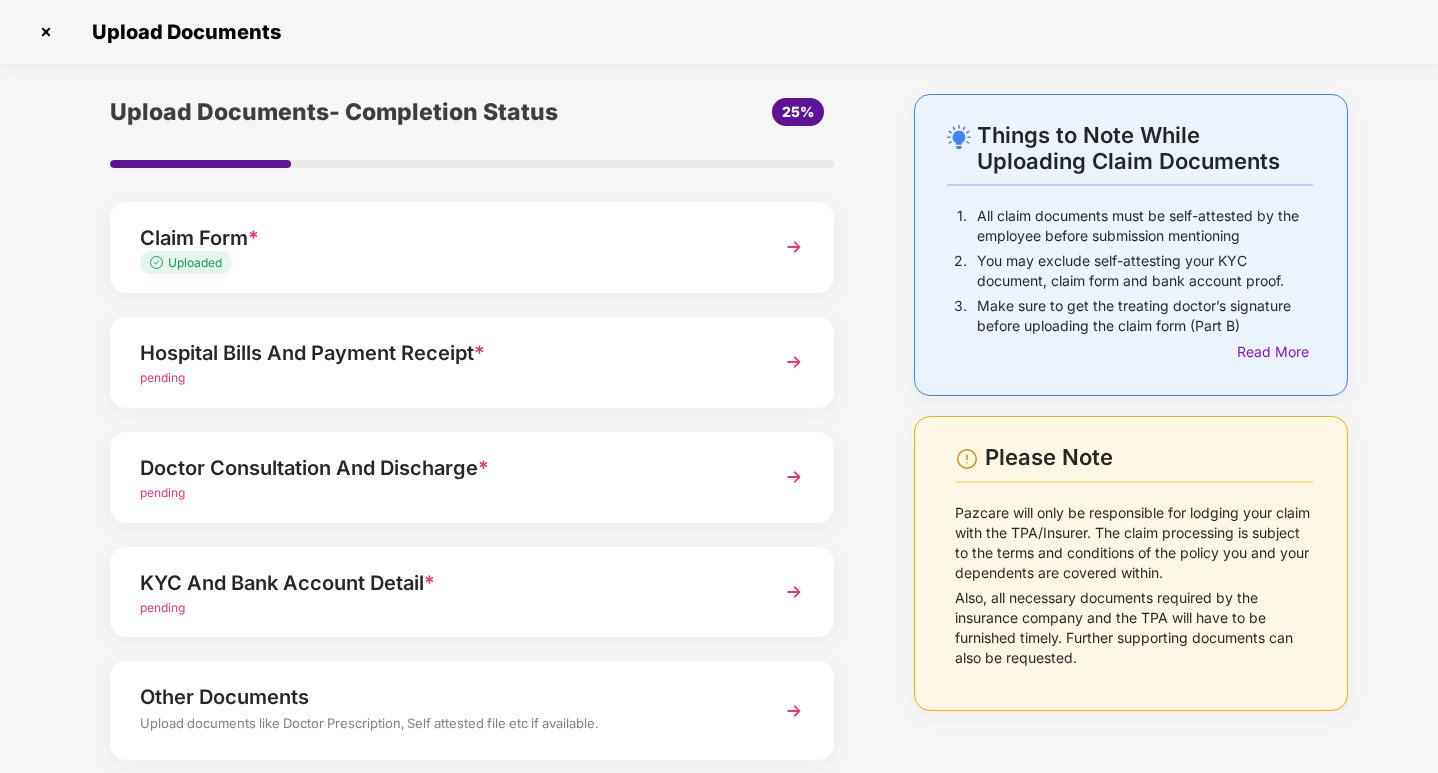 click on "Hospital Bills And Payment Receipt *" at bounding box center [444, 353] 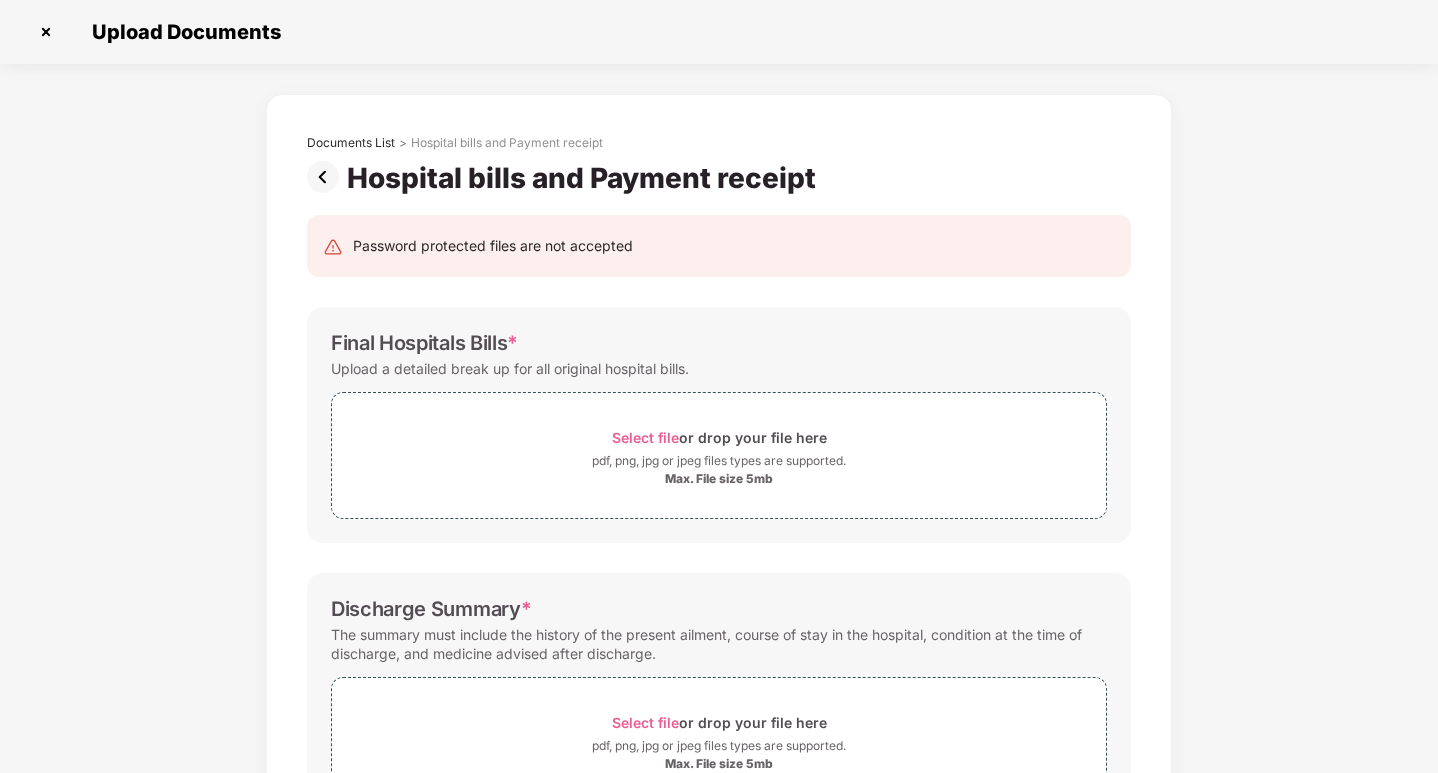 scroll, scrollTop: 0, scrollLeft: 0, axis: both 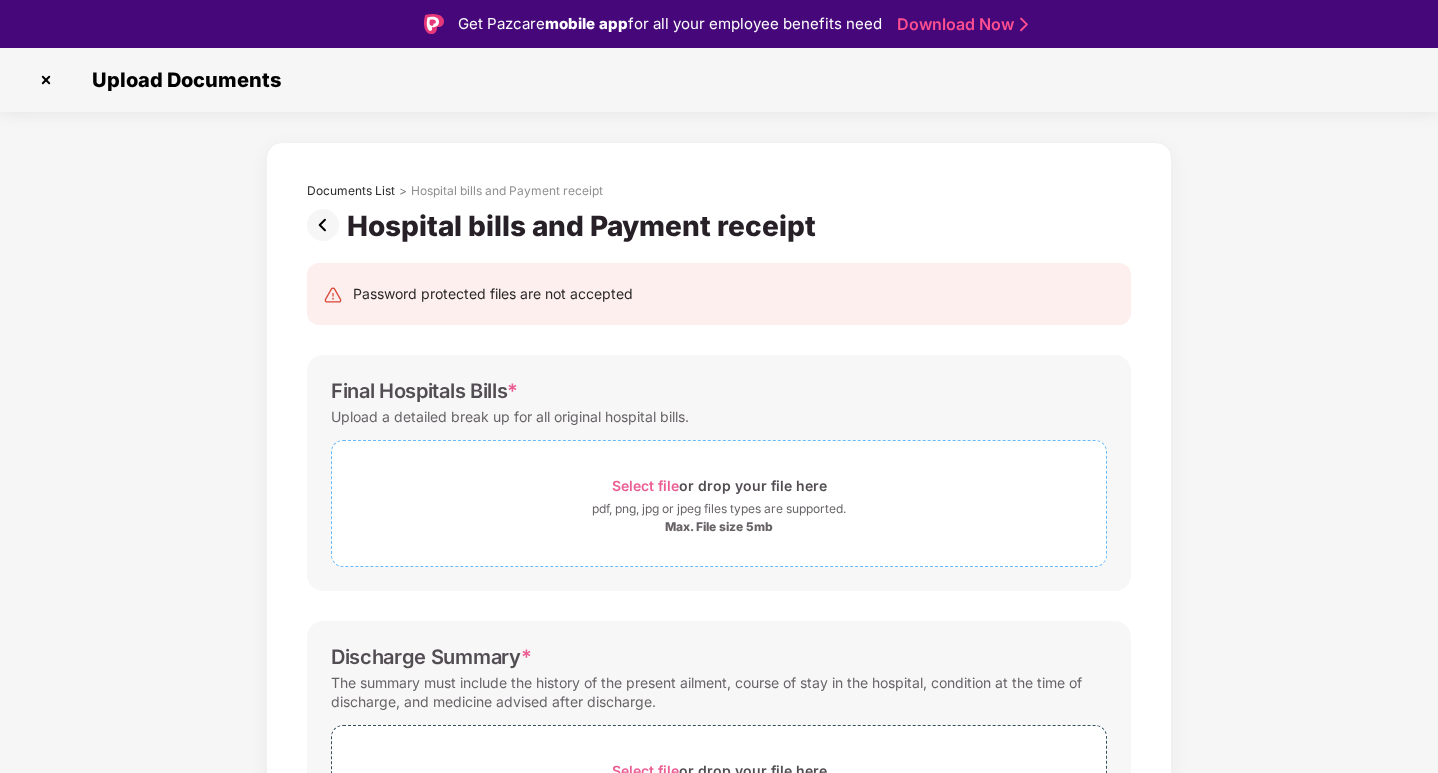 click on "pdf, png, jpg or jpeg files types are supported." at bounding box center (719, 509) 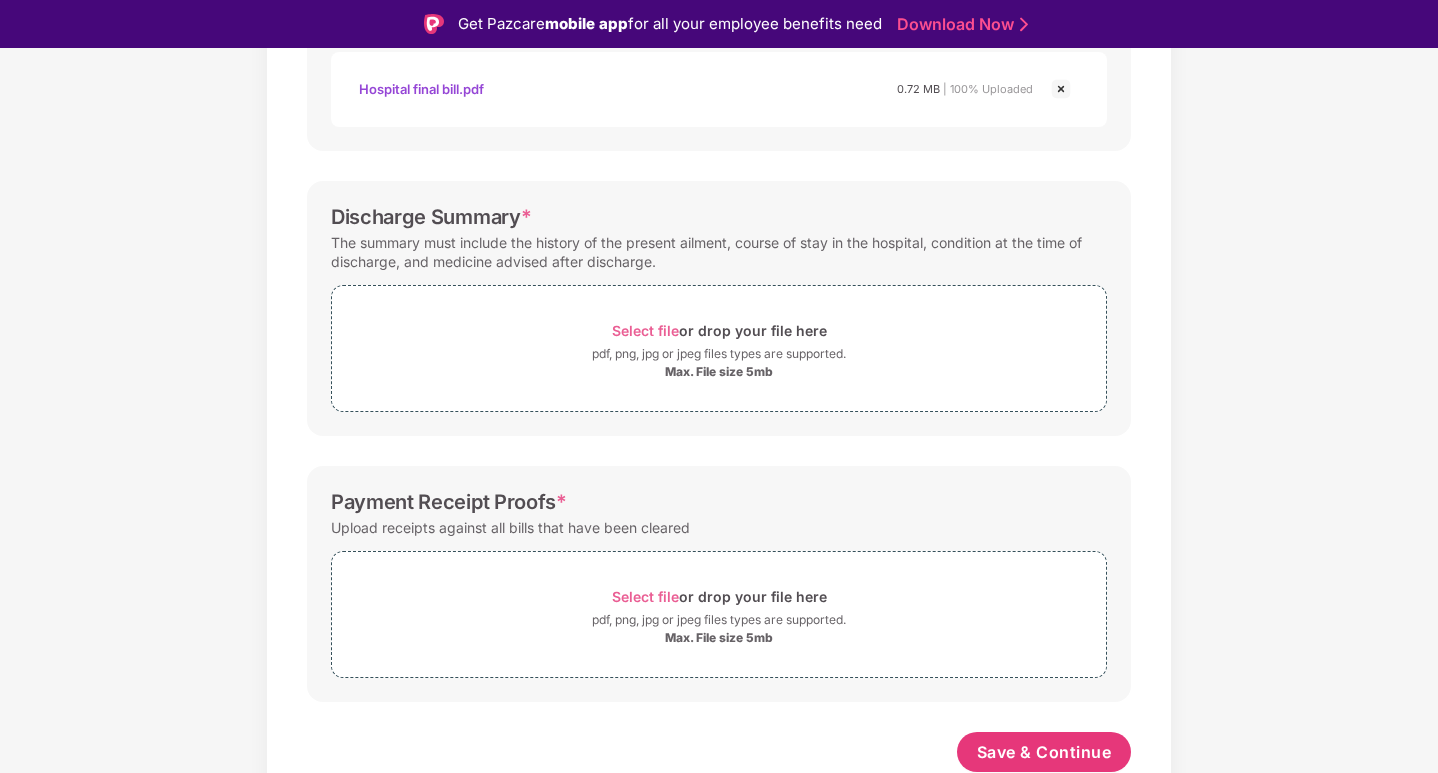 scroll, scrollTop: 537, scrollLeft: 0, axis: vertical 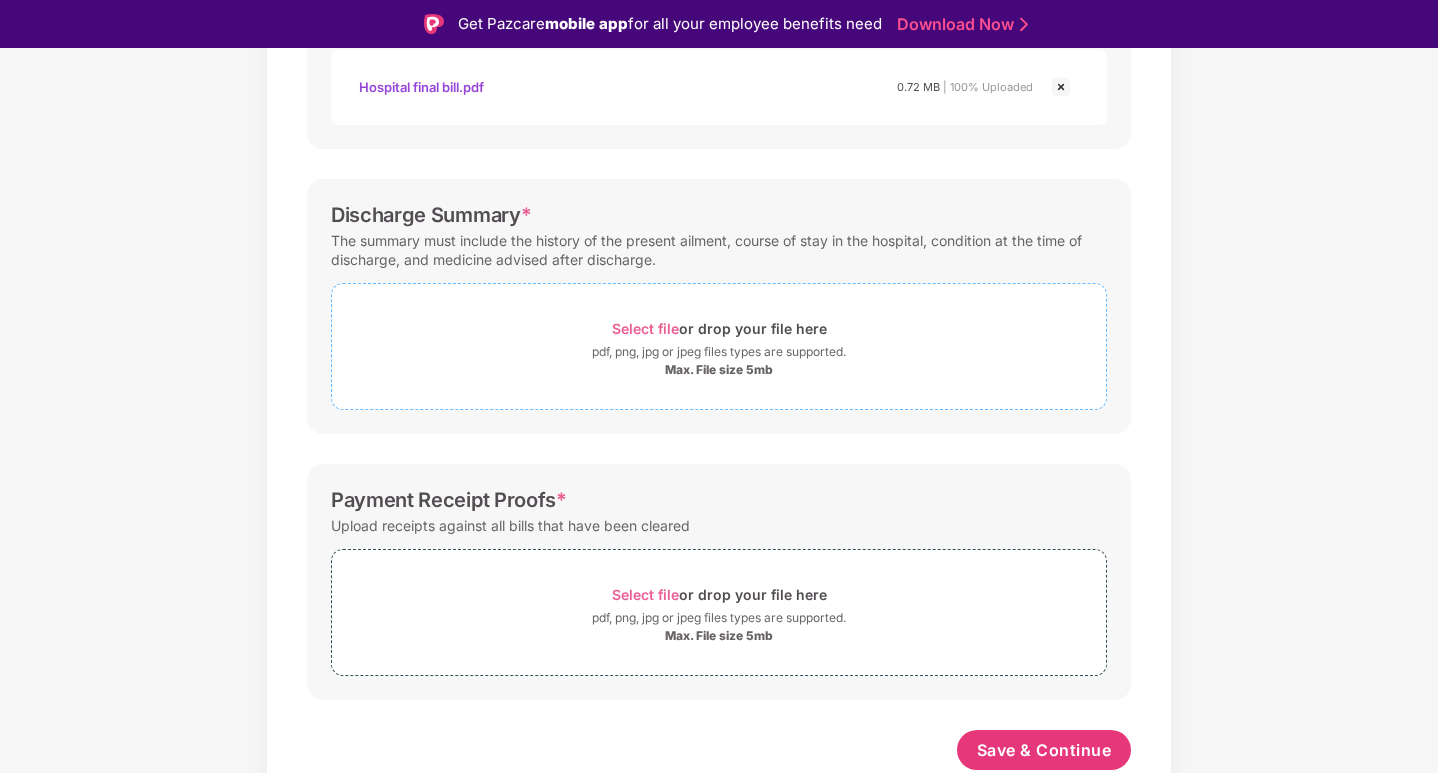 click on "pdf, png, jpg or jpeg files types are supported." at bounding box center [719, 352] 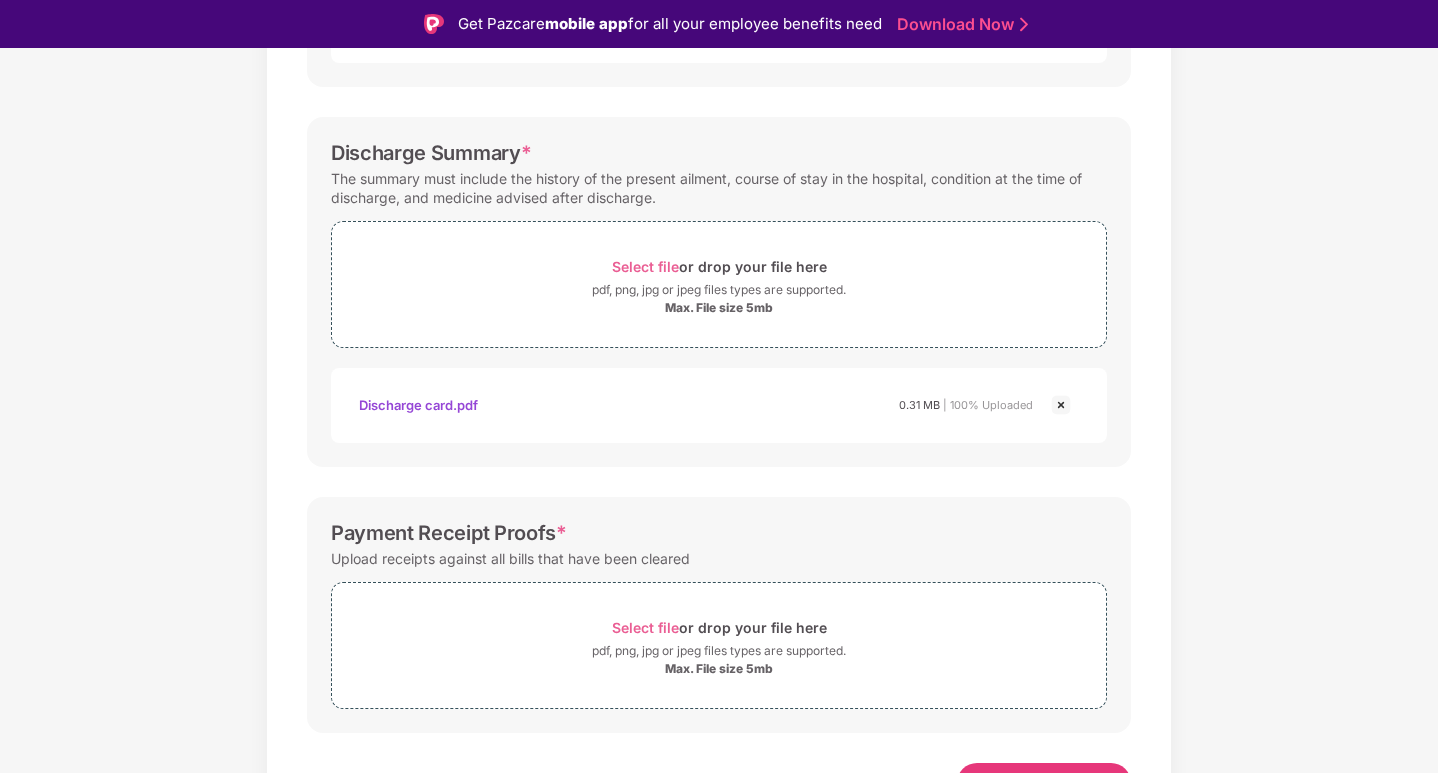 scroll, scrollTop: 632, scrollLeft: 0, axis: vertical 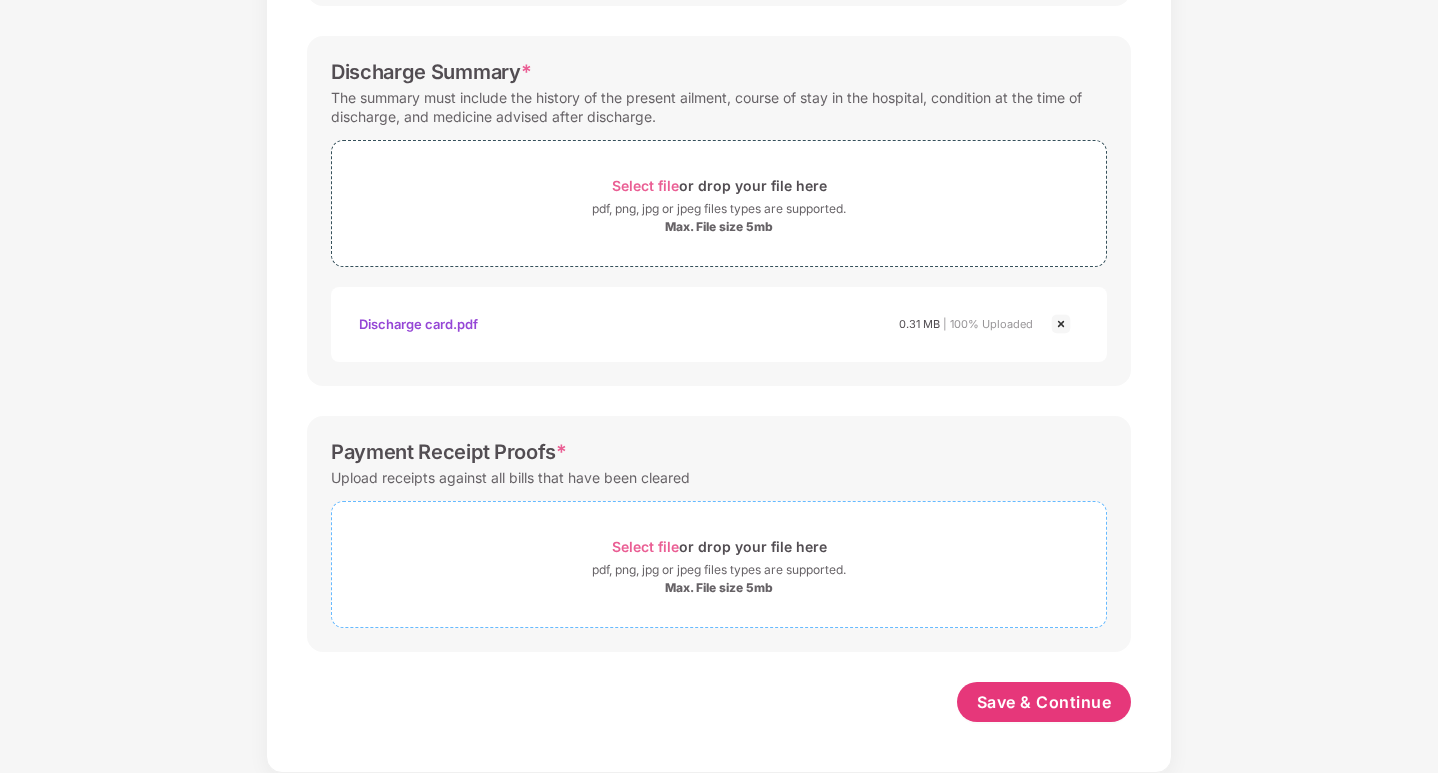 click on "Select file  or drop your file here" at bounding box center (719, 546) 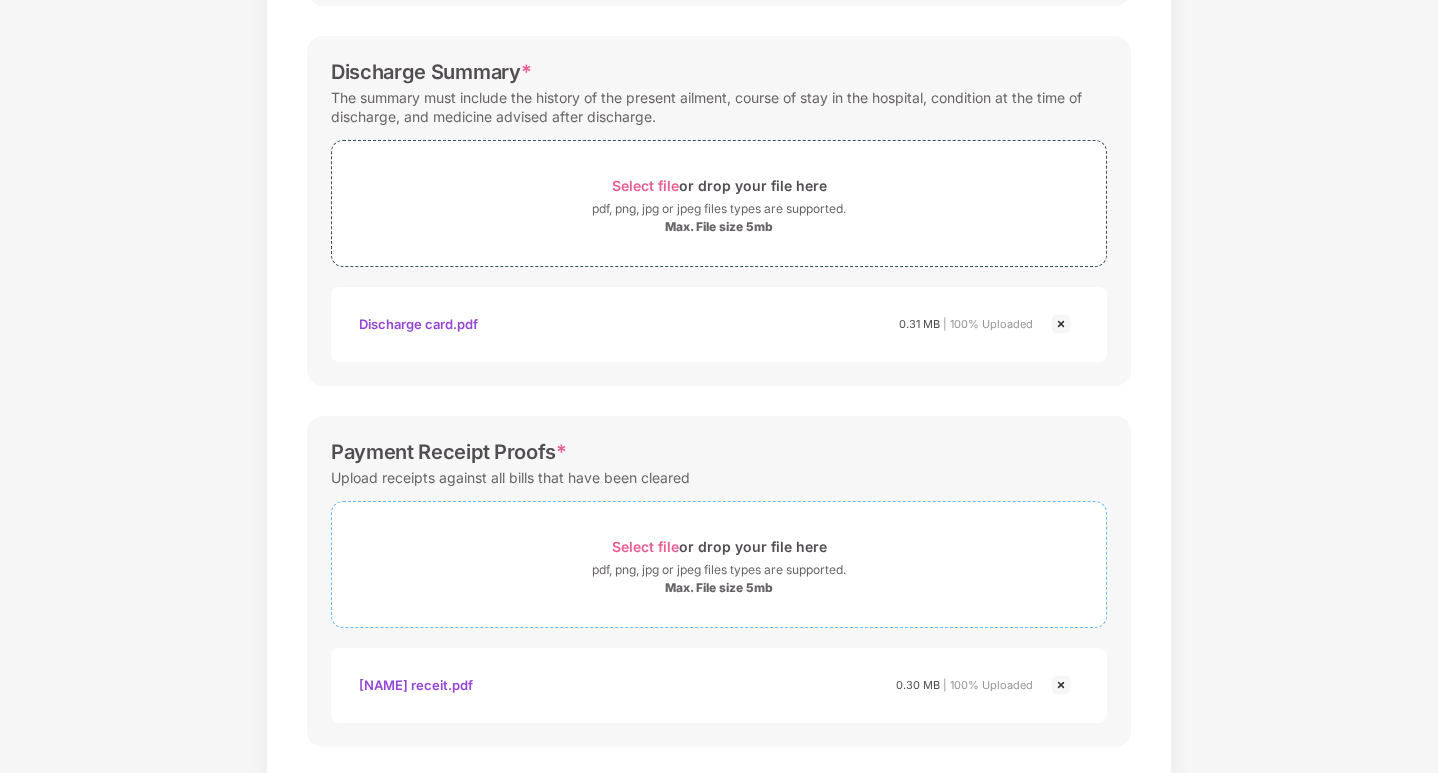 scroll, scrollTop: 727, scrollLeft: 0, axis: vertical 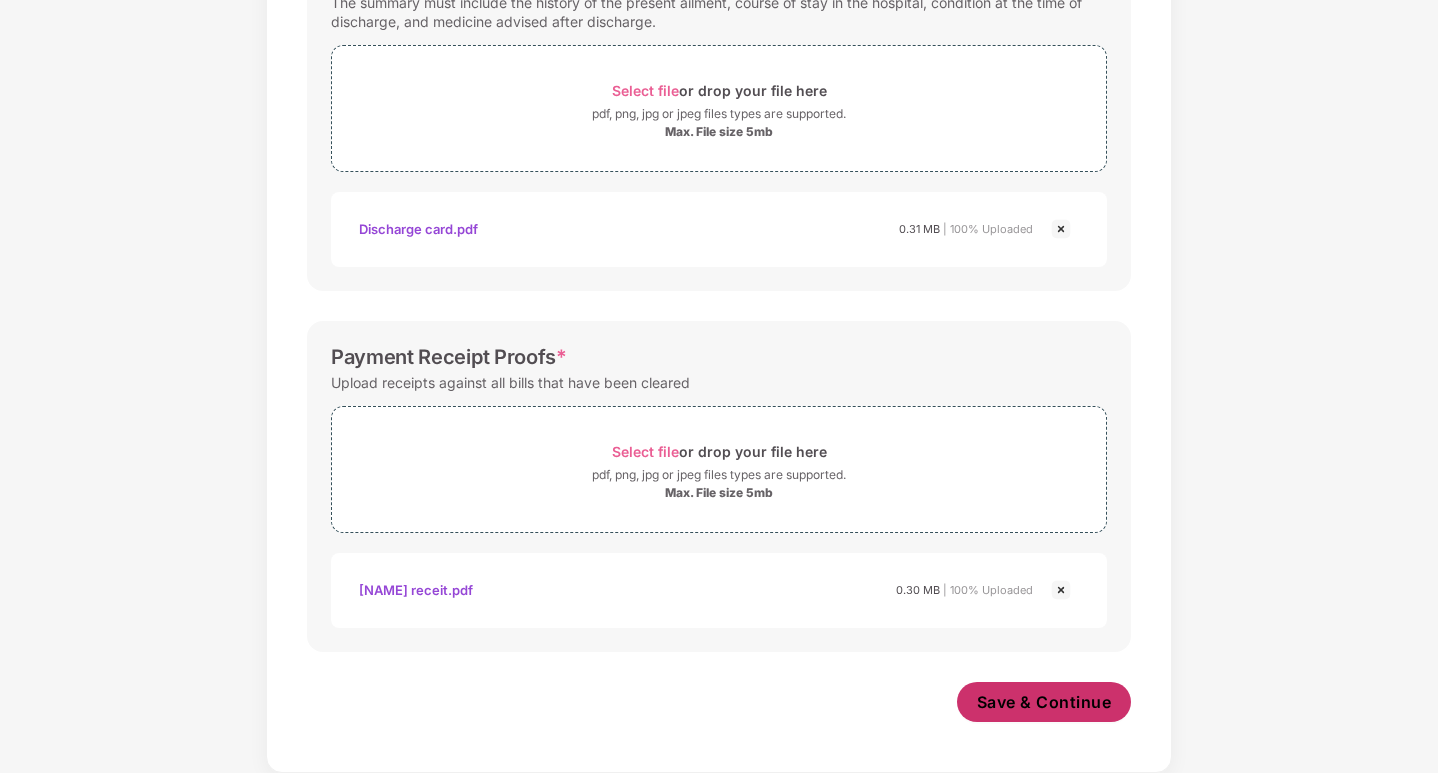 click on "Save & Continue" at bounding box center [1044, 702] 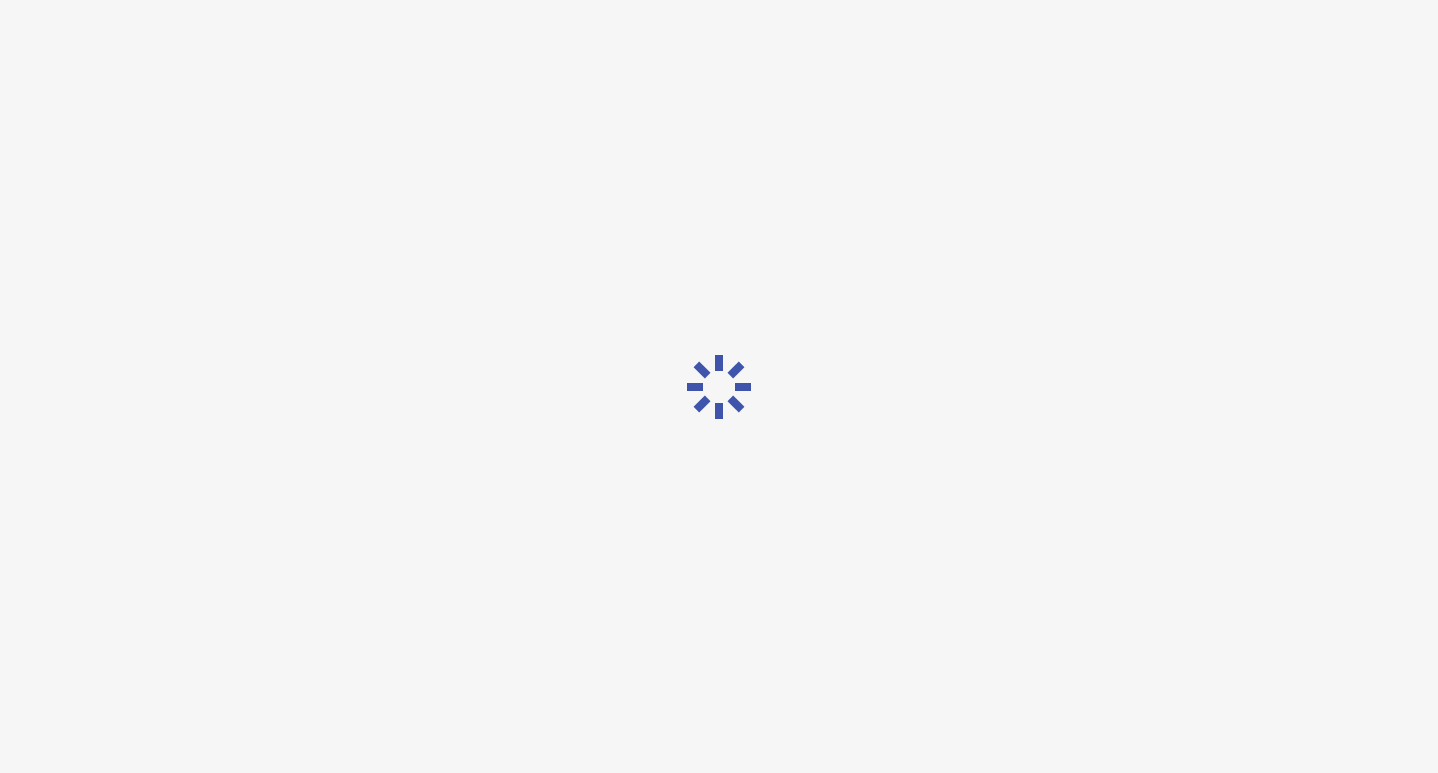 scroll, scrollTop: 0, scrollLeft: 0, axis: both 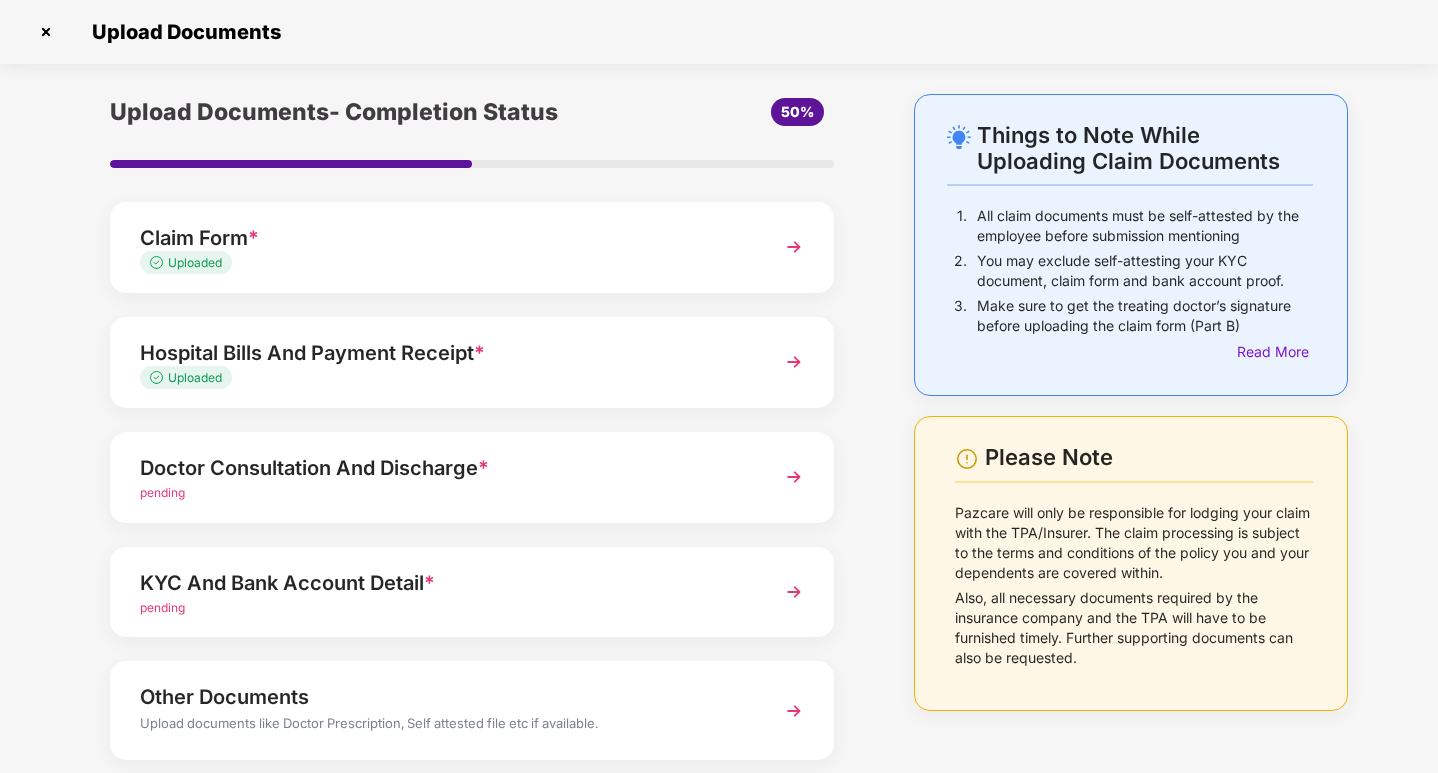 click on "Doctor Consultation And Discharge *" at bounding box center [444, 468] 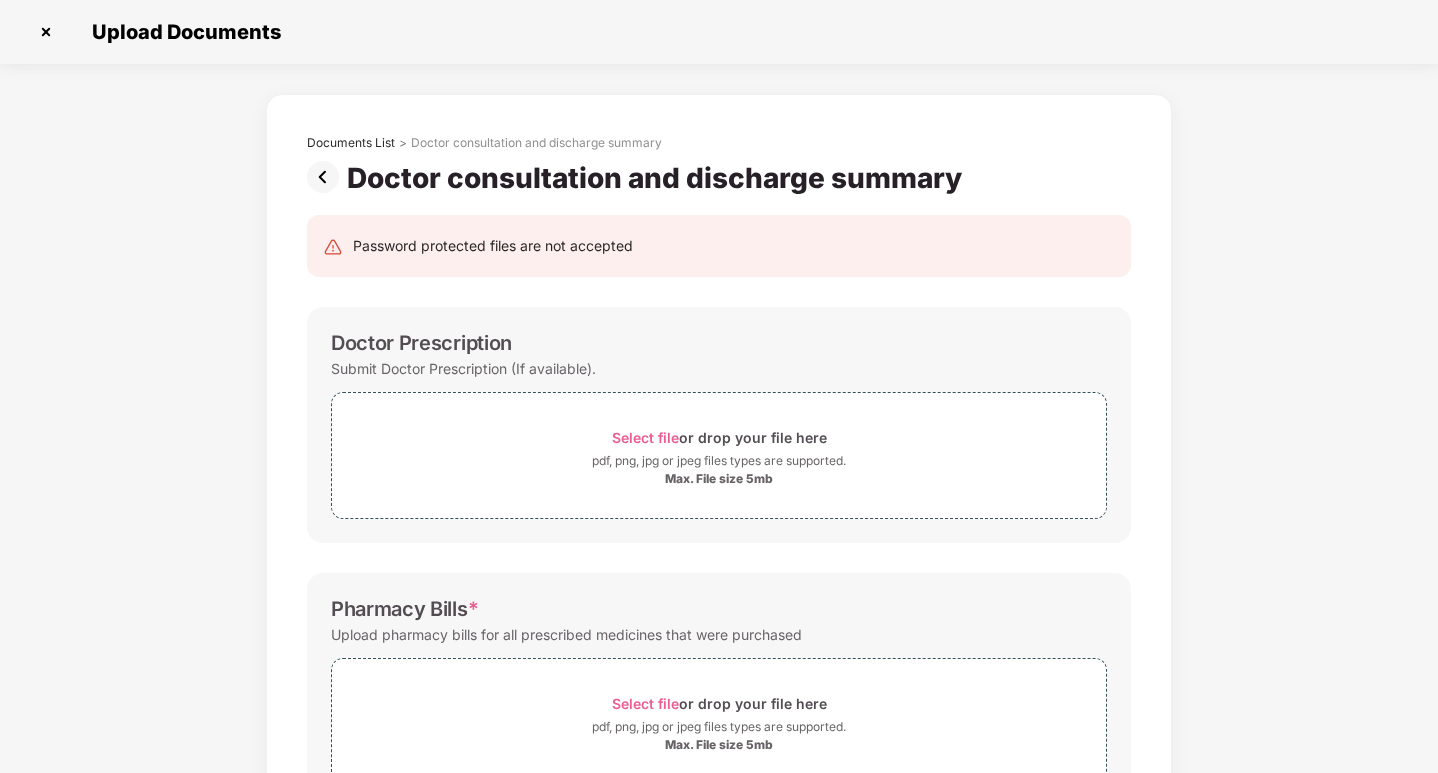 scroll, scrollTop: 0, scrollLeft: 0, axis: both 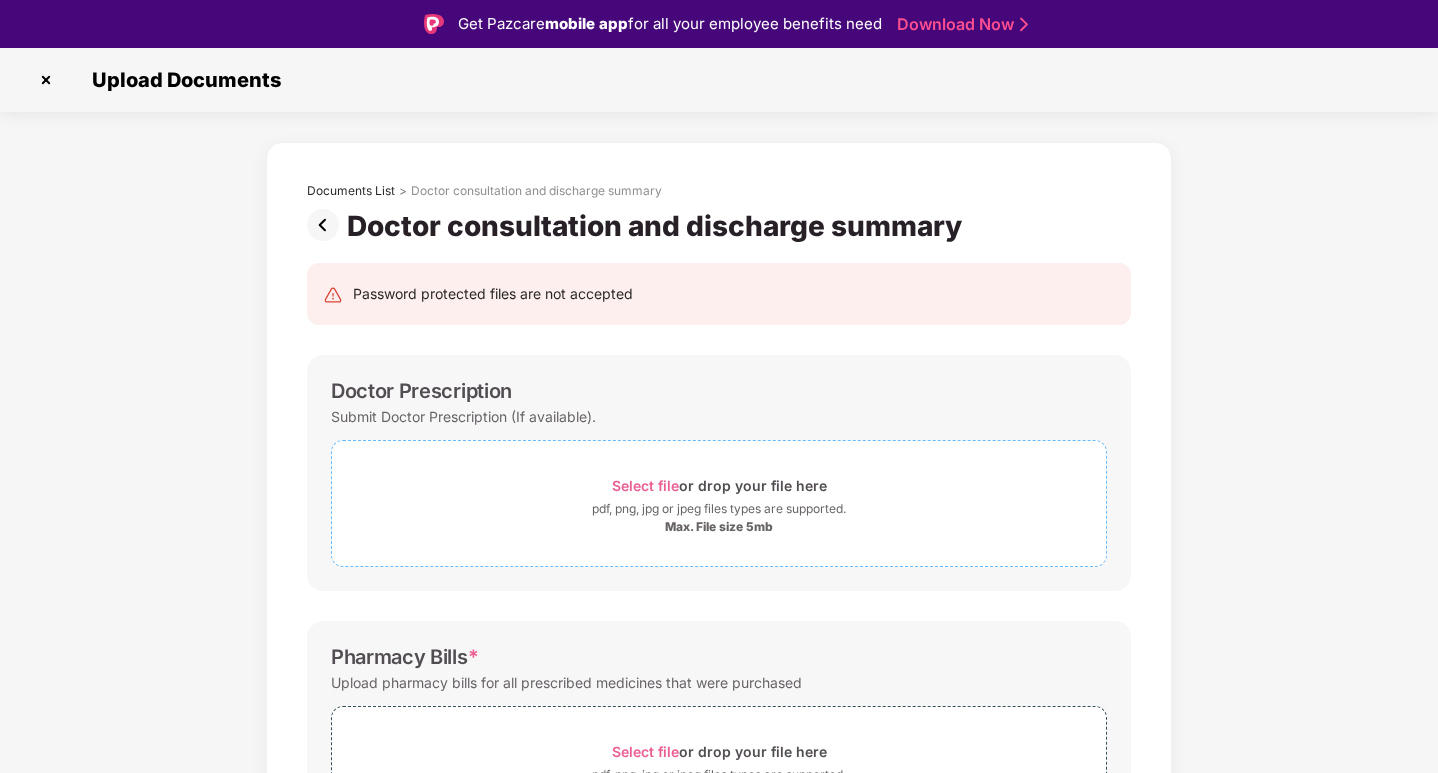 click on "Select file  or drop your file here" at bounding box center (719, 485) 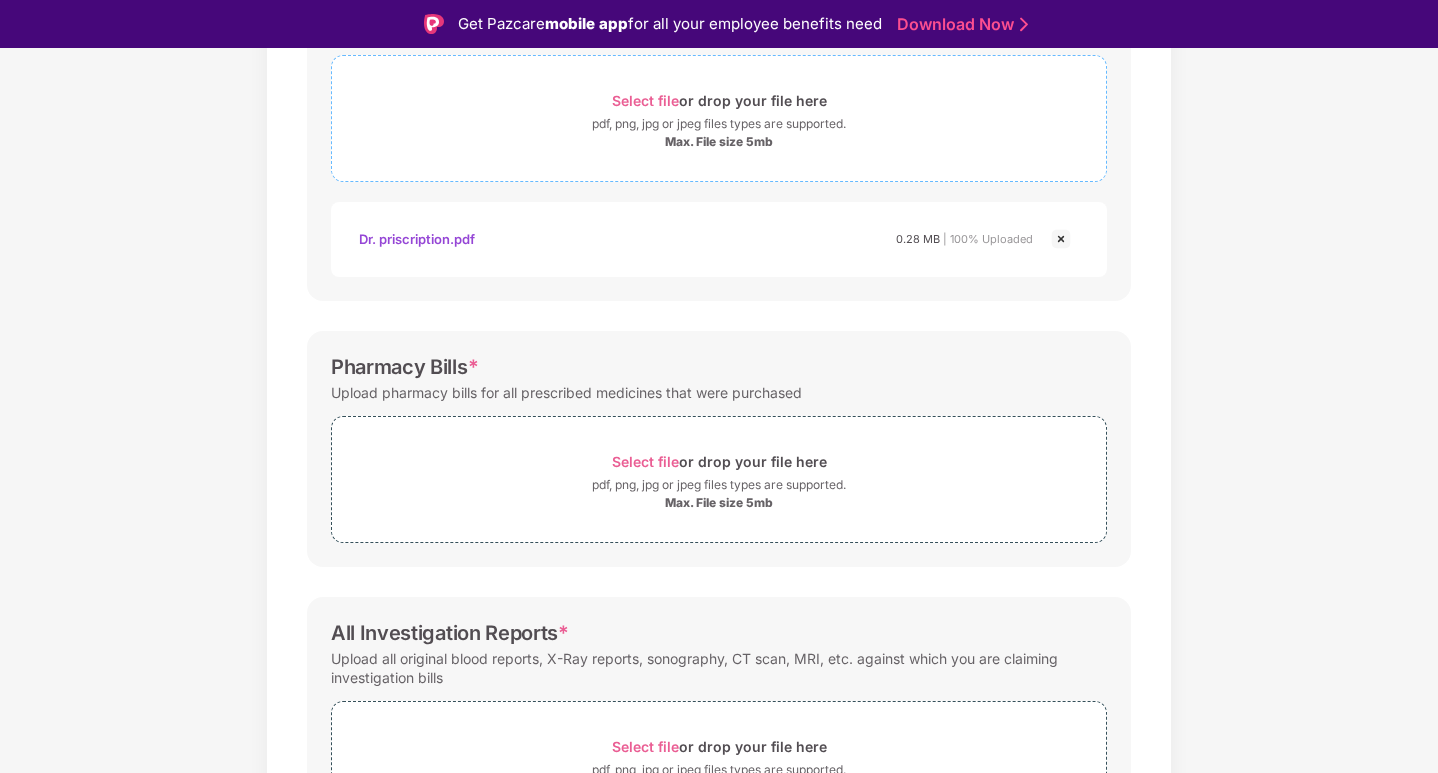 scroll, scrollTop: 400, scrollLeft: 0, axis: vertical 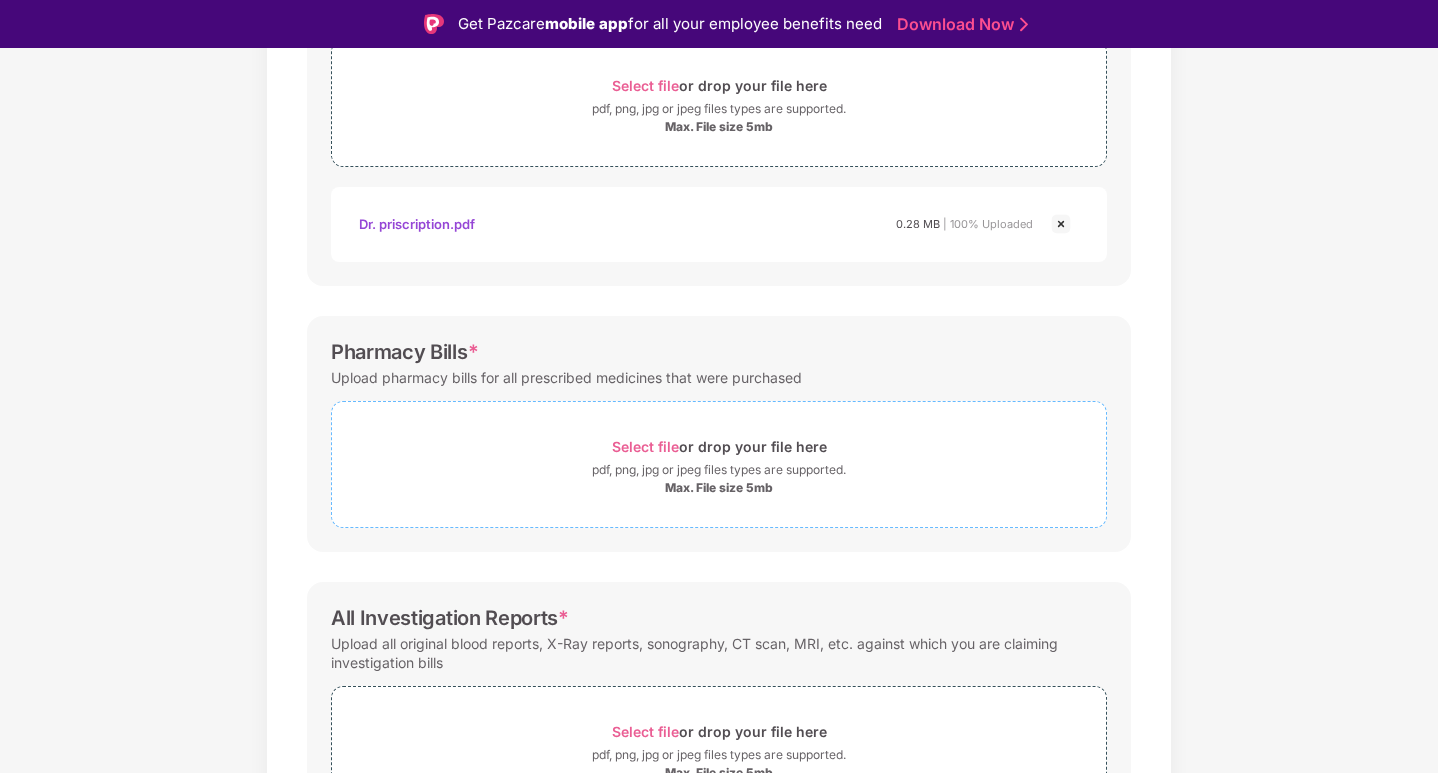 click on "Select file  or drop your file here" at bounding box center [719, 446] 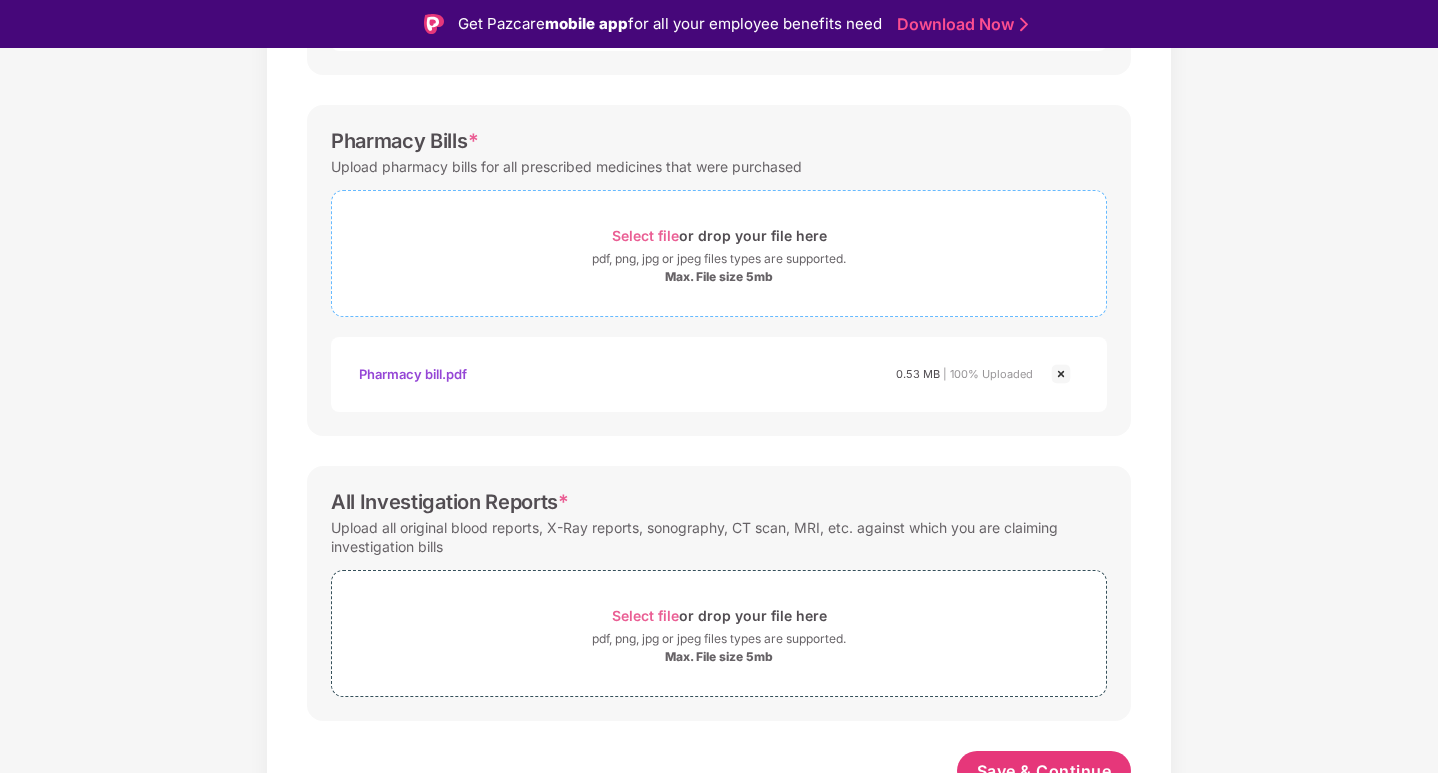 scroll, scrollTop: 632, scrollLeft: 0, axis: vertical 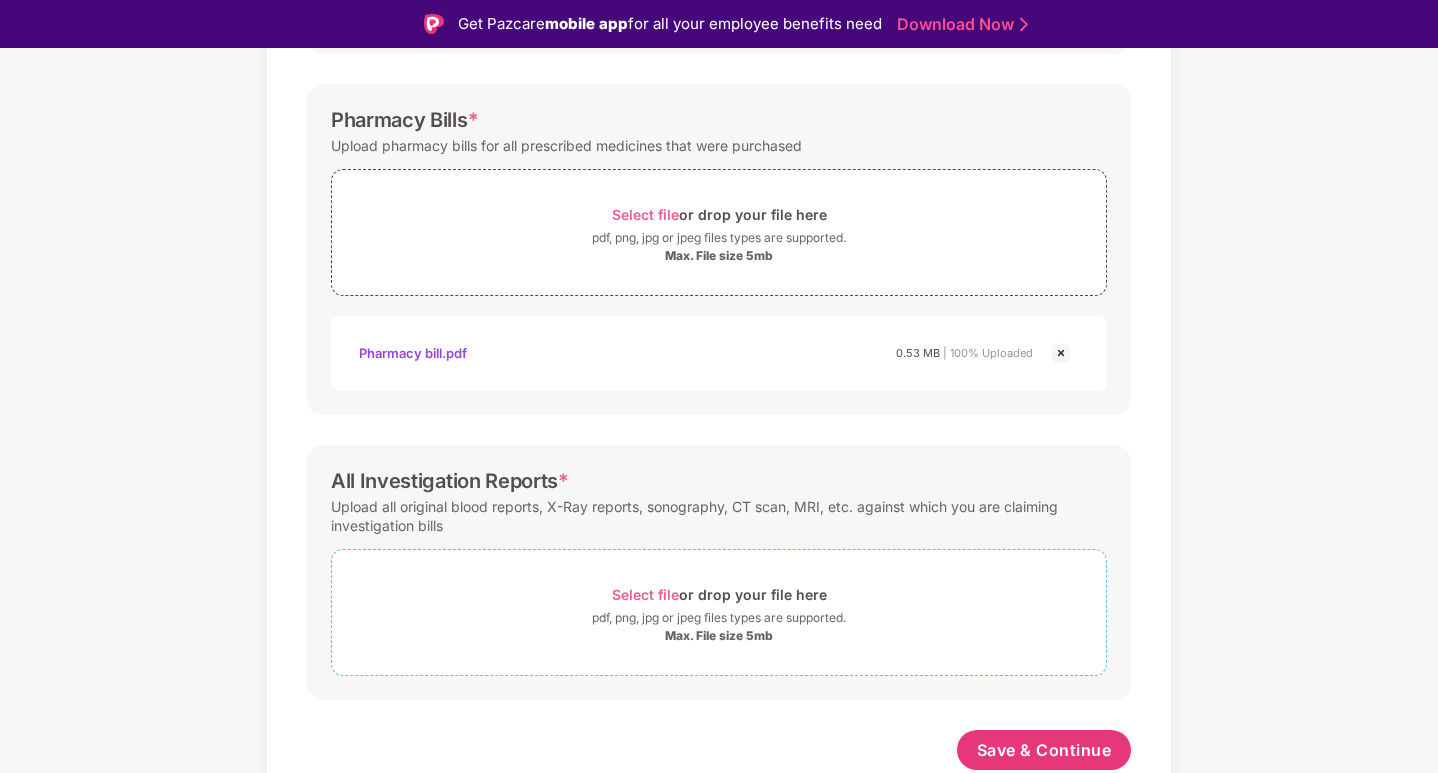 click on "Select file  or drop your file here pdf, png, jpg or jpeg files types are supported. Max. File size 5mb" at bounding box center [719, 612] 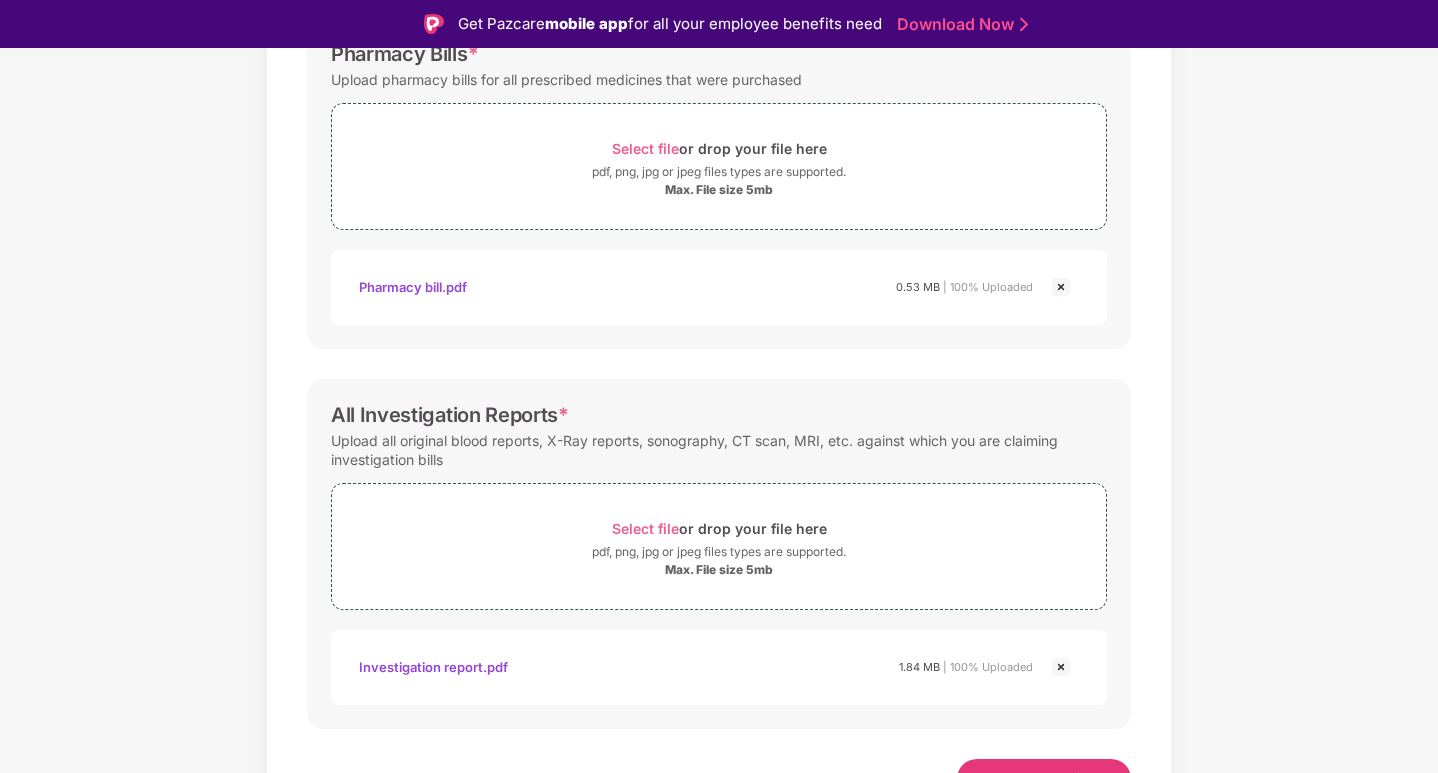 scroll, scrollTop: 727, scrollLeft: 0, axis: vertical 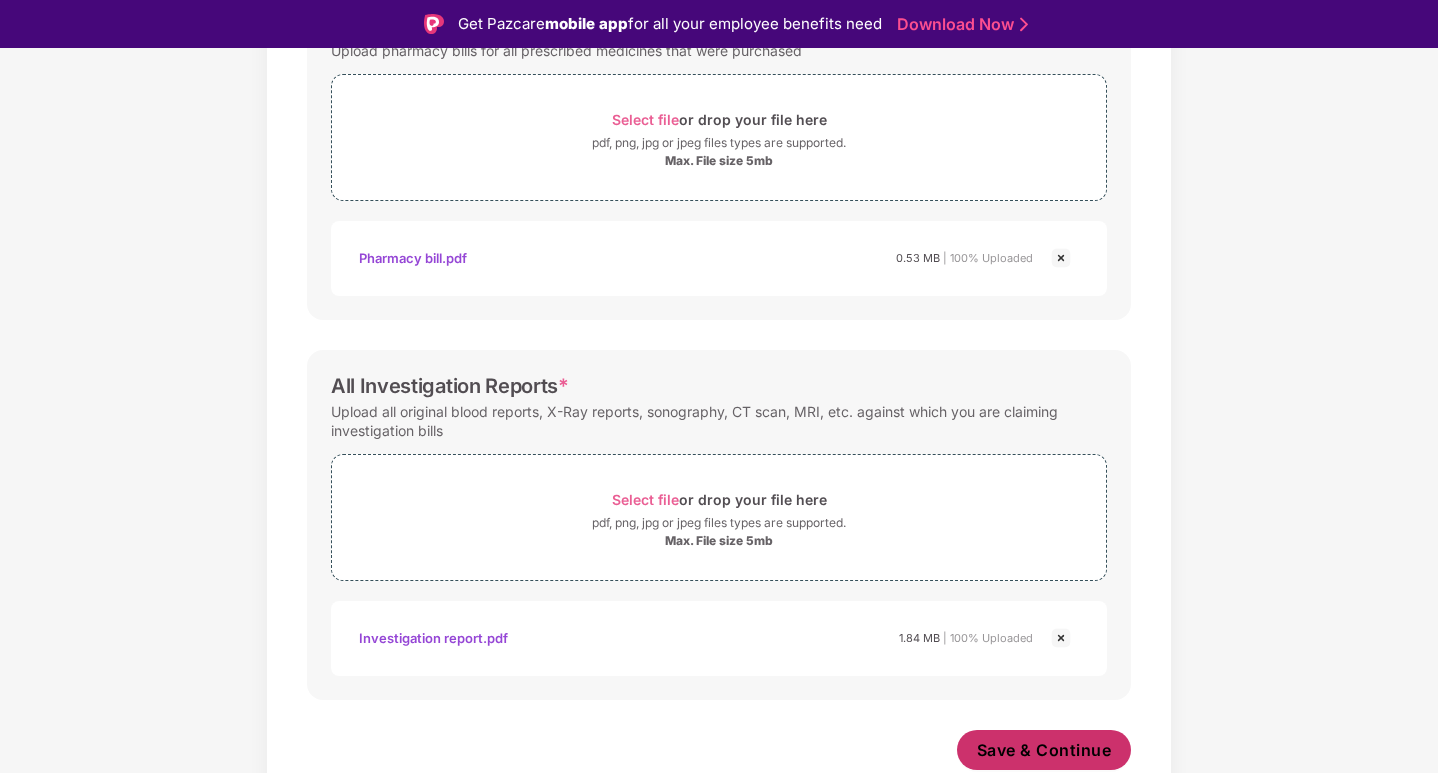 click on "Save & Continue" at bounding box center (1044, 750) 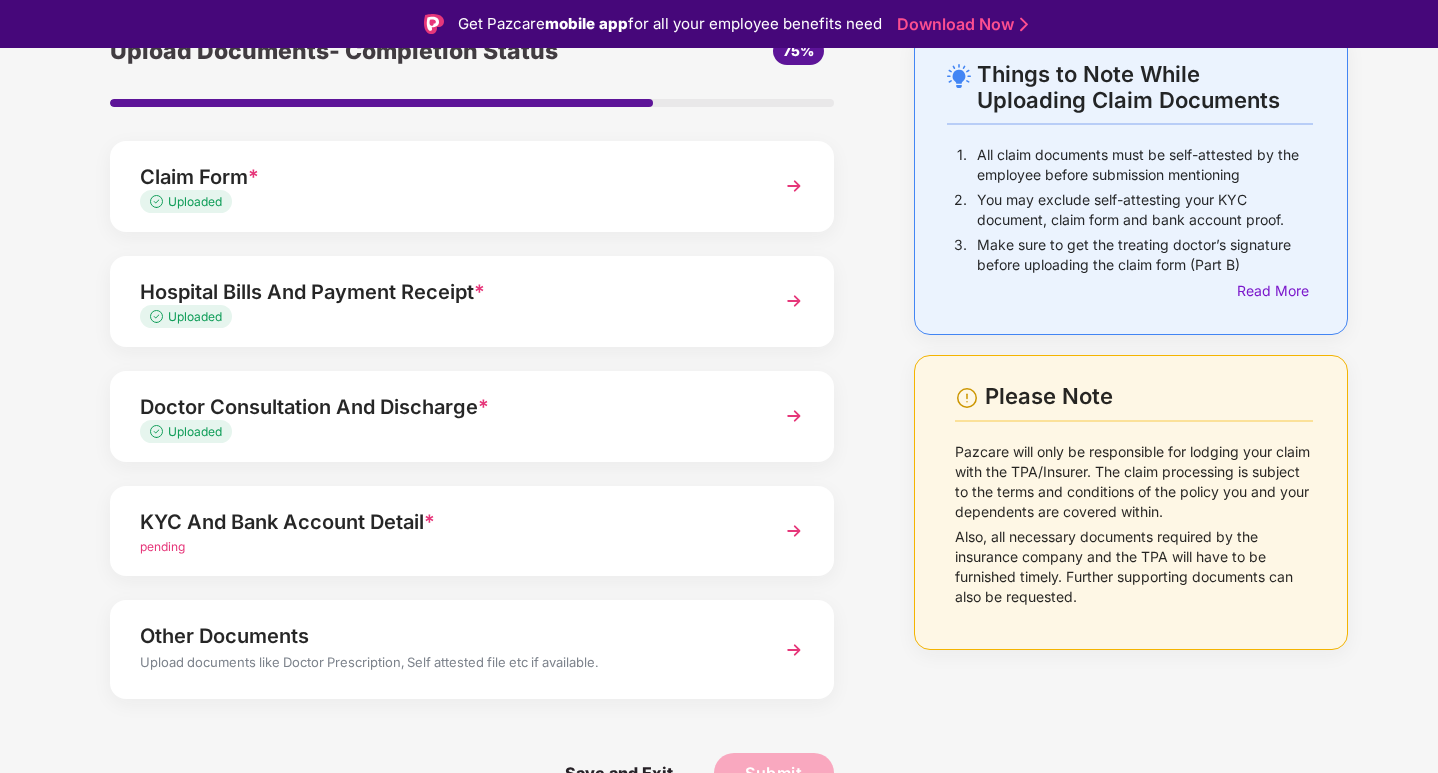 scroll, scrollTop: 111, scrollLeft: 0, axis: vertical 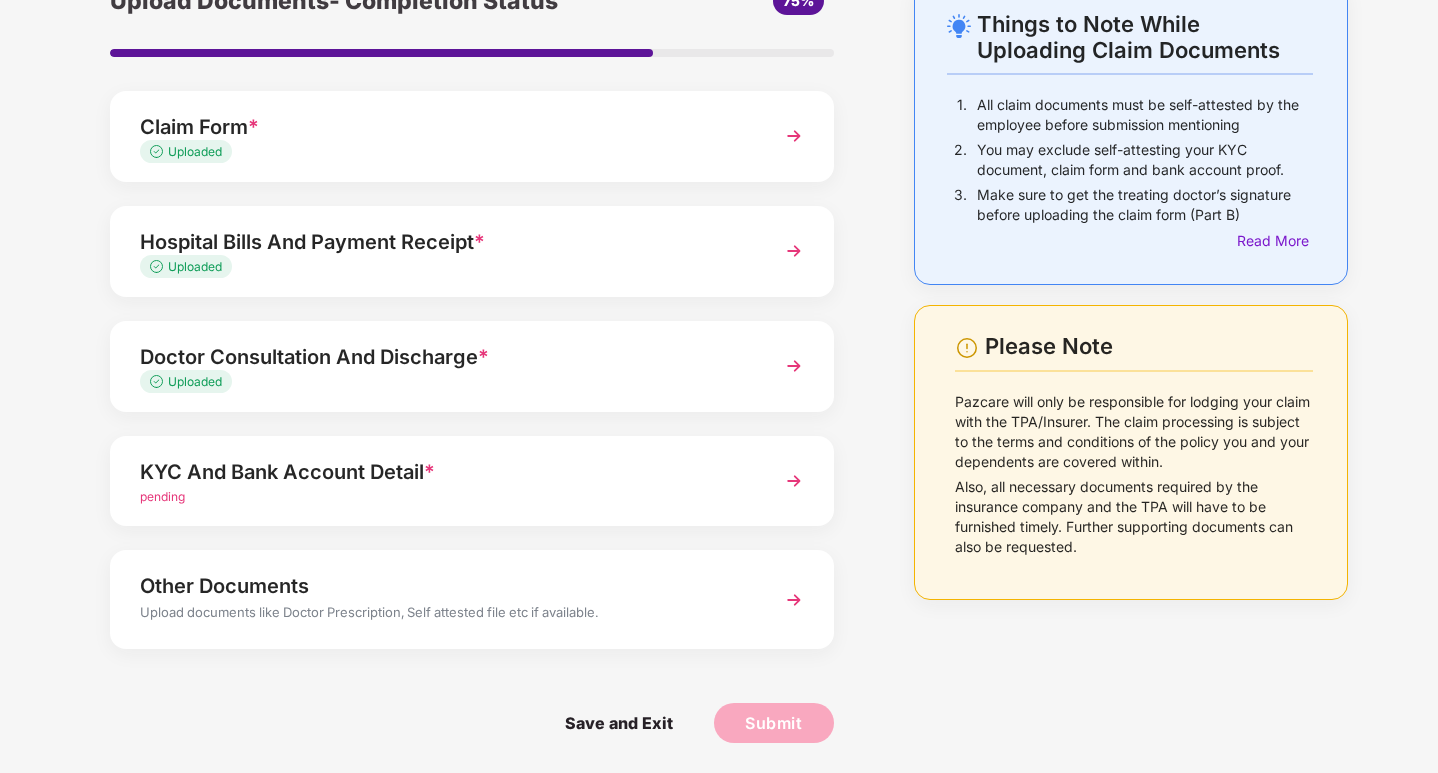 click on "KYC And Bank Account Detail *" at bounding box center (444, 472) 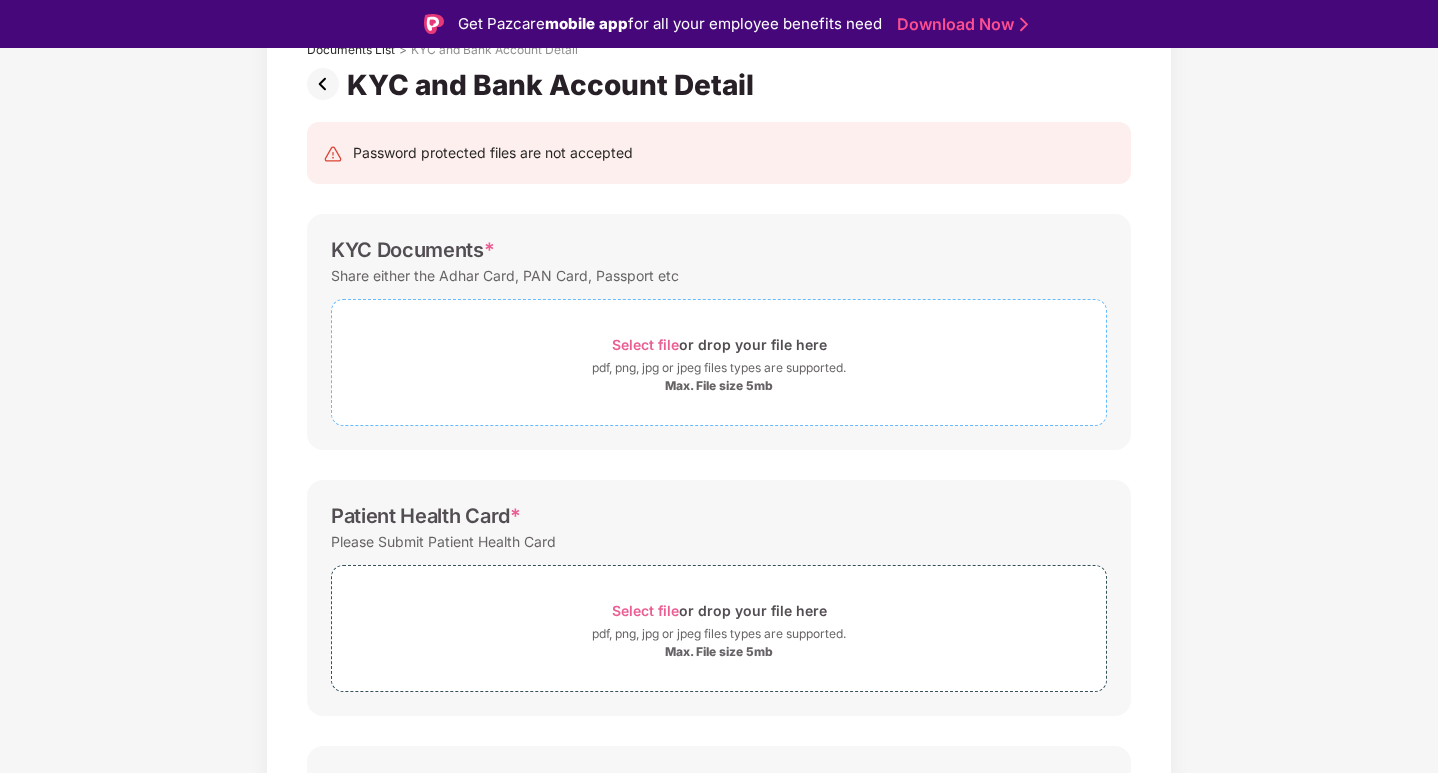 scroll, scrollTop: 123, scrollLeft: 0, axis: vertical 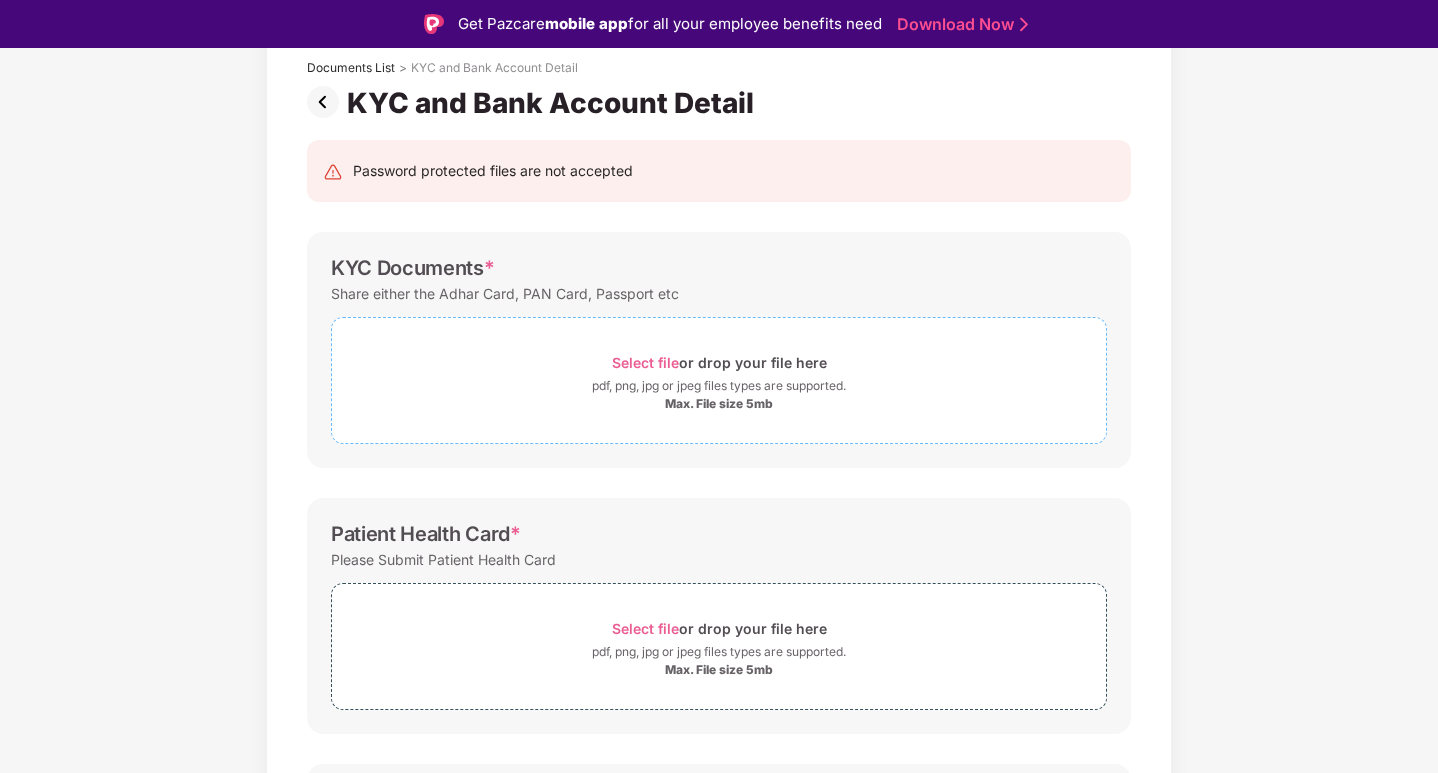 click on "Select file" at bounding box center [645, 362] 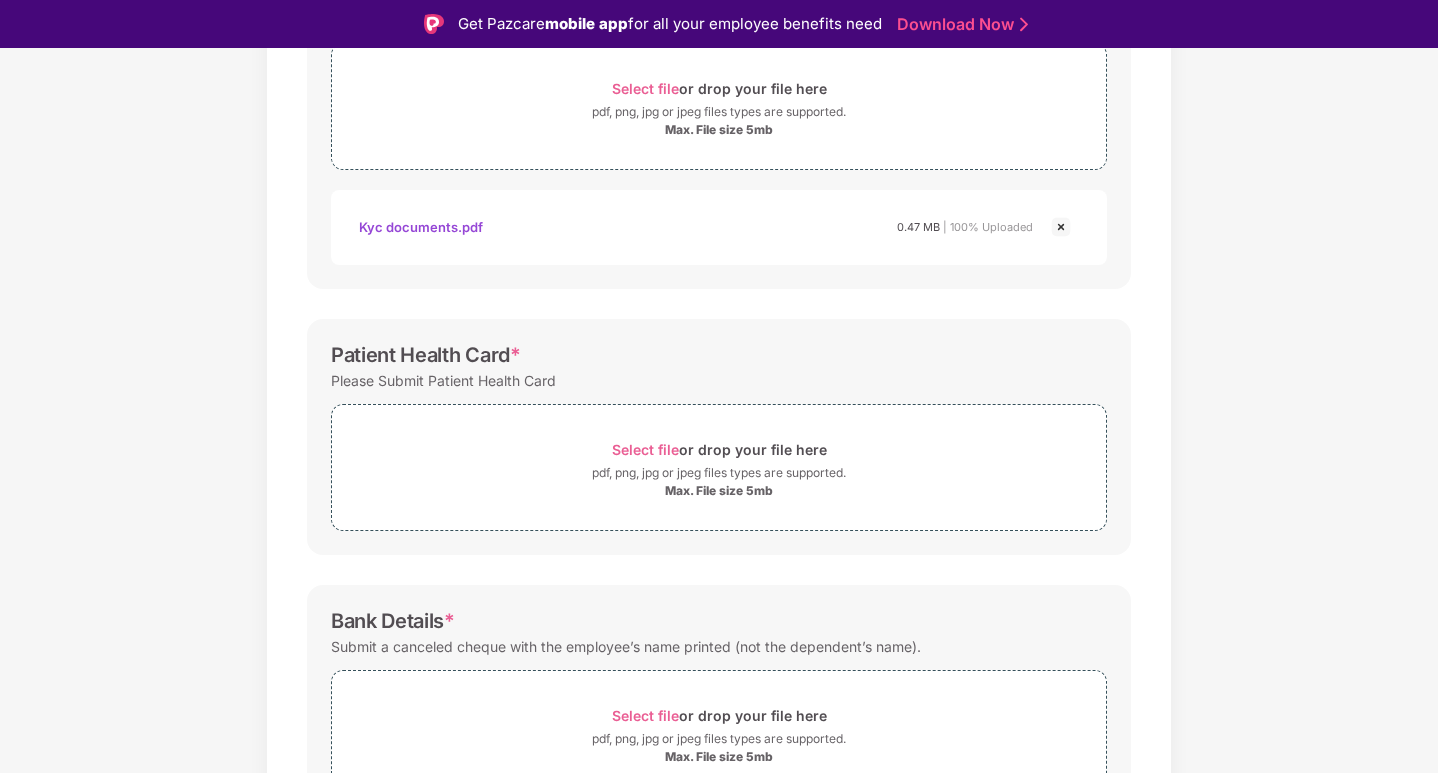 scroll, scrollTop: 518, scrollLeft: 0, axis: vertical 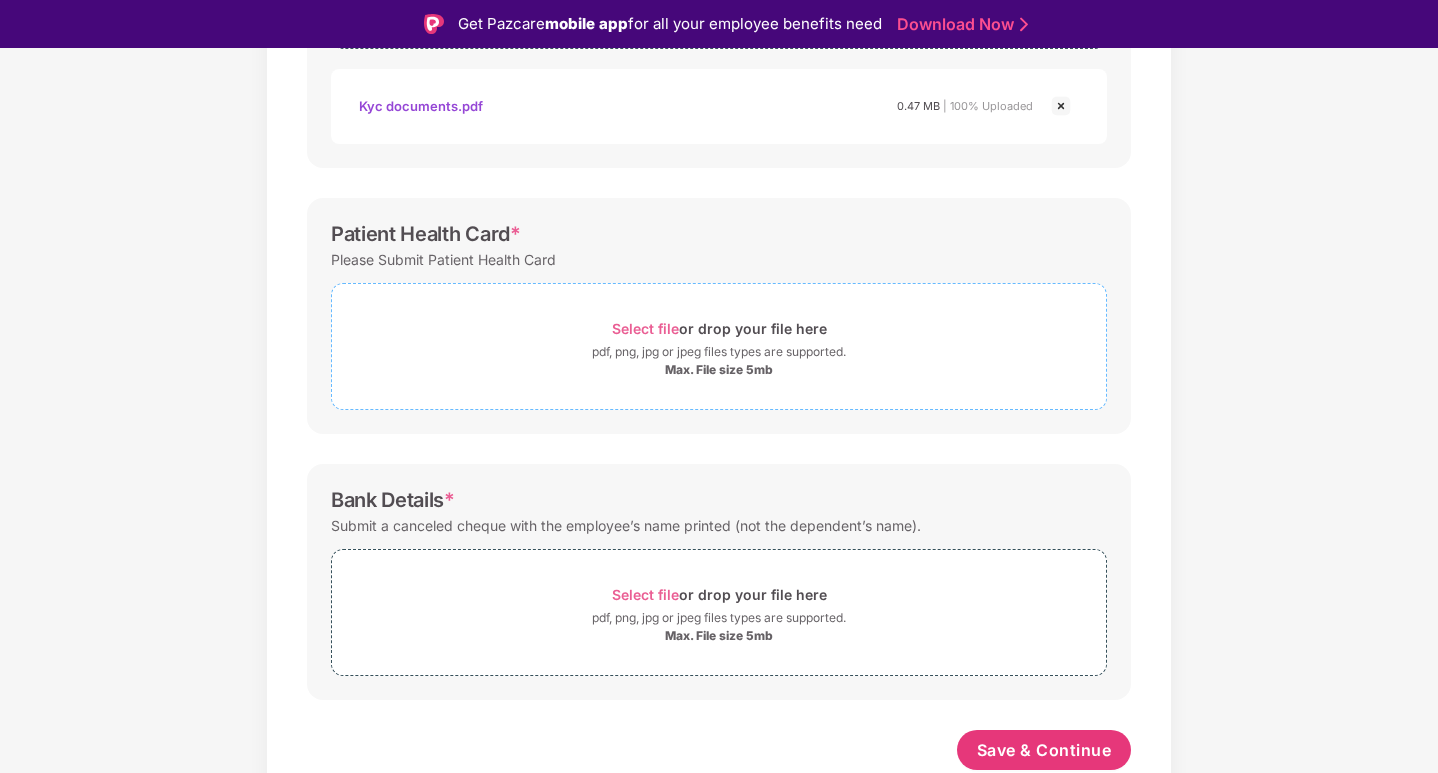 click on "pdf, png, jpg or jpeg files types are supported." at bounding box center (719, 352) 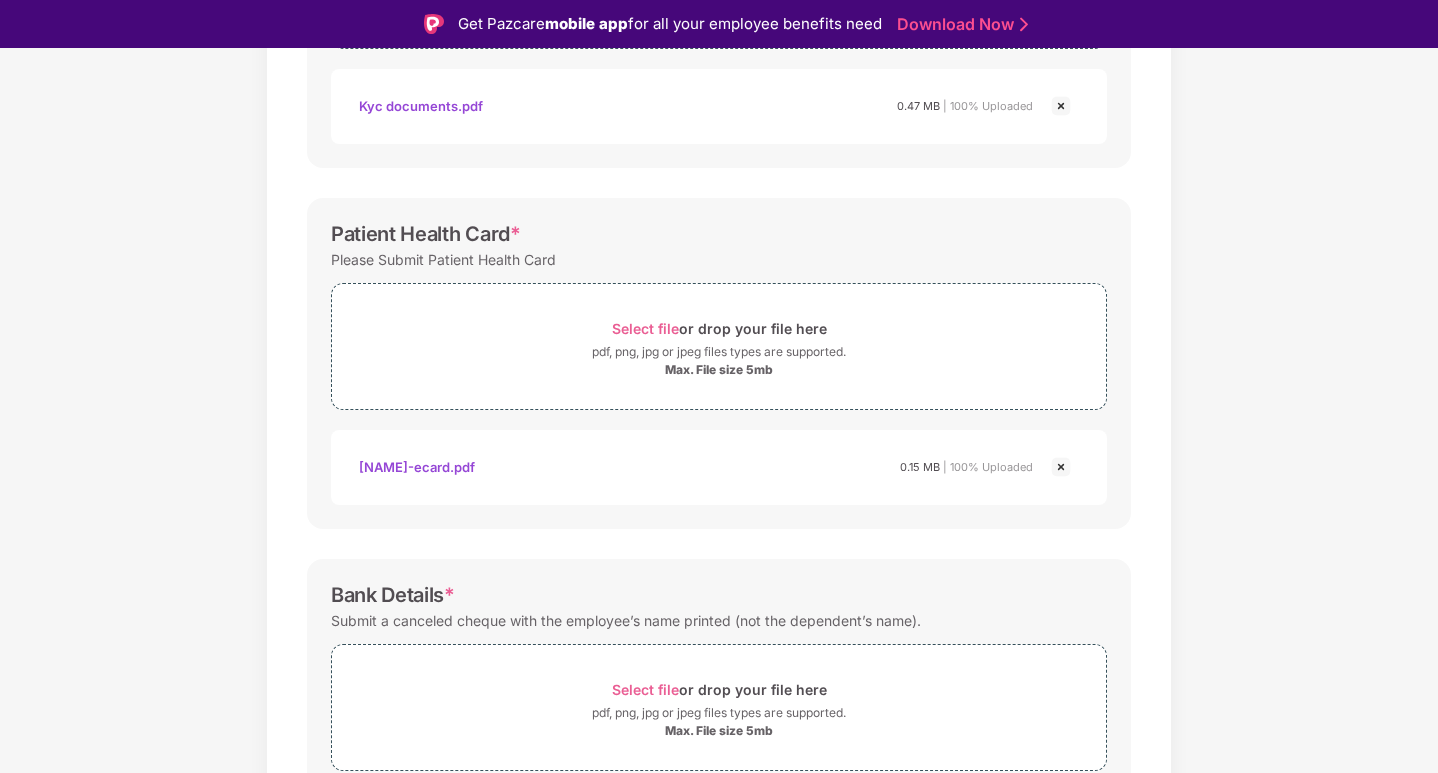 scroll, scrollTop: 613, scrollLeft: 0, axis: vertical 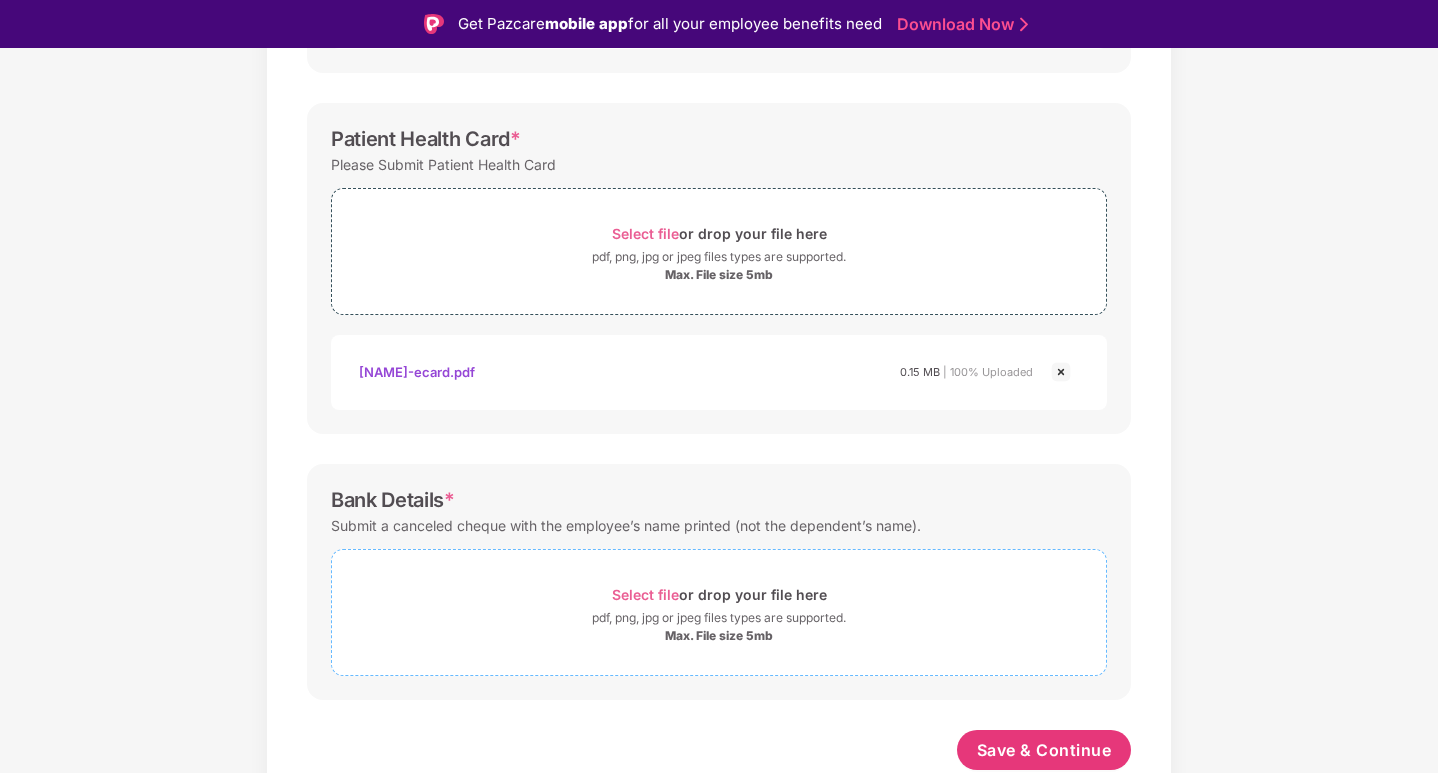 click on "pdf, png, jpg or jpeg files types are supported." at bounding box center (719, 618) 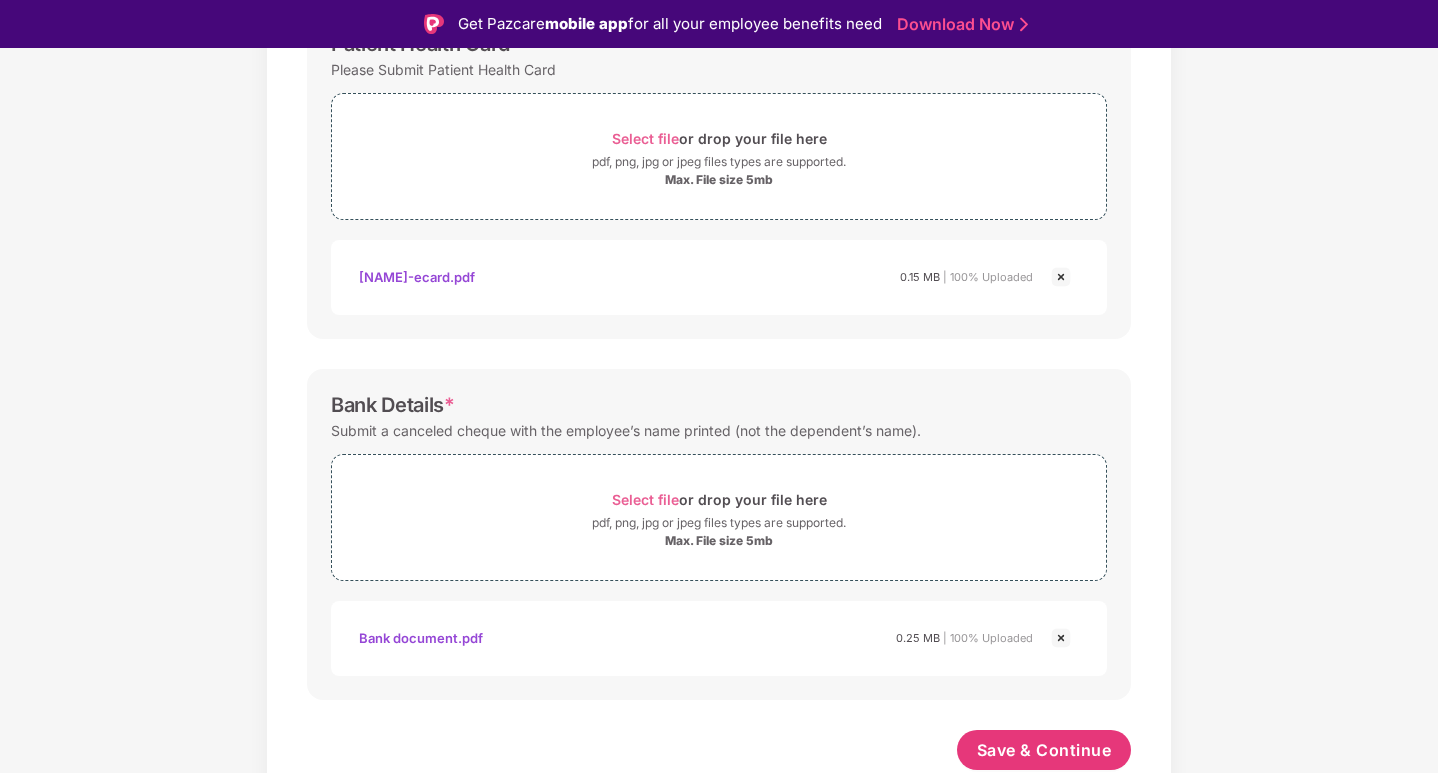 scroll, scrollTop: 708, scrollLeft: 0, axis: vertical 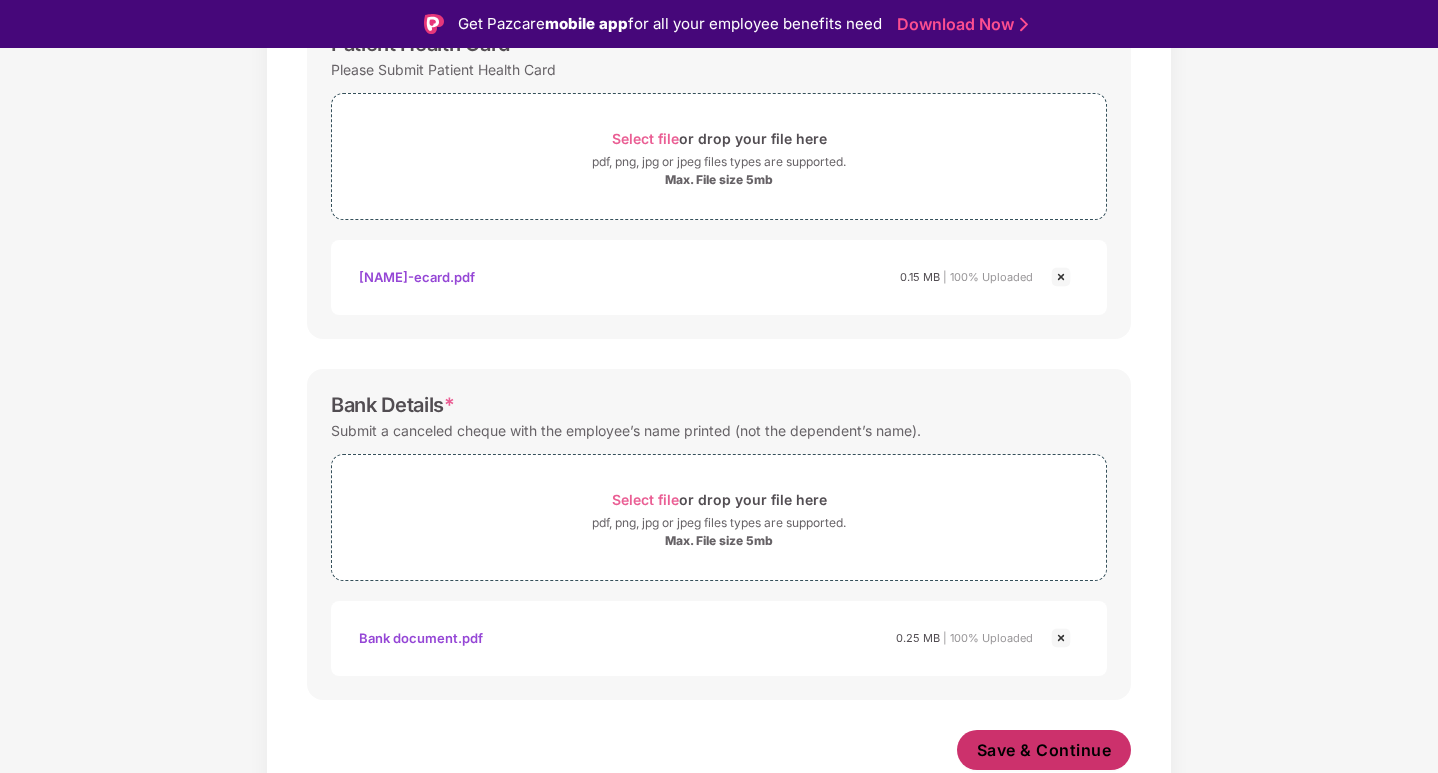 click on "Save & Continue" at bounding box center (1044, 750) 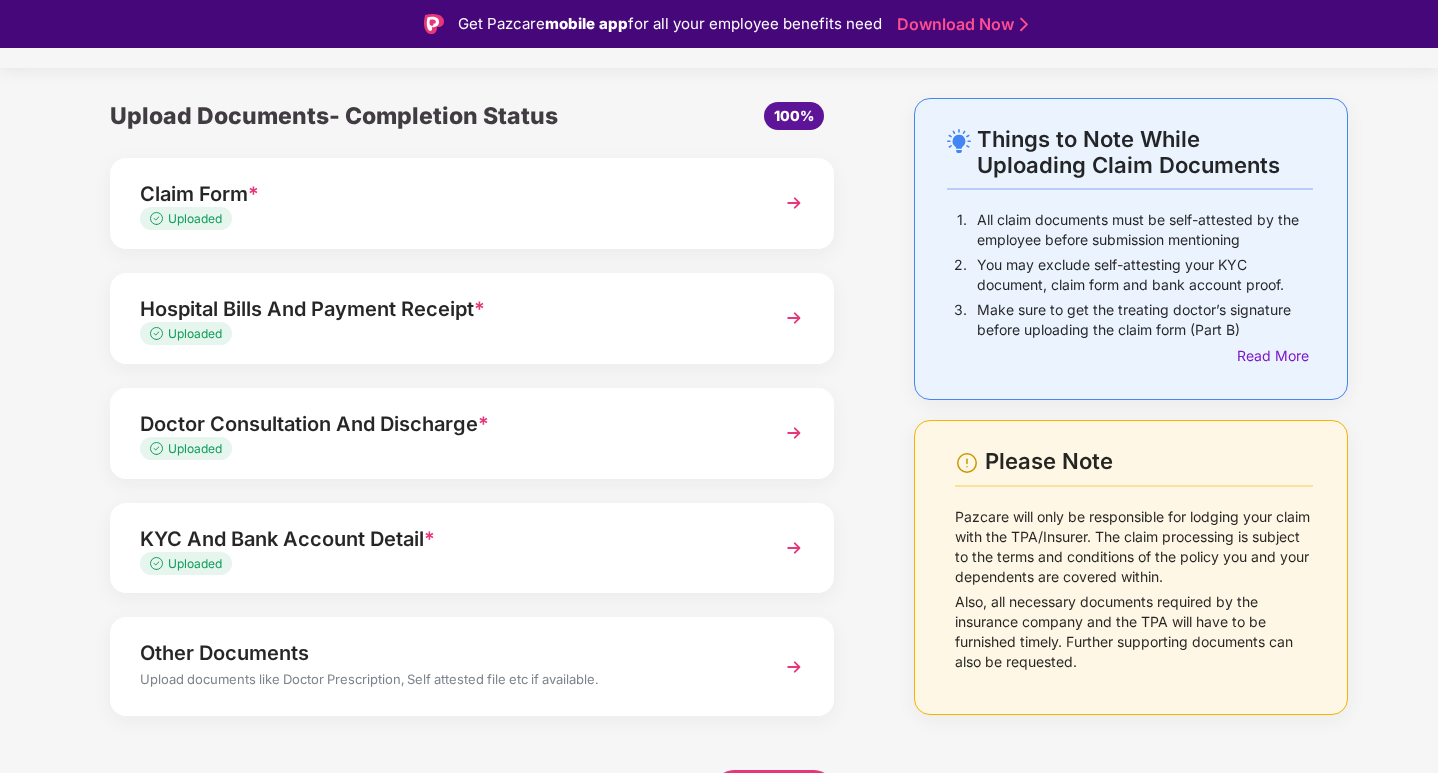 scroll, scrollTop: 63, scrollLeft: 0, axis: vertical 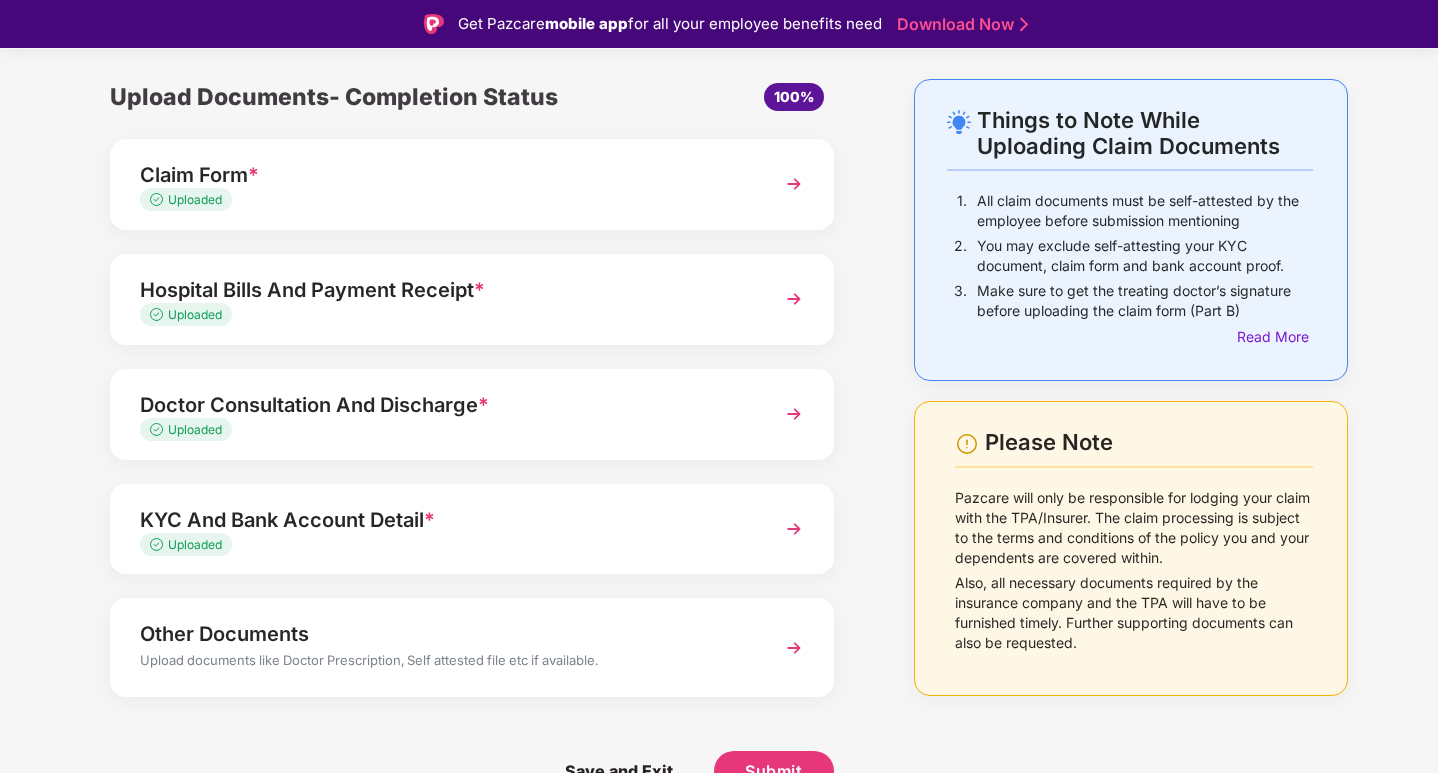 click on "Other Documents" at bounding box center (444, 634) 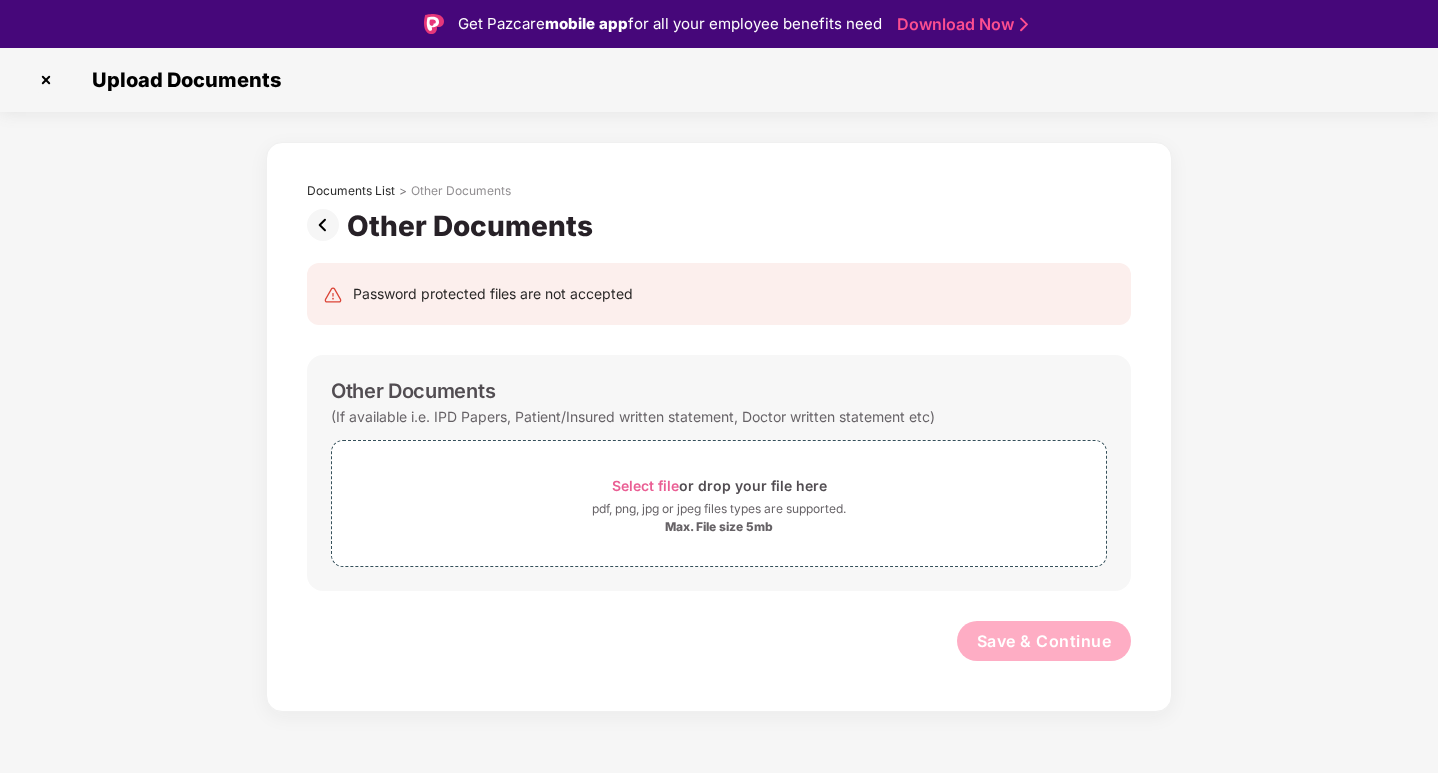 scroll, scrollTop: 0, scrollLeft: 0, axis: both 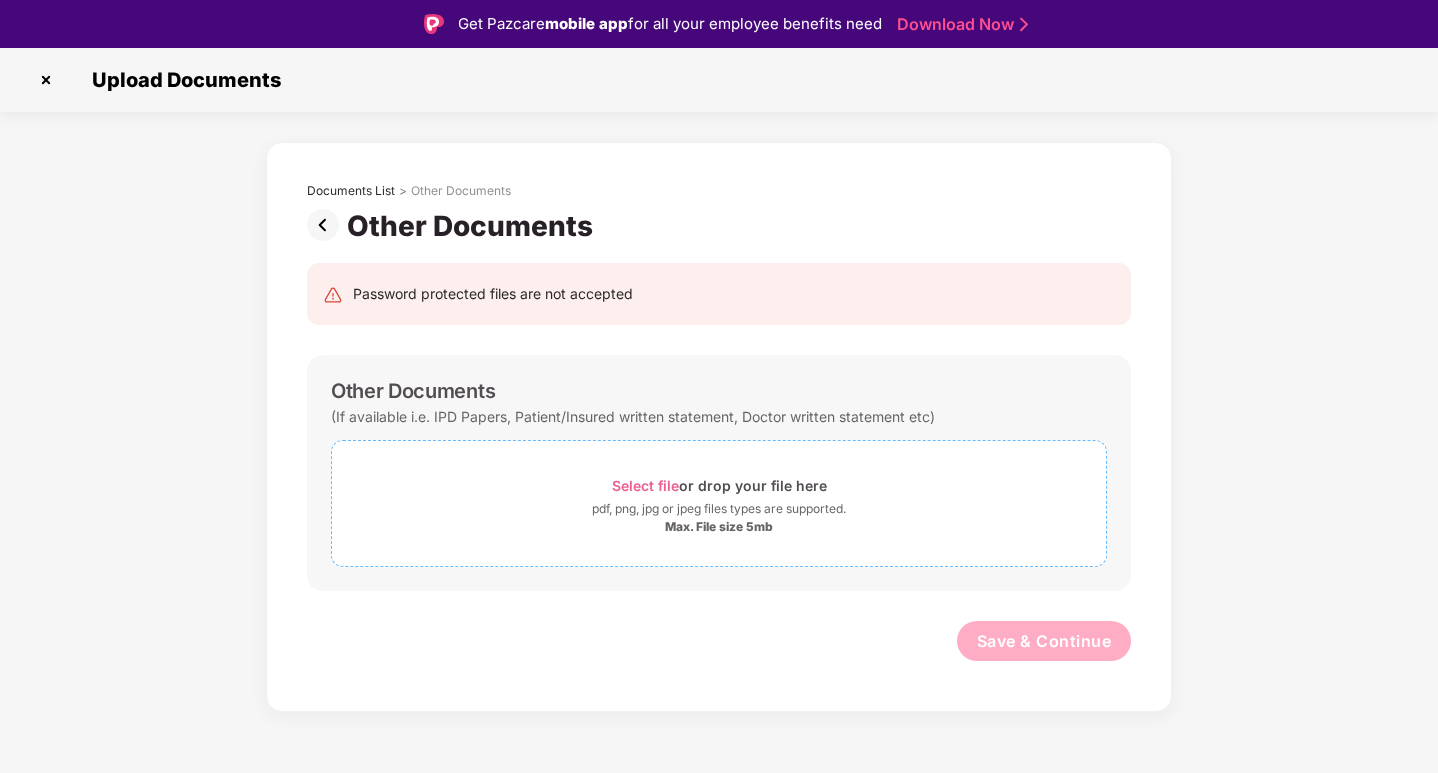 click on "pdf, png, jpg or jpeg files types are supported." at bounding box center [719, 509] 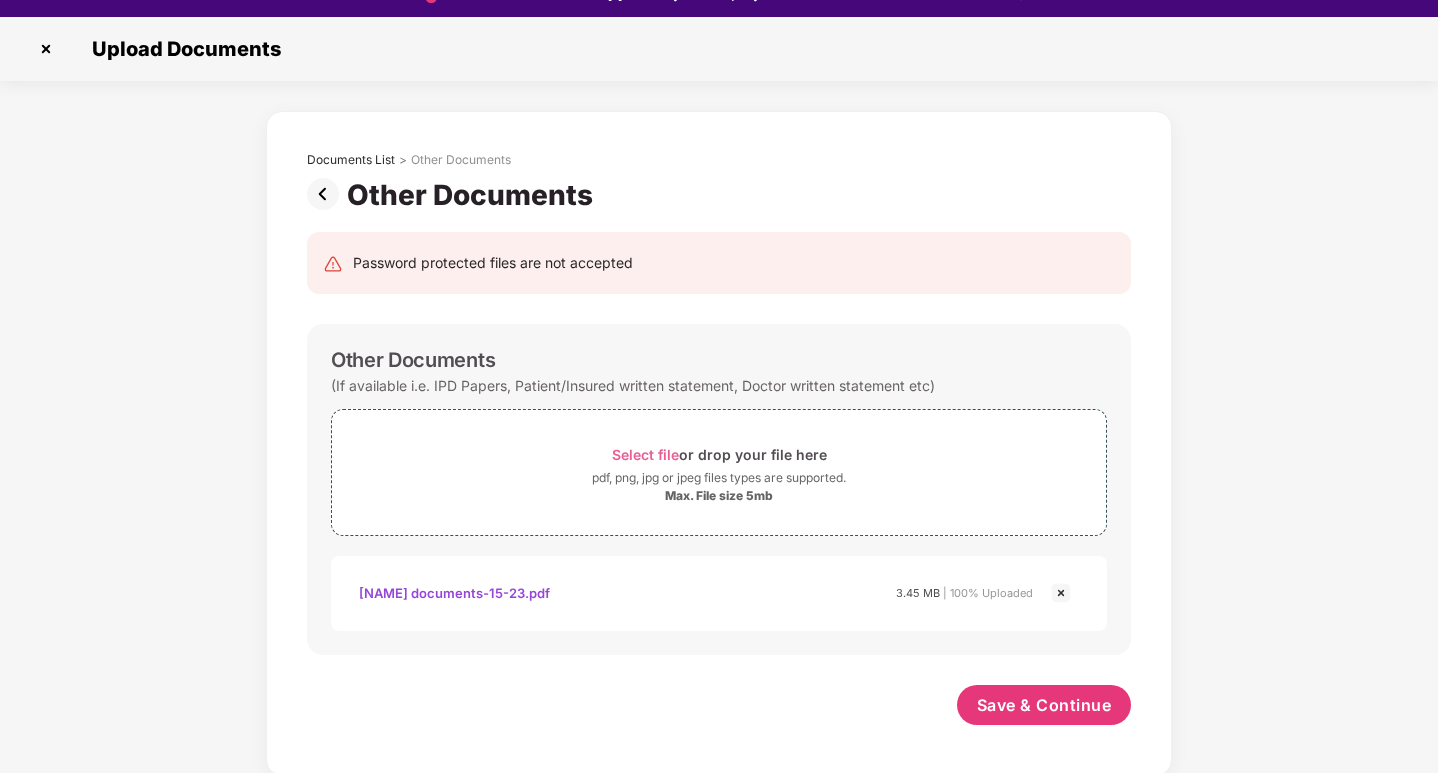 scroll, scrollTop: 48, scrollLeft: 0, axis: vertical 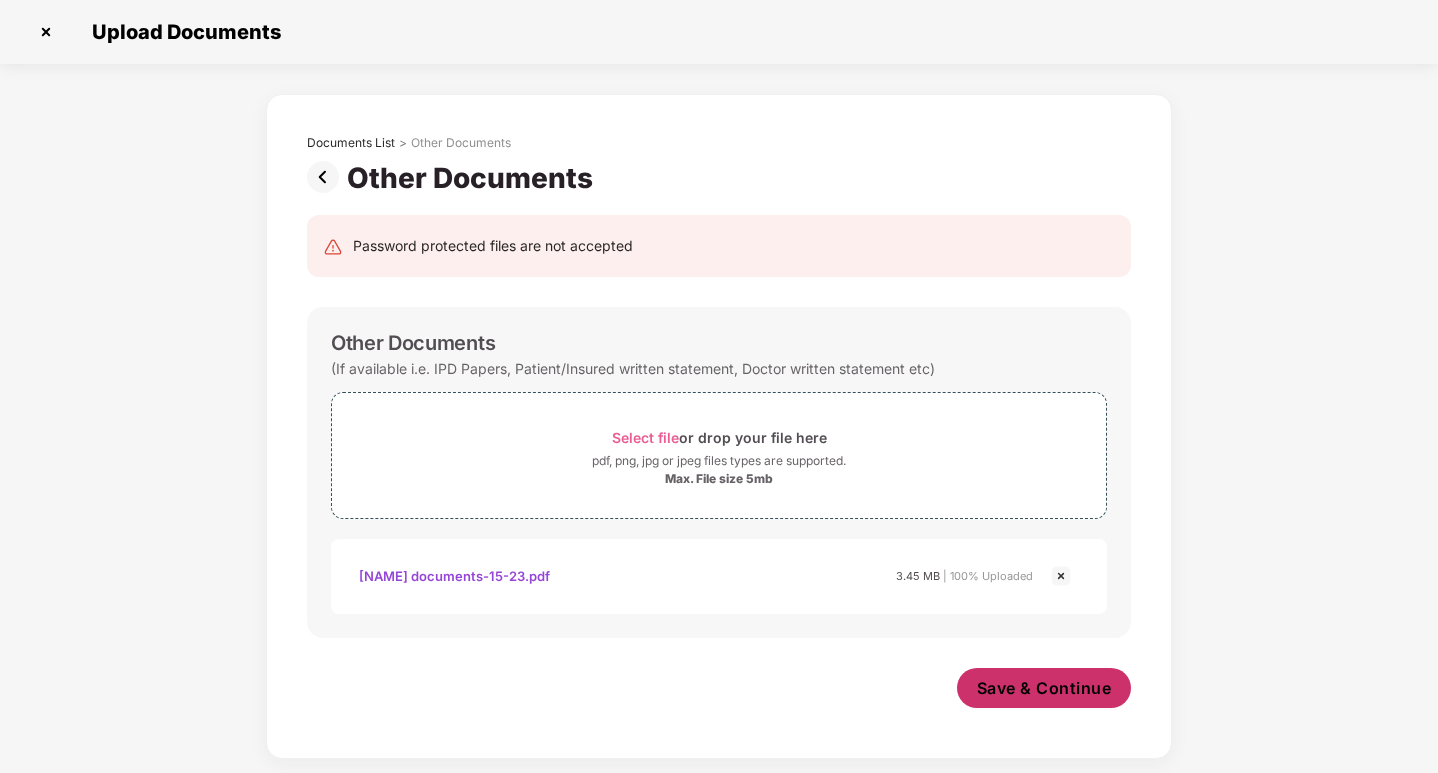 click on "Save & Continue" at bounding box center (1044, 688) 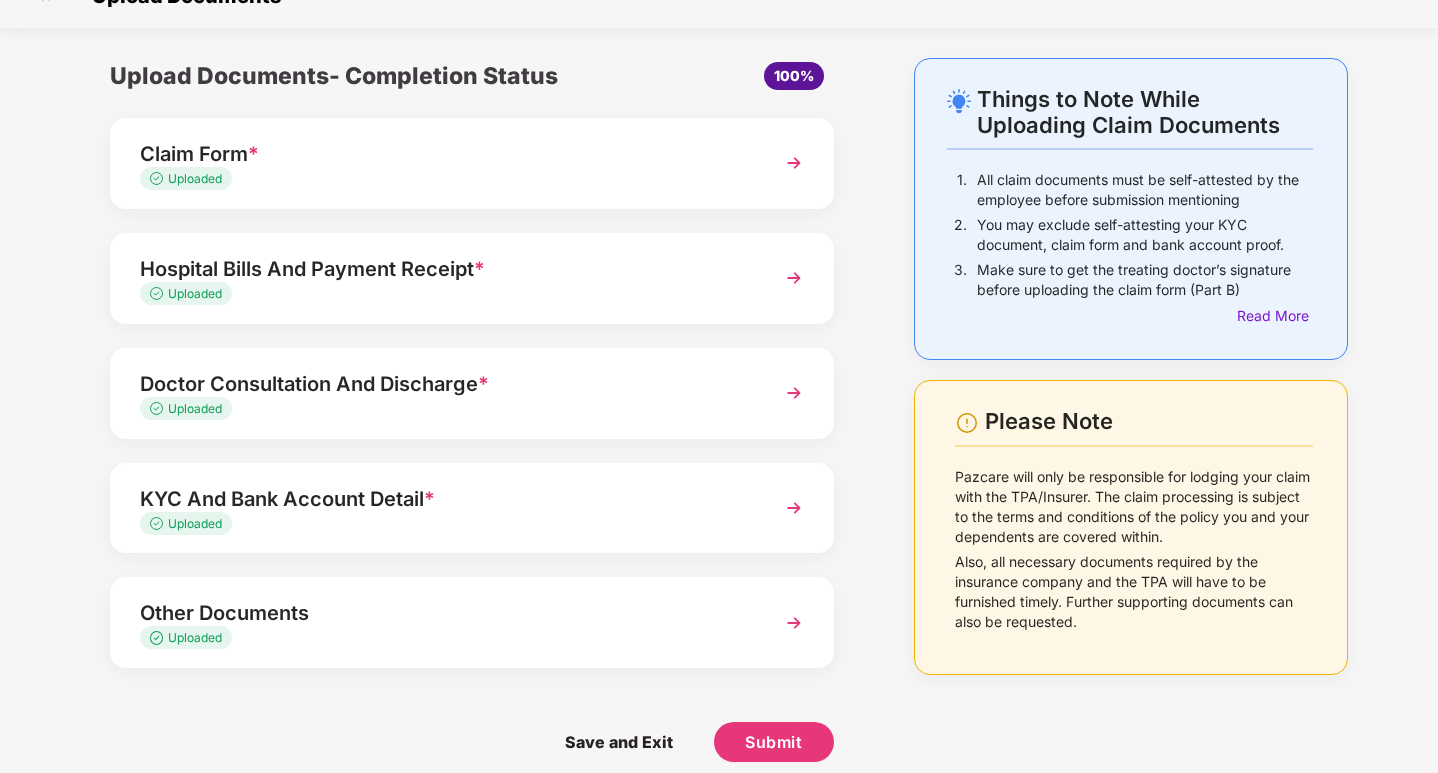scroll, scrollTop: 55, scrollLeft: 0, axis: vertical 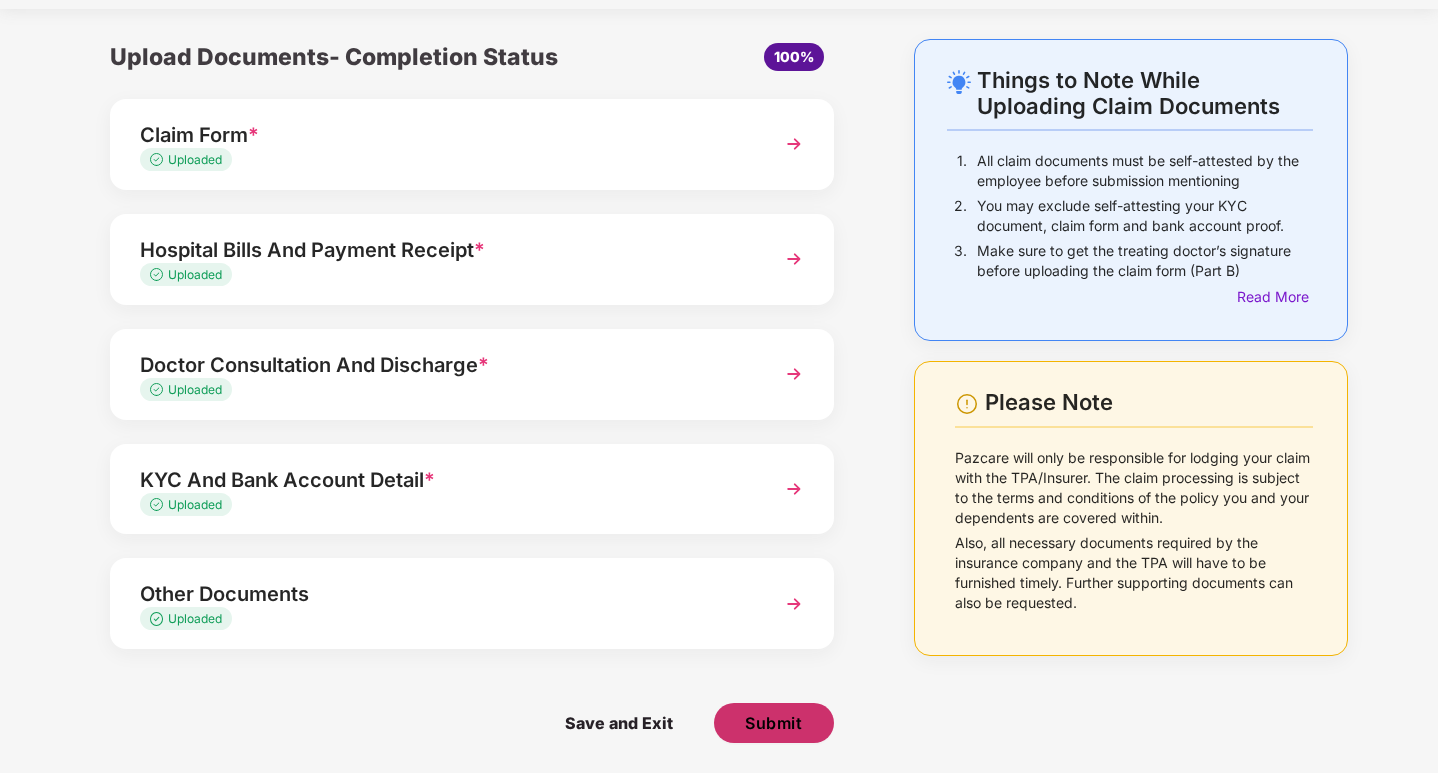 click on "Submit" at bounding box center [773, 723] 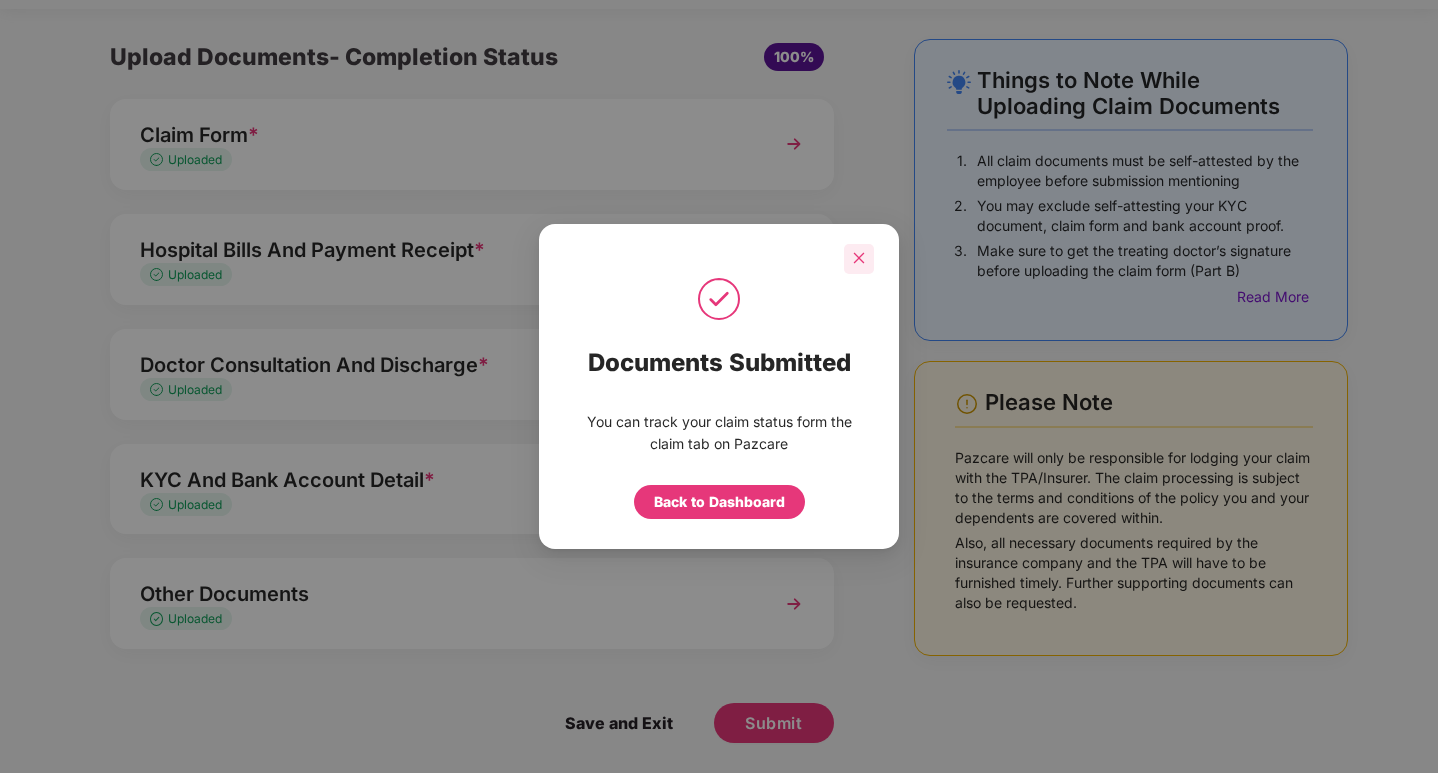 click 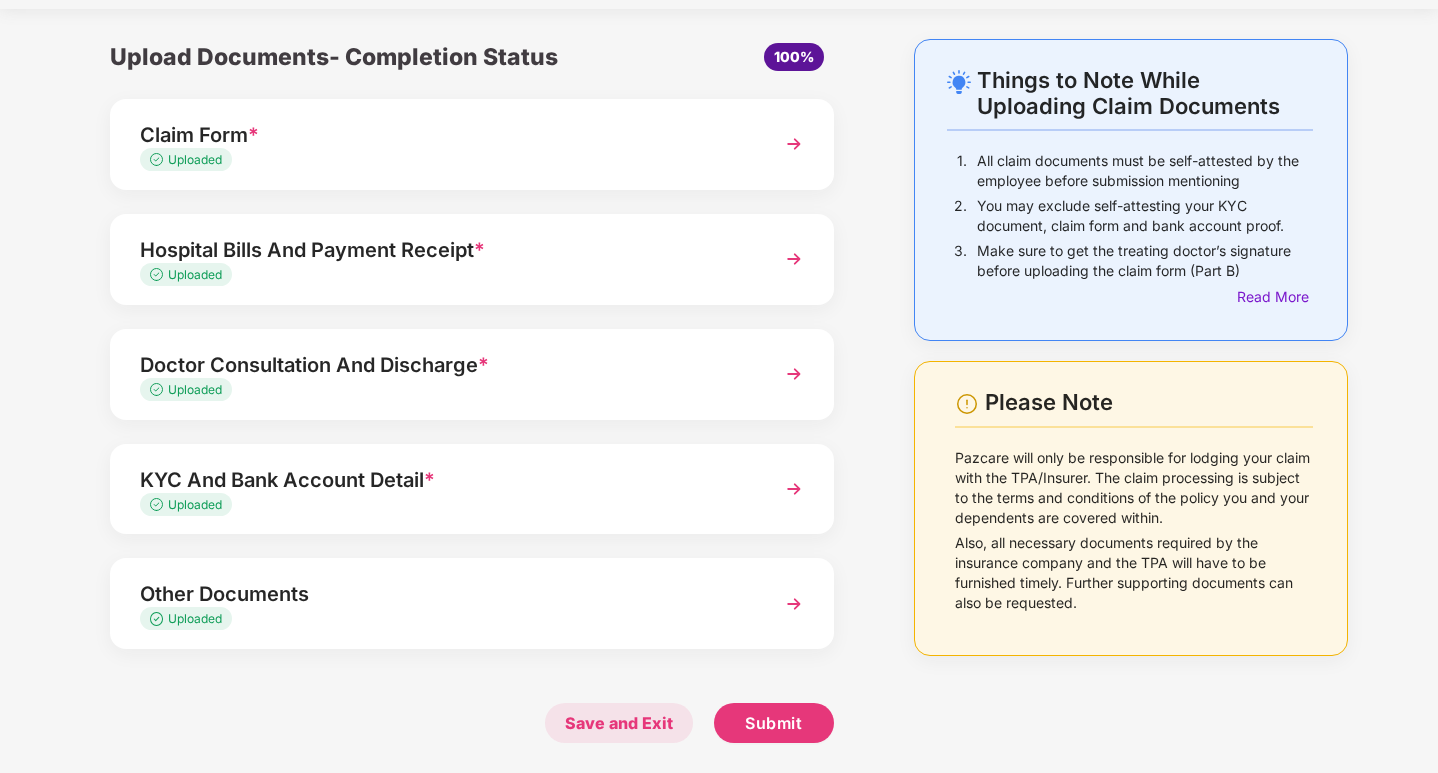 click on "Save and Exit" at bounding box center (619, 723) 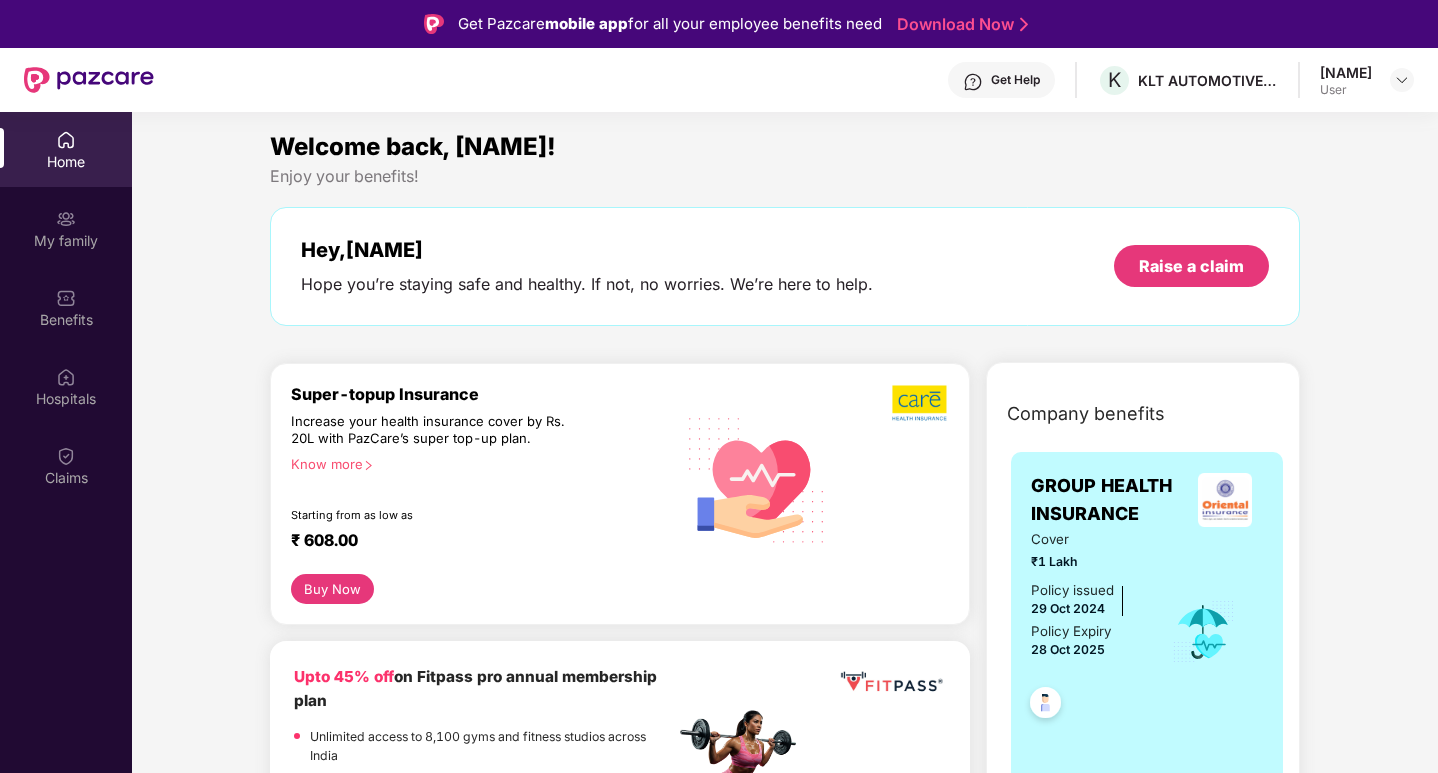 scroll, scrollTop: 0, scrollLeft: 0, axis: both 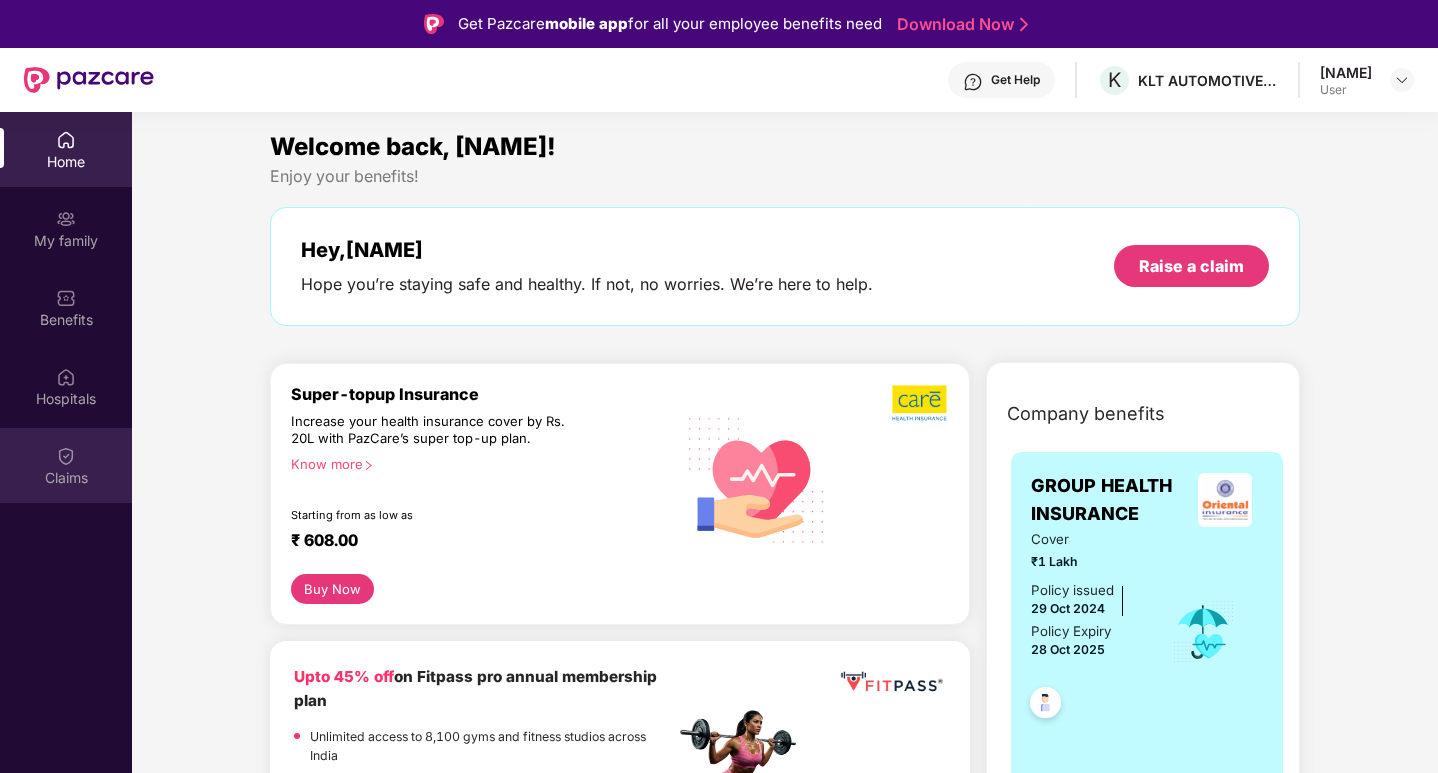 click at bounding box center (66, 456) 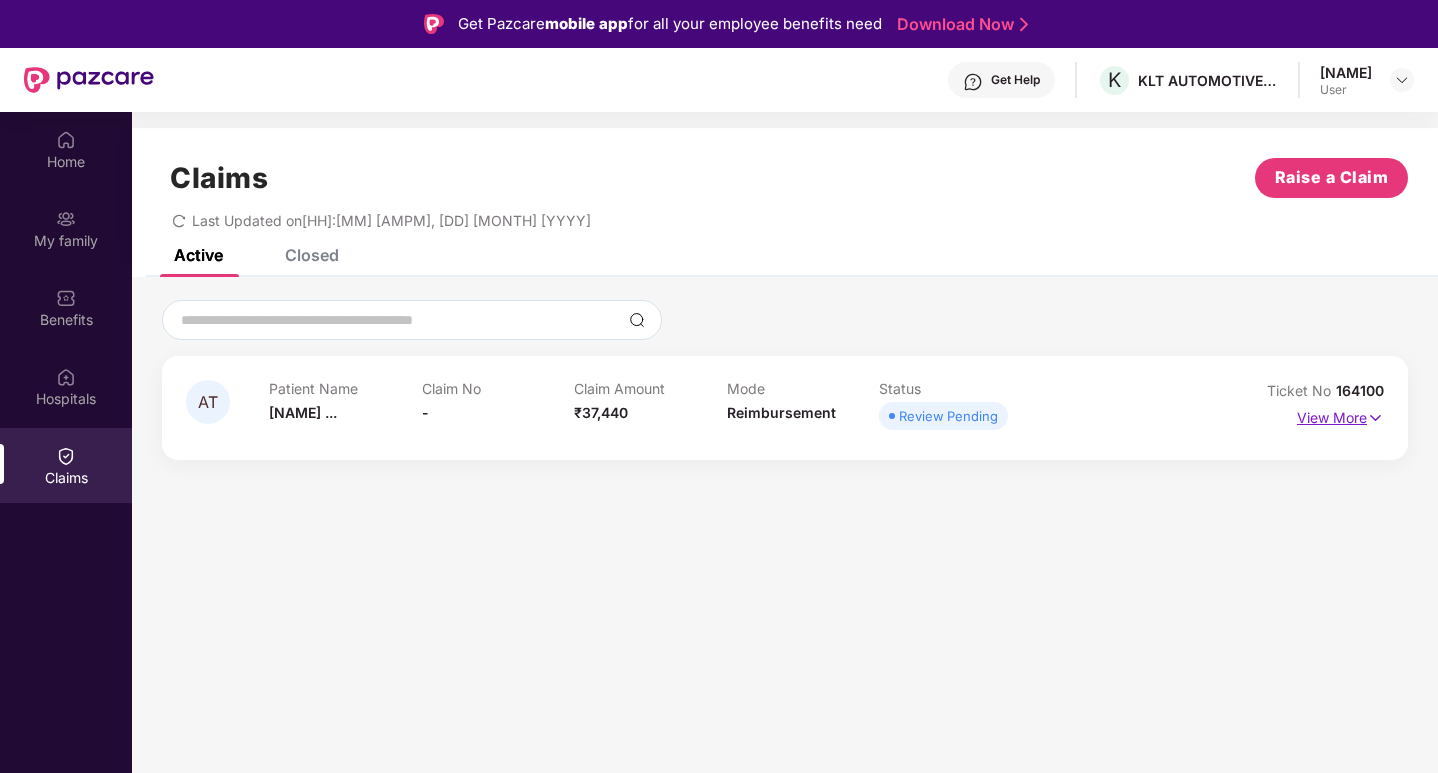 click on "View More" at bounding box center [1340, 415] 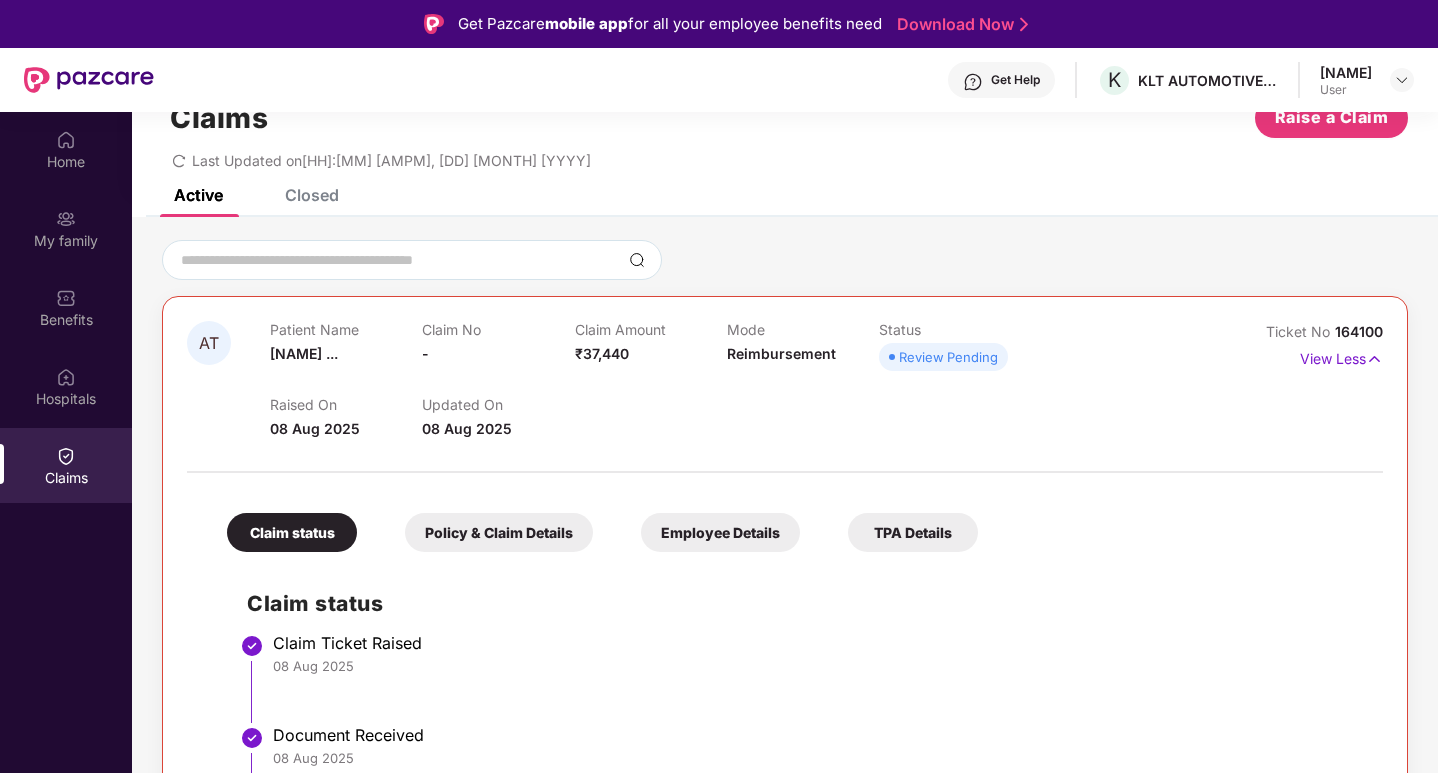 scroll, scrollTop: 92, scrollLeft: 0, axis: vertical 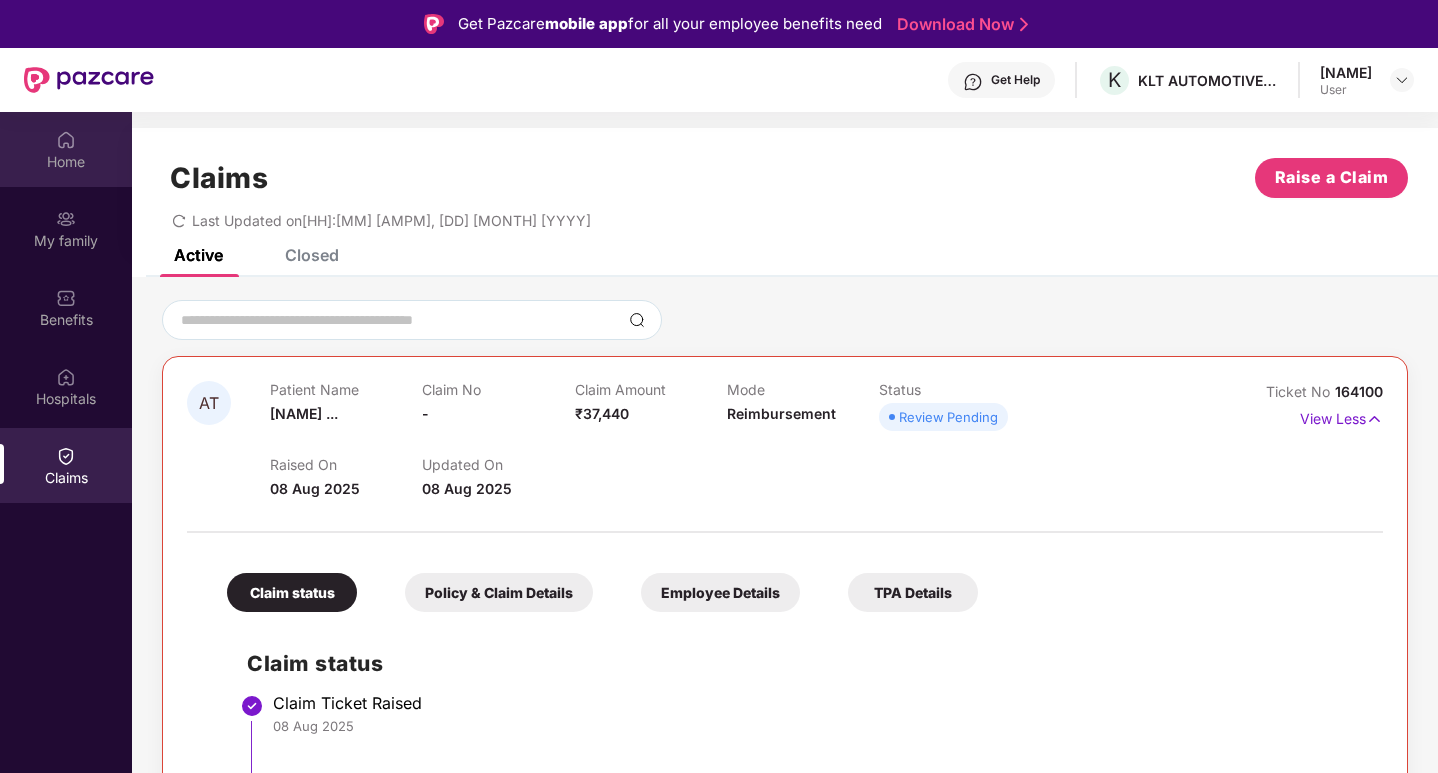 click at bounding box center (66, 140) 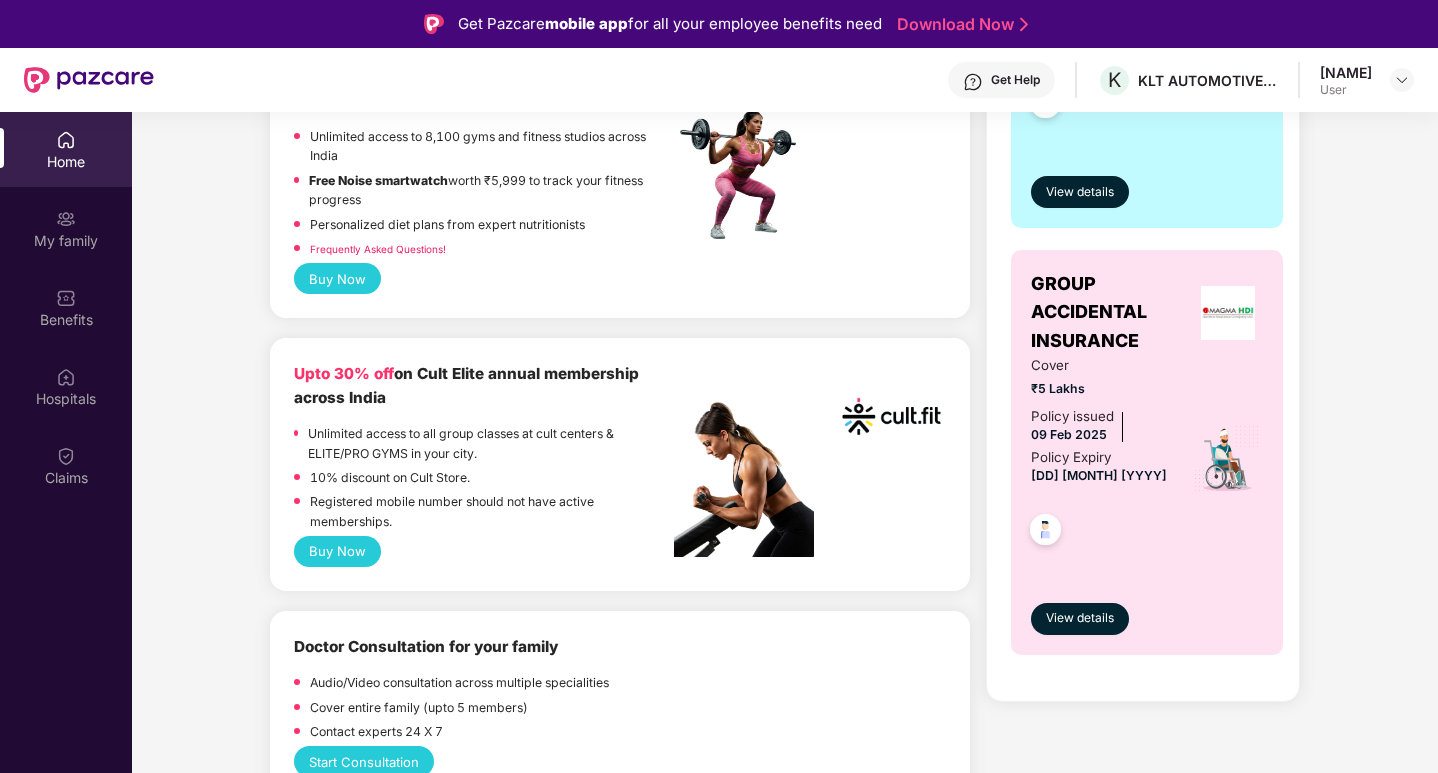 scroll, scrollTop: 0, scrollLeft: 0, axis: both 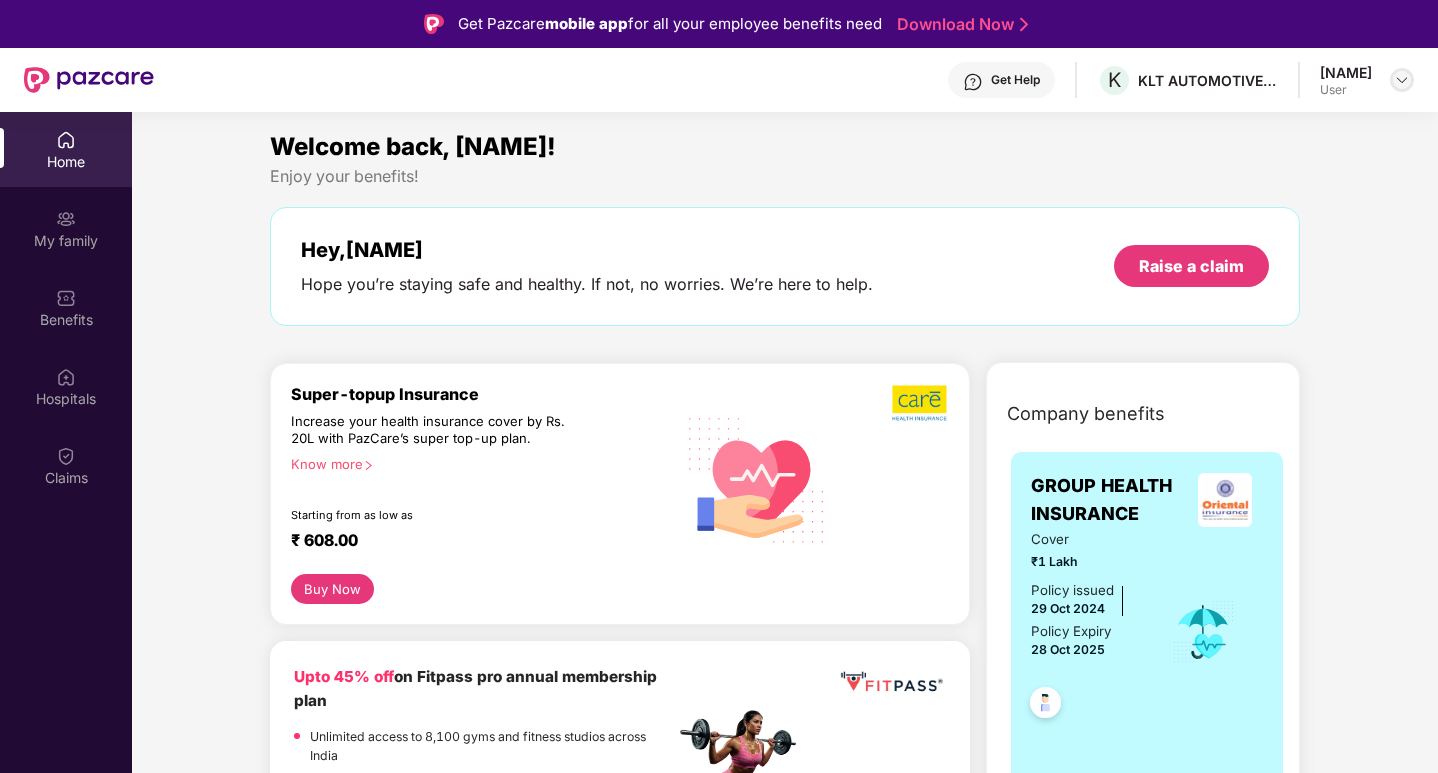 click at bounding box center (1402, 80) 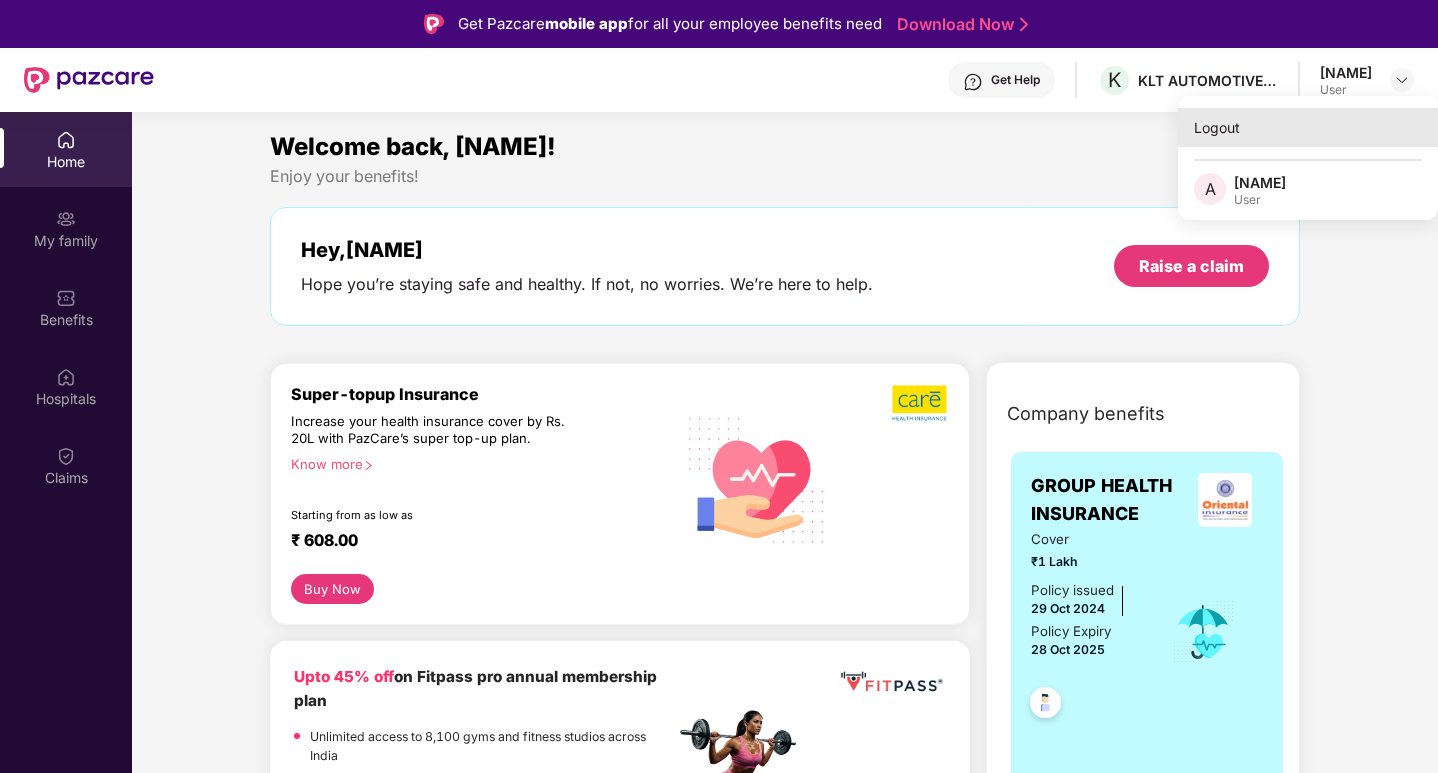 click on "Logout" at bounding box center [1308, 127] 